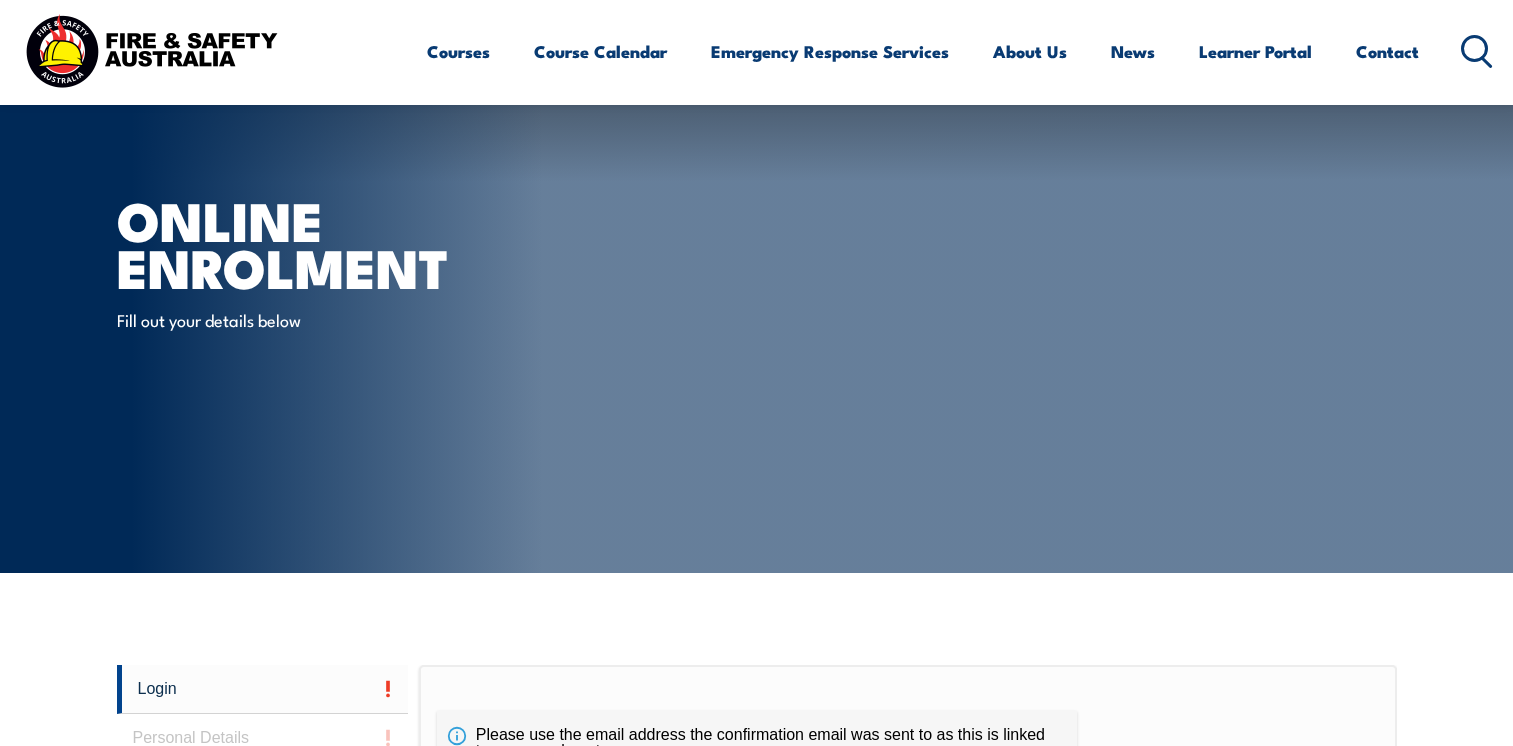 scroll, scrollTop: 589, scrollLeft: 0, axis: vertical 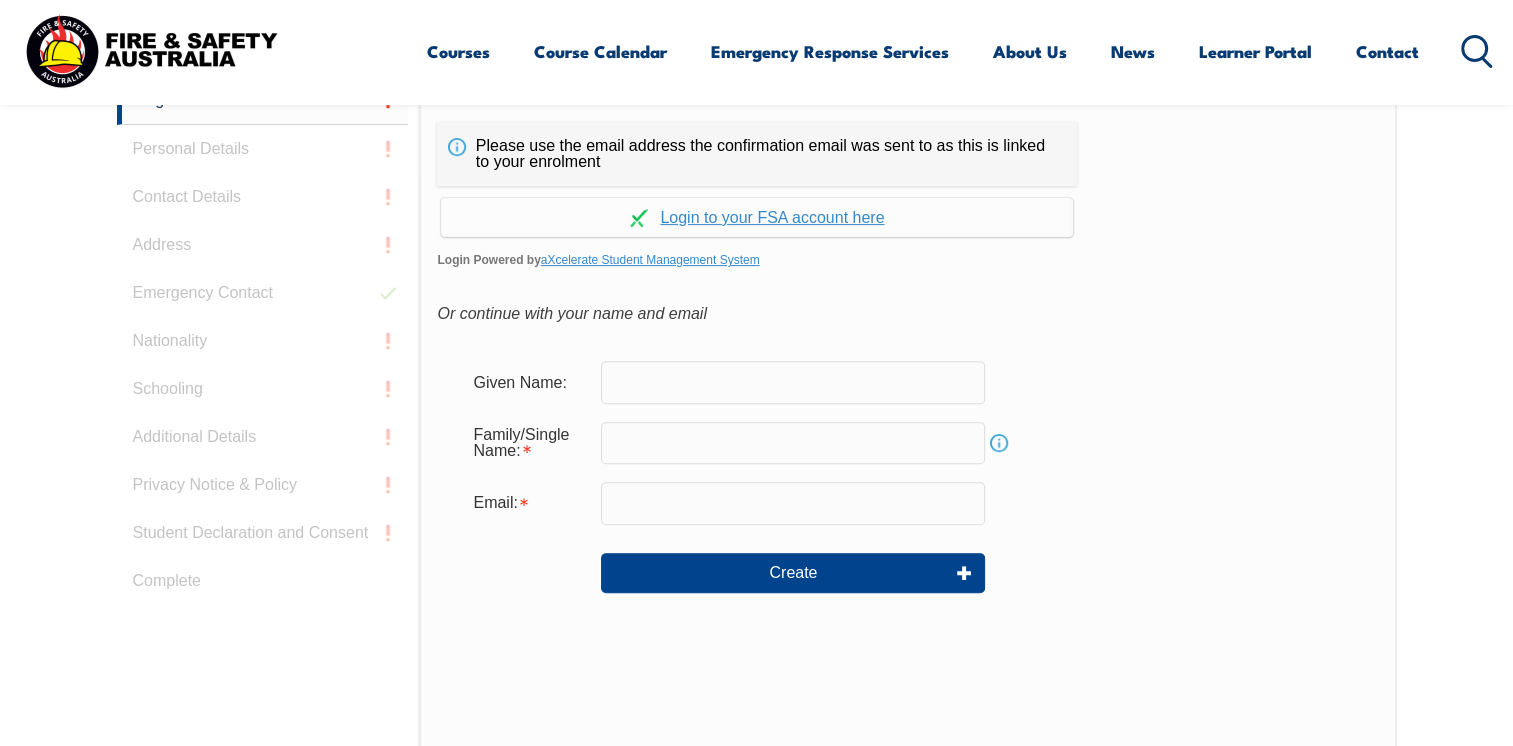 click at bounding box center (793, 382) 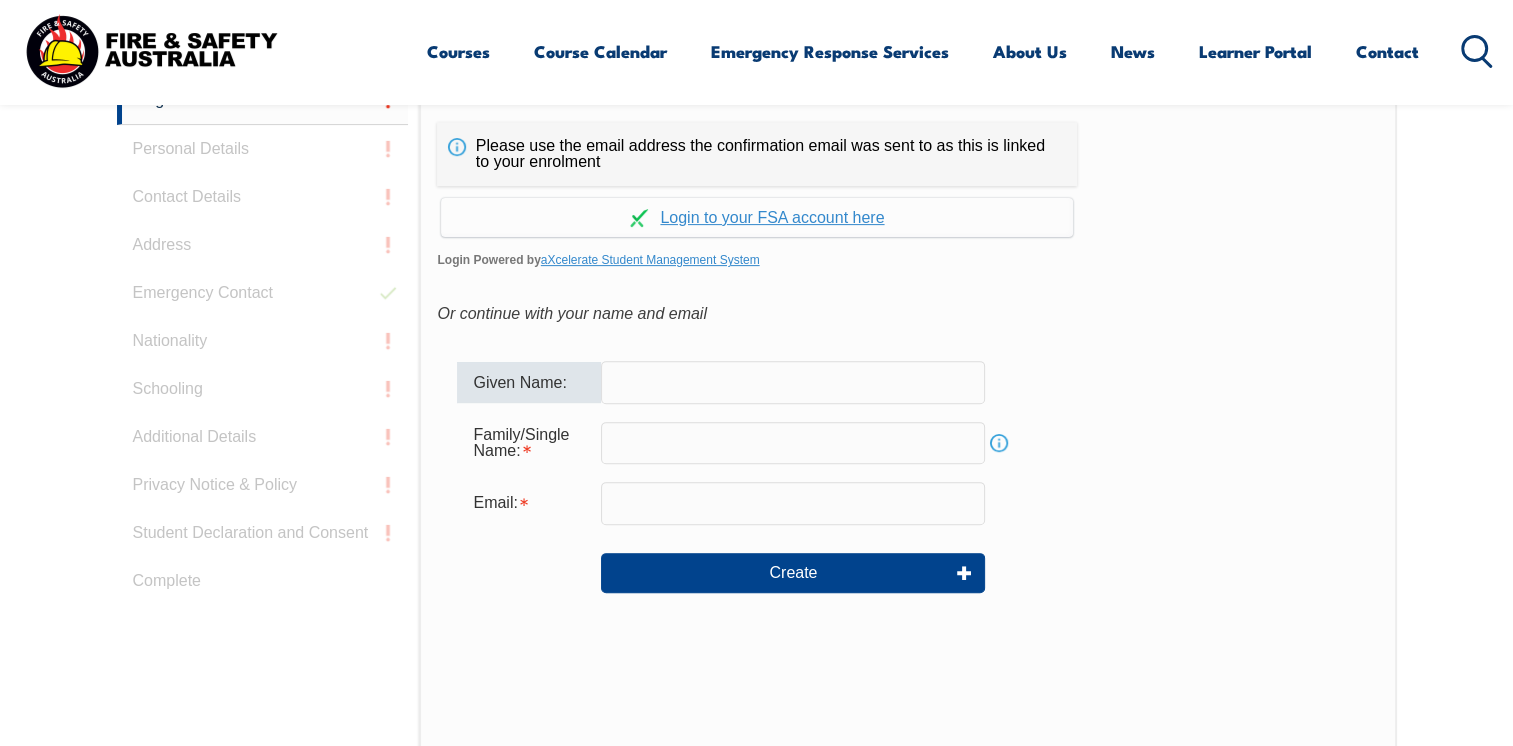 type on "[LAST]" 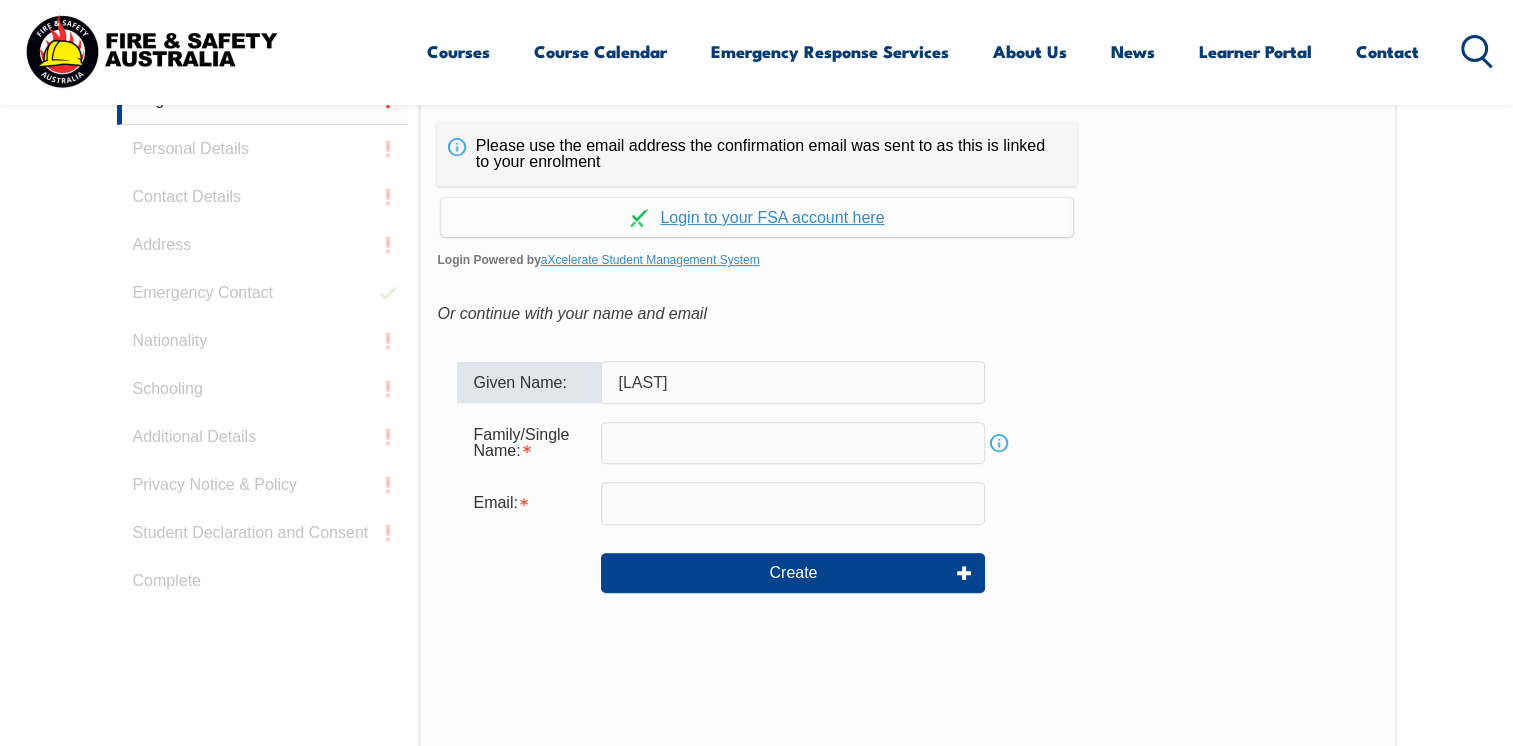 type on "Rakabu" 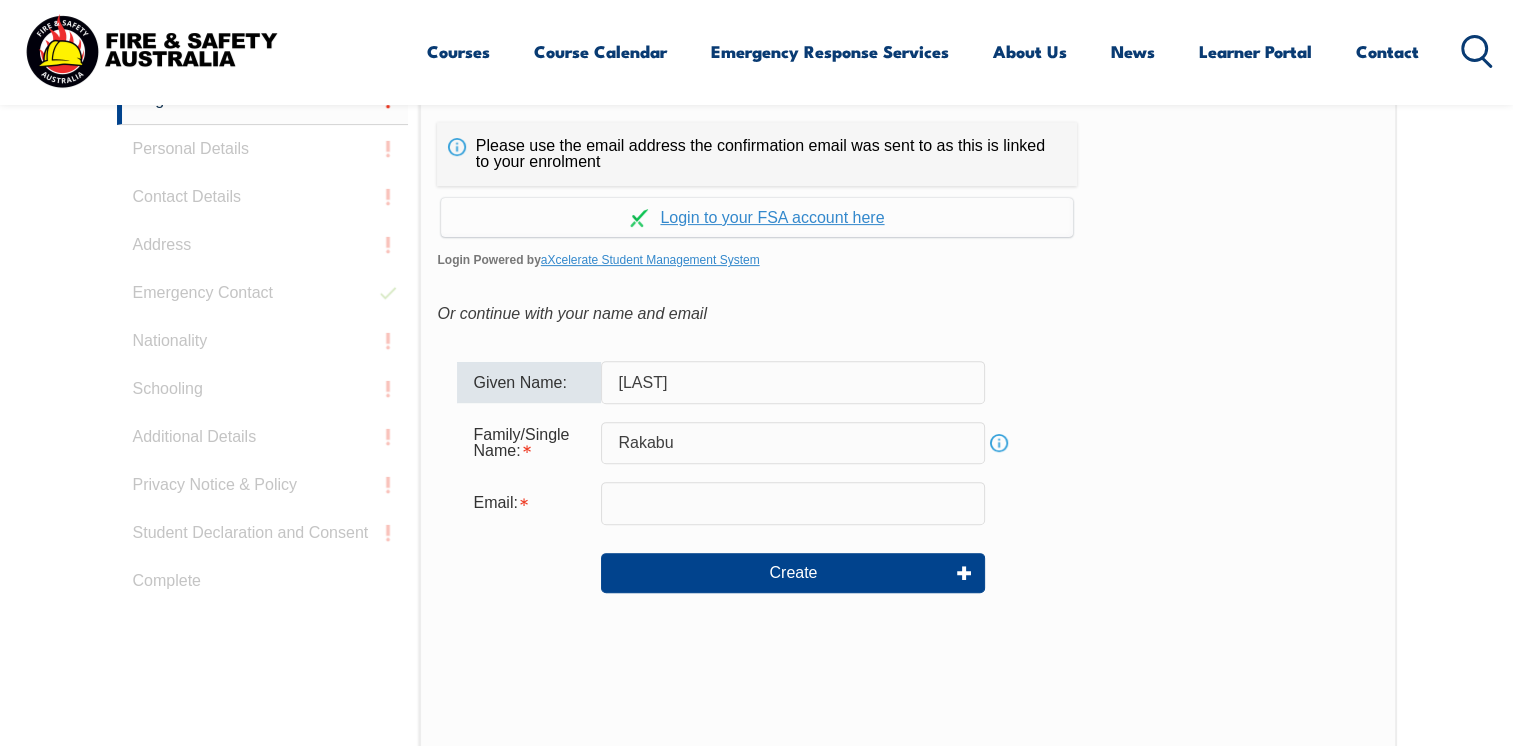 type on "[EMAIL]" 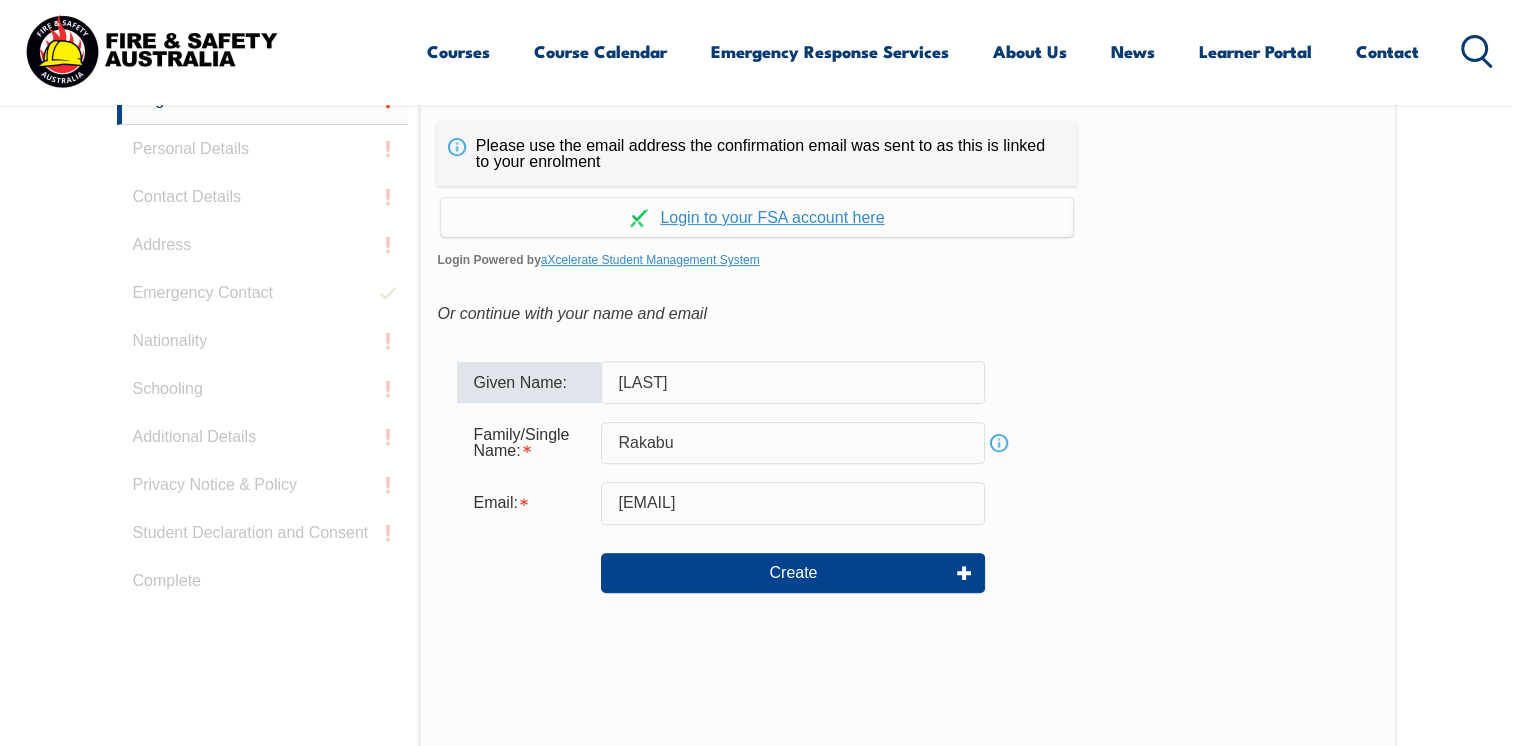 click on "Rakabu" at bounding box center [793, 443] 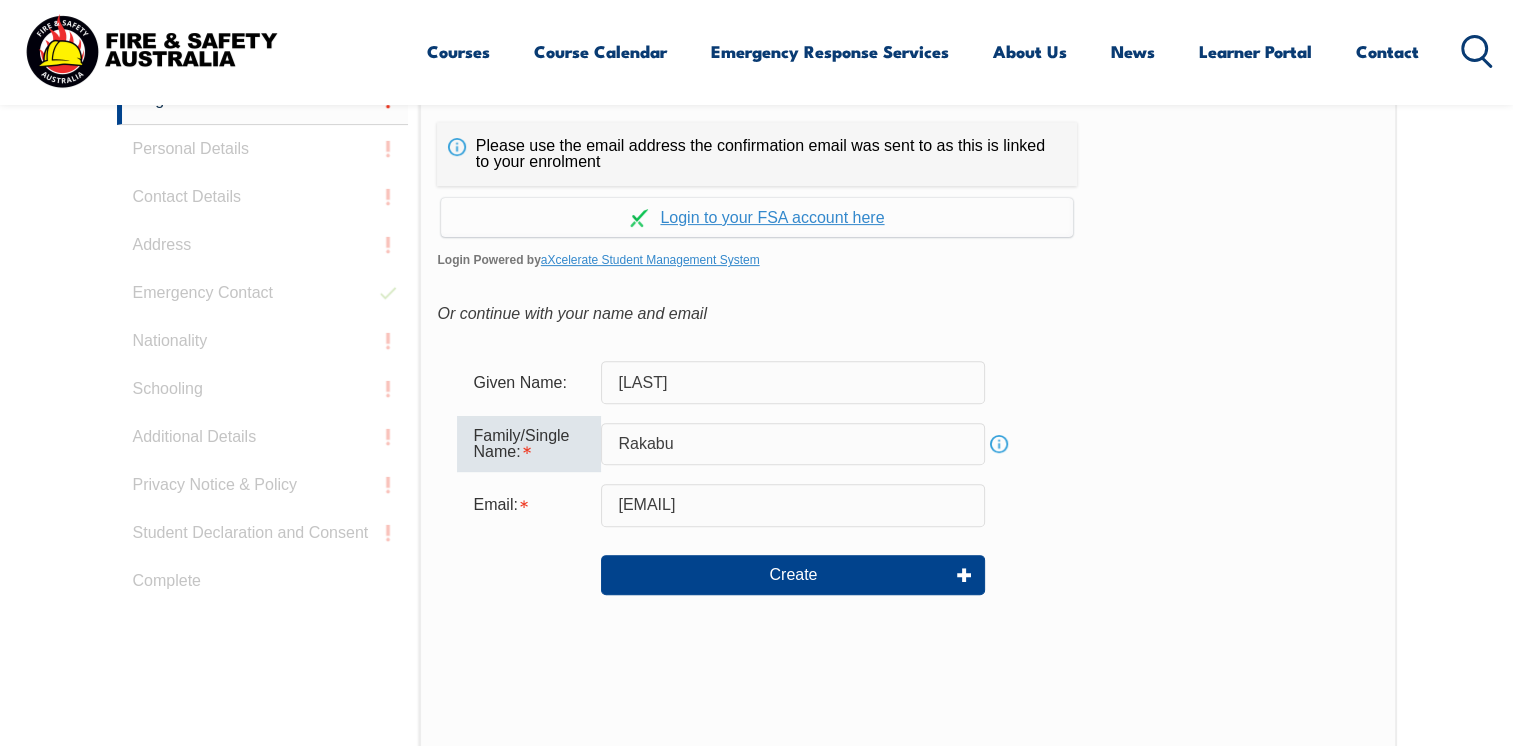 click on "Family/Single Name: [LAST] Info" at bounding box center (907, 444) 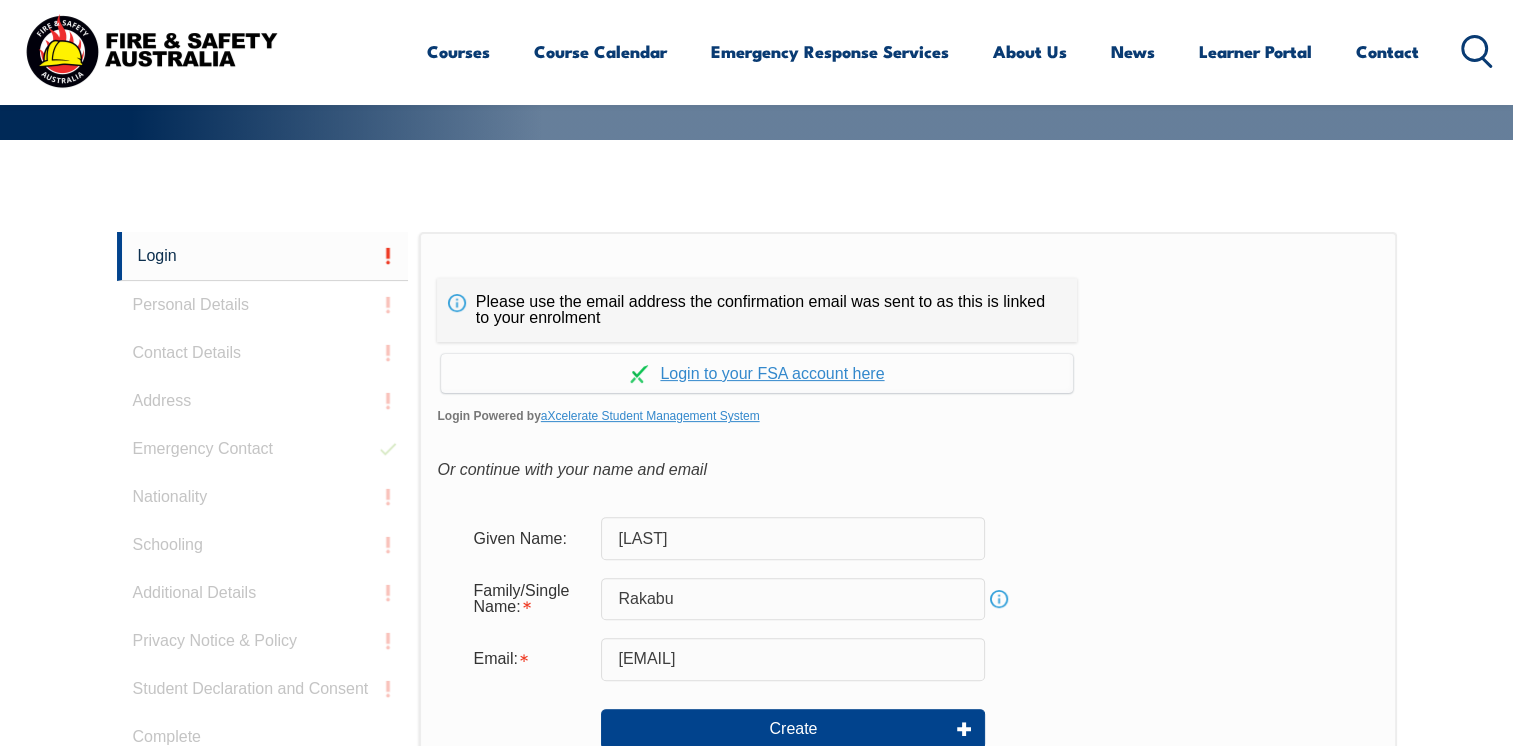 scroll, scrollTop: 431, scrollLeft: 0, axis: vertical 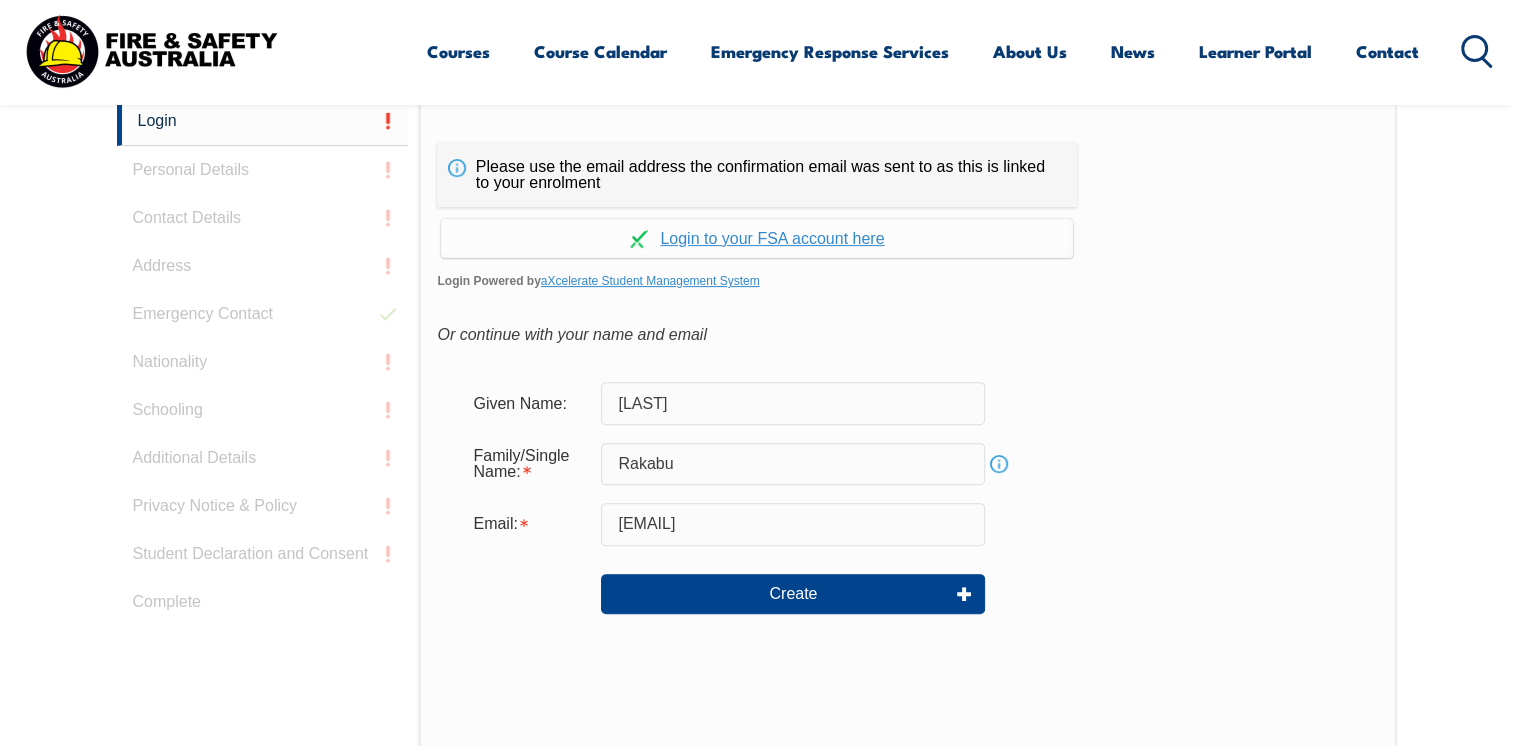 click on "Login Personal Details Contact Details Address Emergency Contact Nationality  Schooling Additional Details Privacy Notice & Policy Student Declaration and Consent Complete" at bounding box center [268, 596] 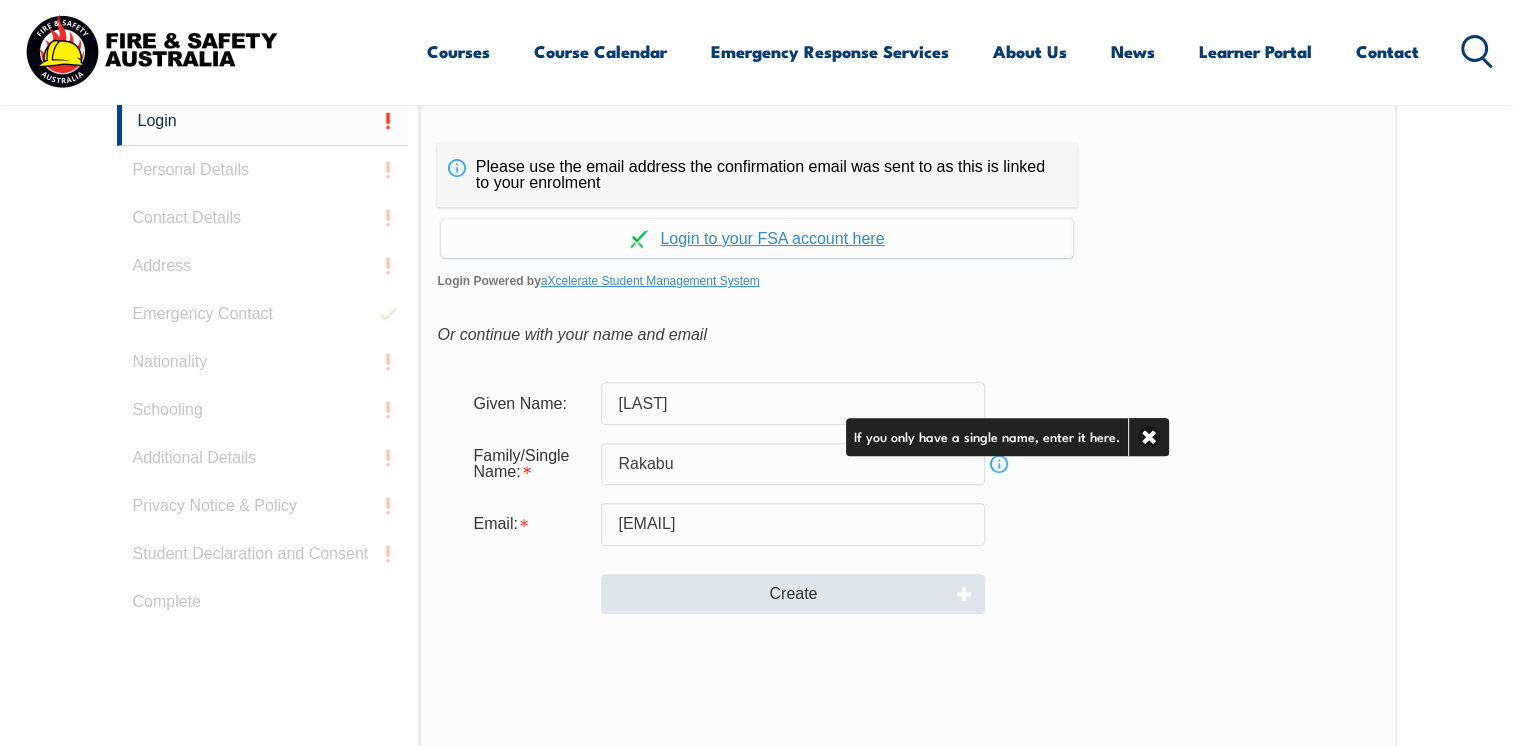 click on "Create" at bounding box center [793, 594] 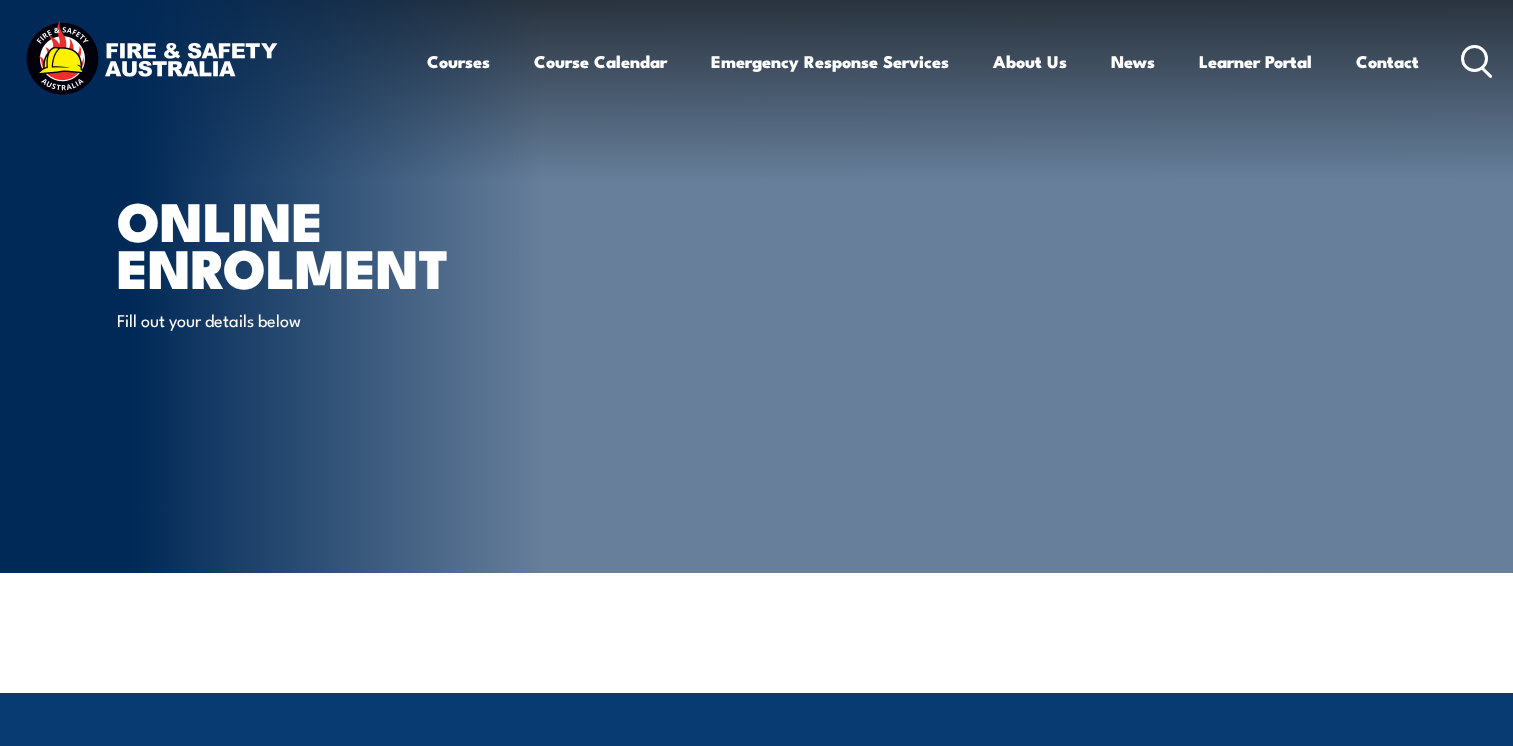 scroll, scrollTop: 0, scrollLeft: 0, axis: both 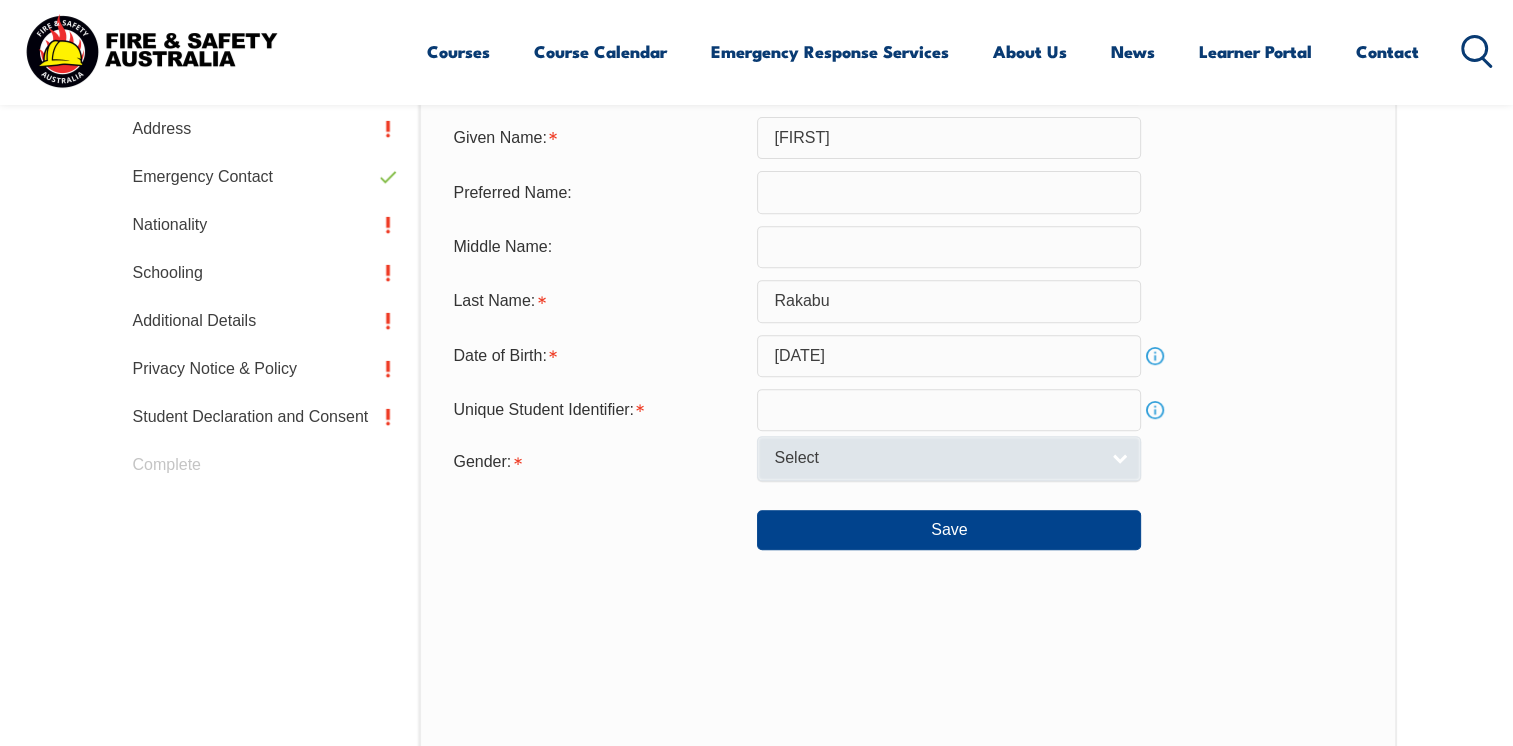 click on "Select" at bounding box center [936, 458] 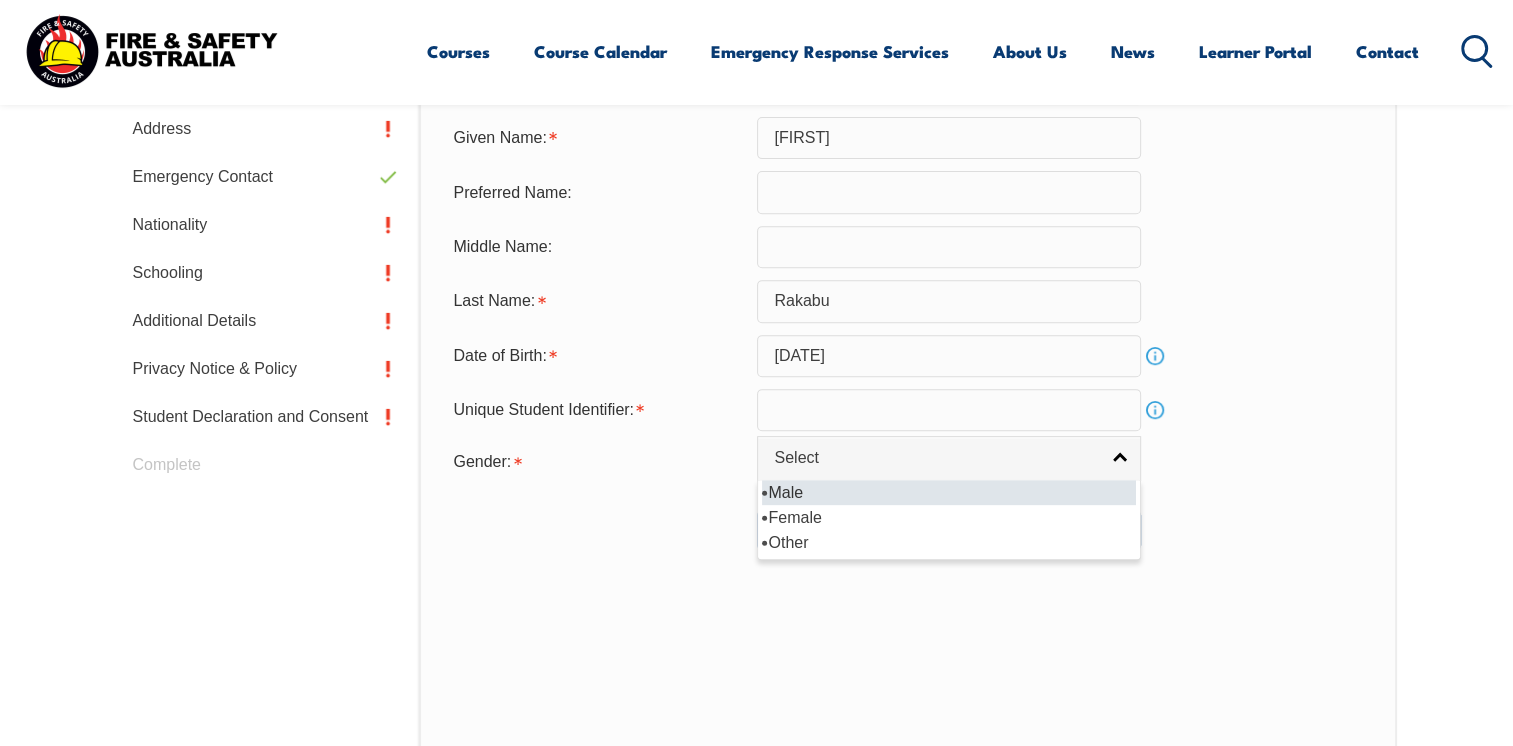 click on "Male" at bounding box center (949, 492) 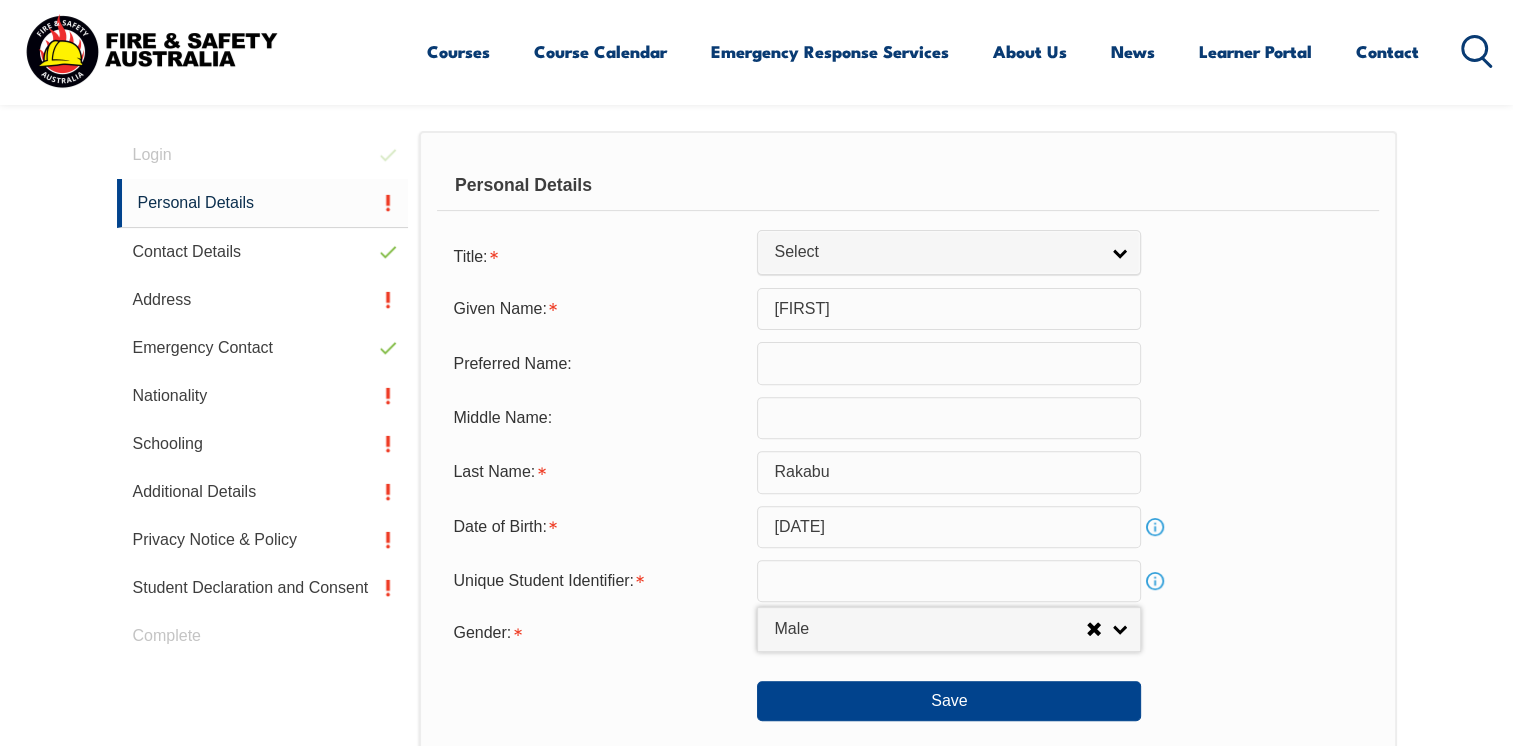 scroll, scrollTop: 589, scrollLeft: 0, axis: vertical 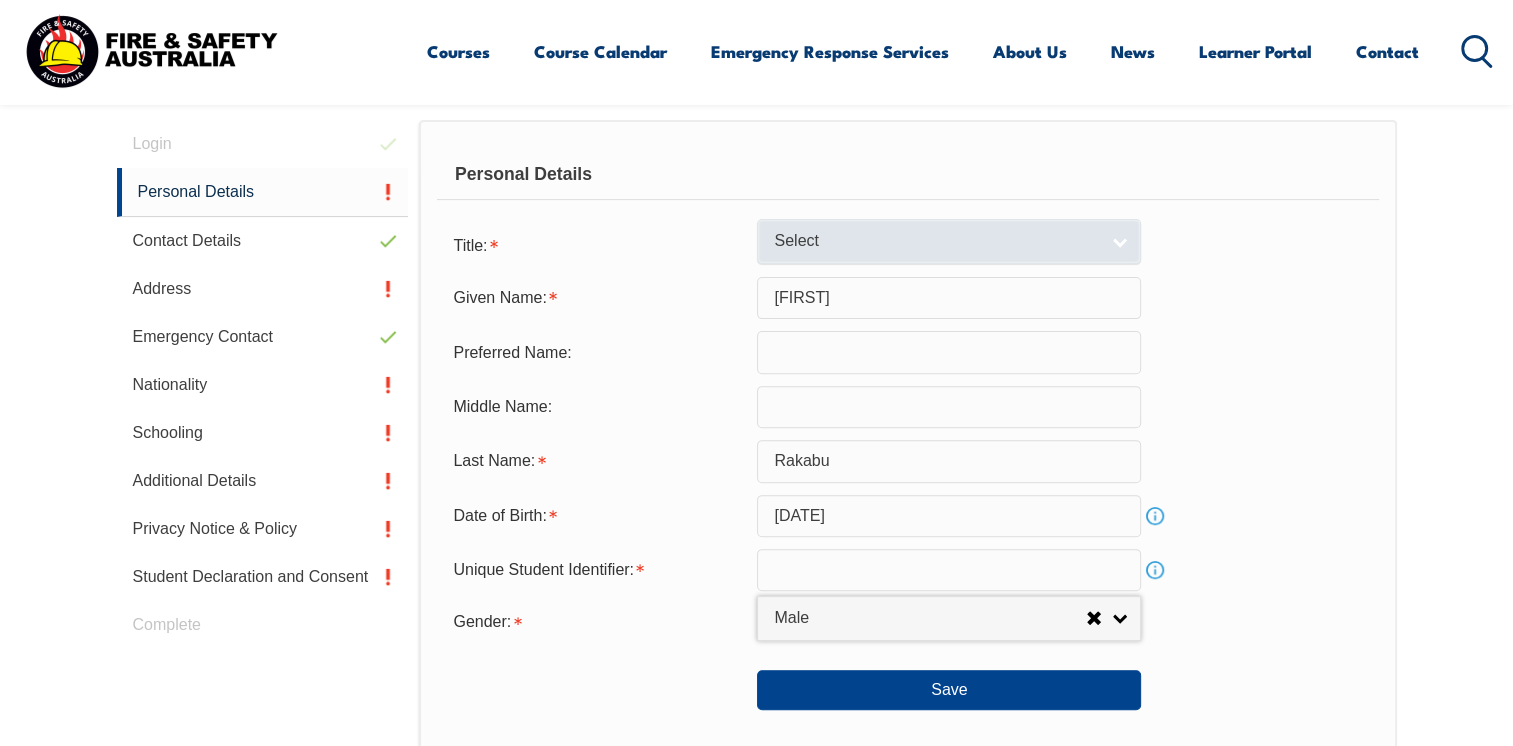 click on "Select" at bounding box center [936, 241] 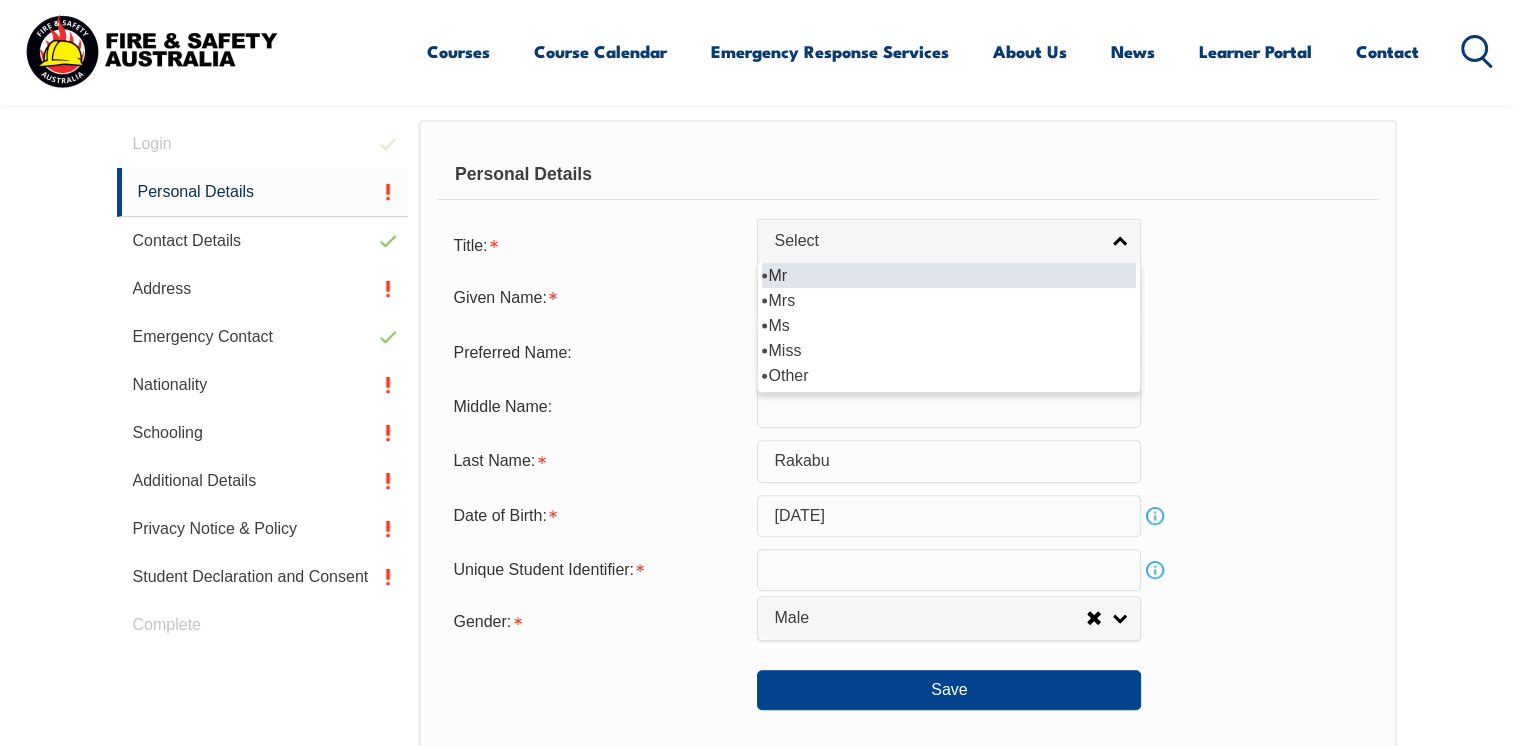 click on "Mr" at bounding box center (949, 275) 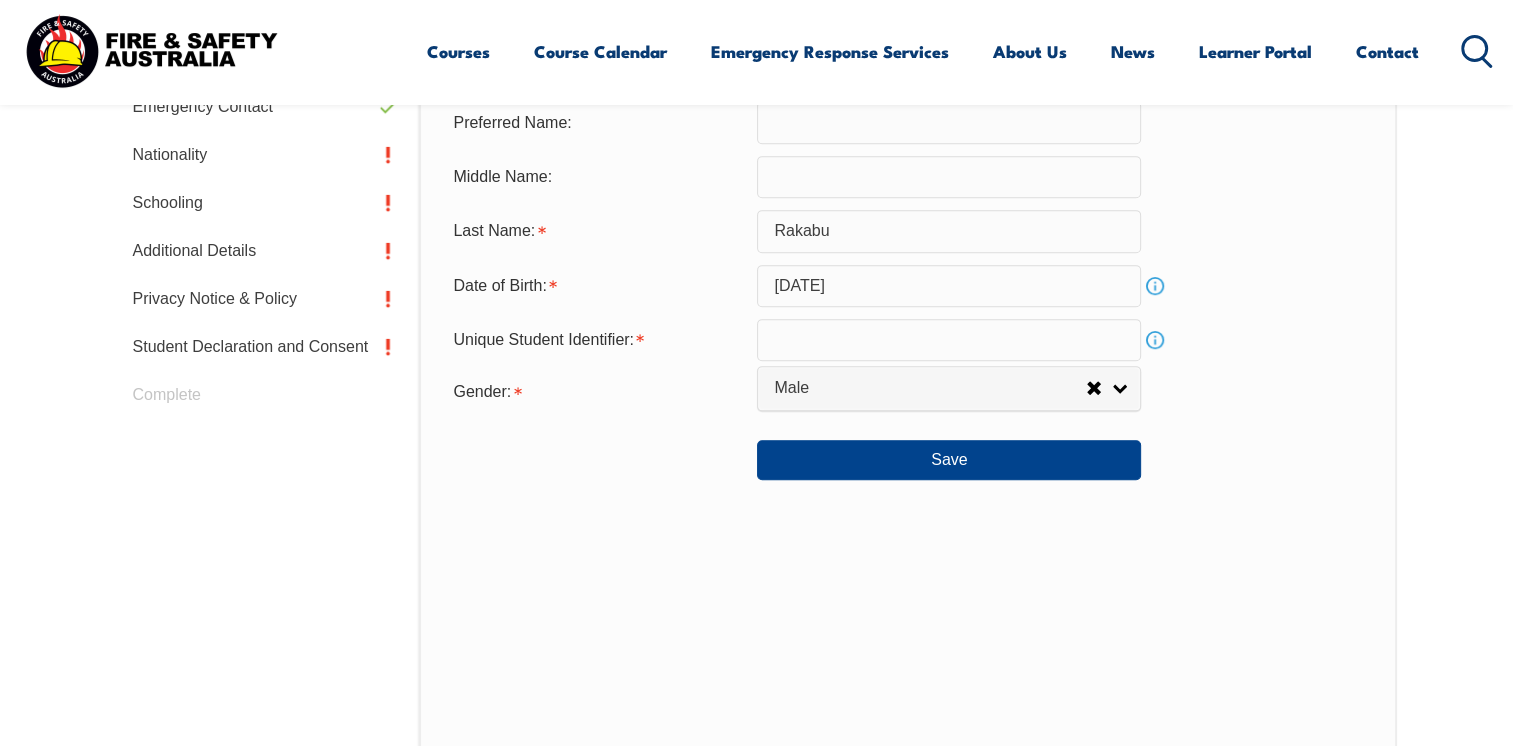 scroll, scrollTop: 830, scrollLeft: 0, axis: vertical 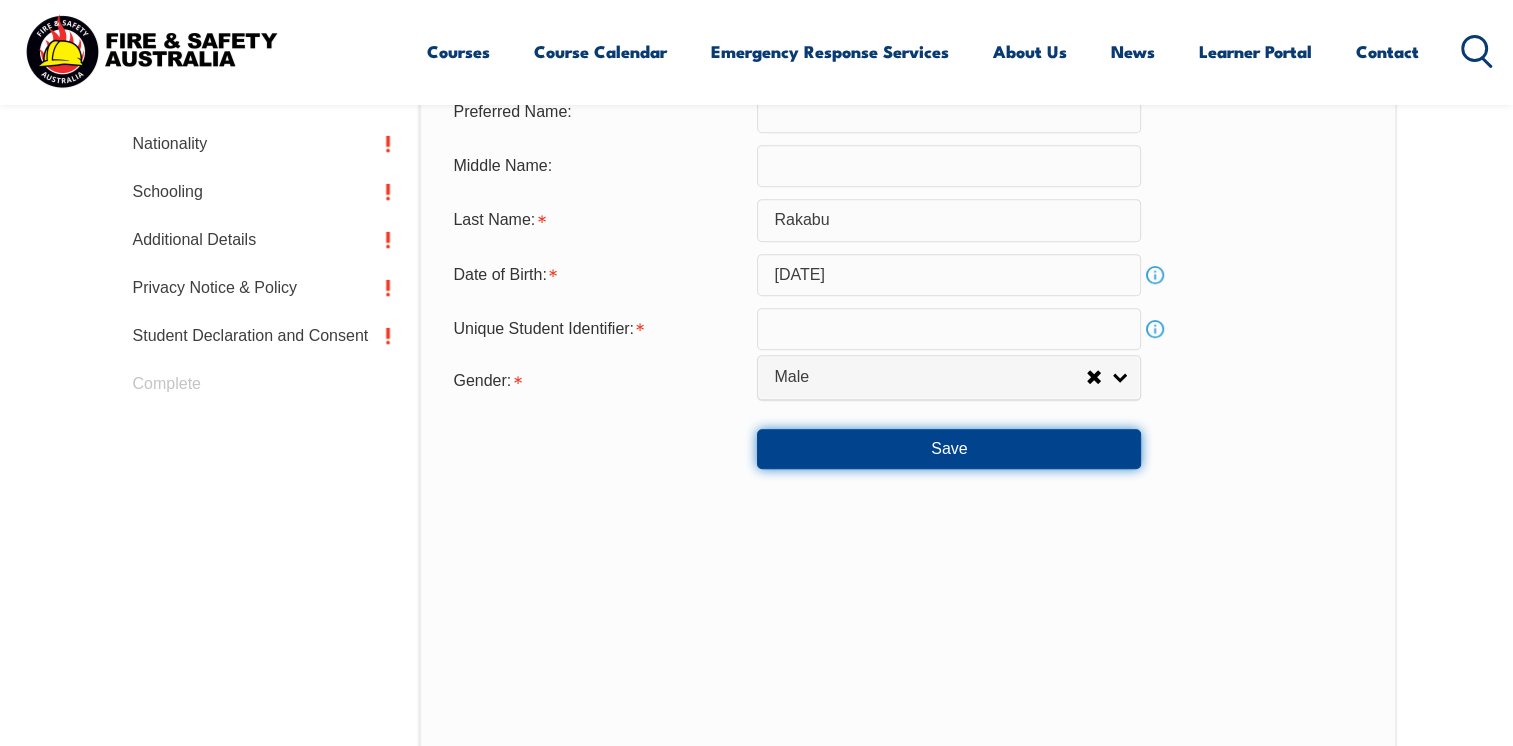 click on "Save" at bounding box center (949, 449) 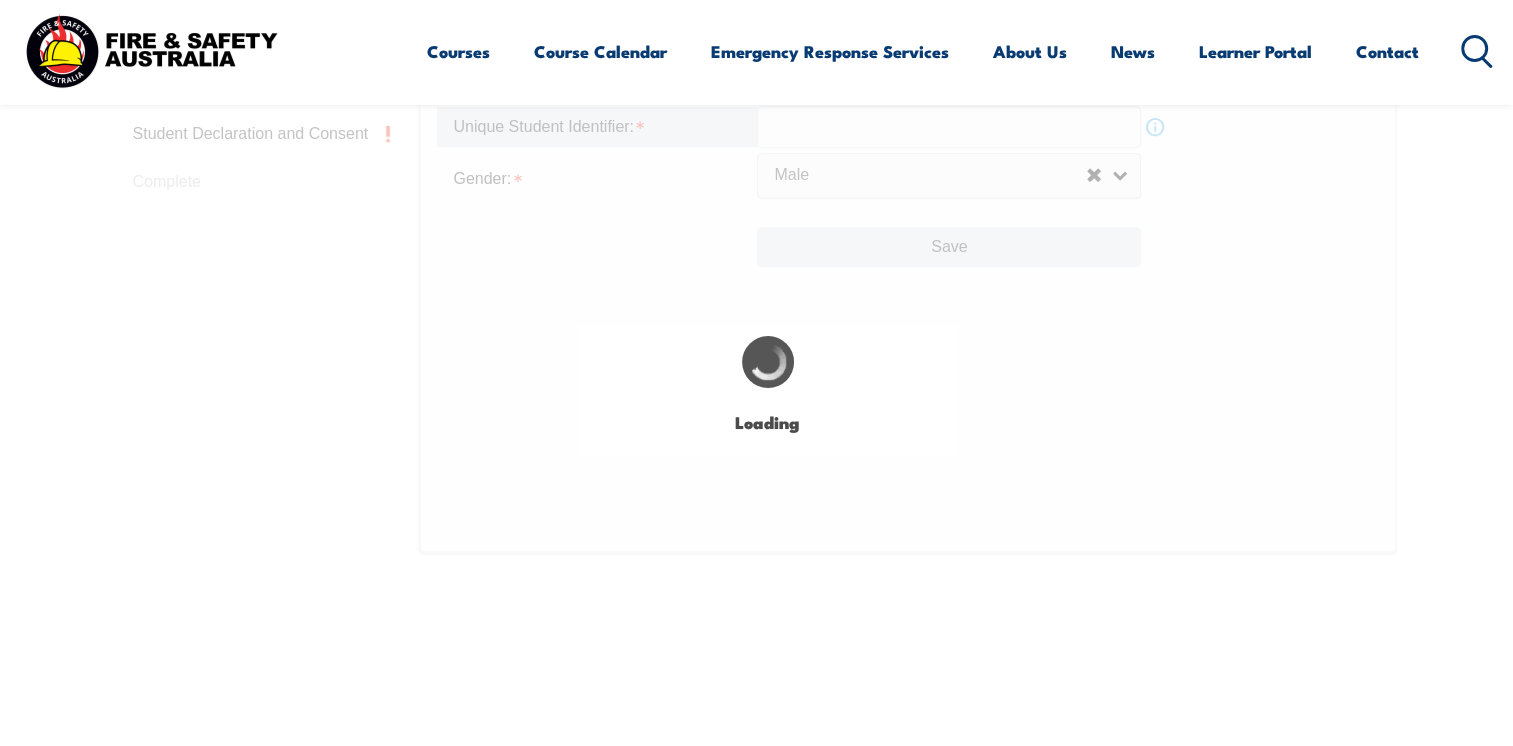 scroll, scrollTop: 1037, scrollLeft: 0, axis: vertical 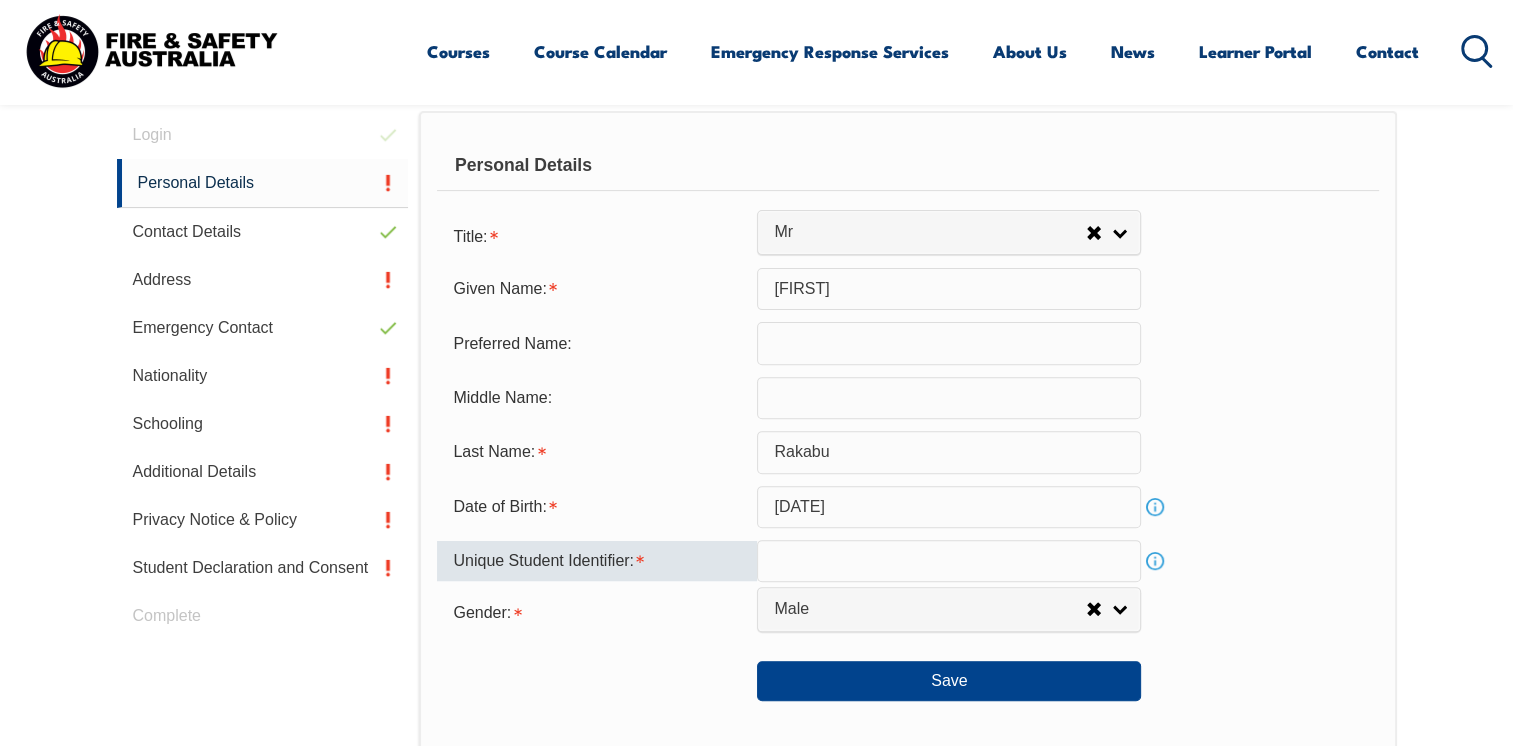 click on "Info" at bounding box center (1155, 561) 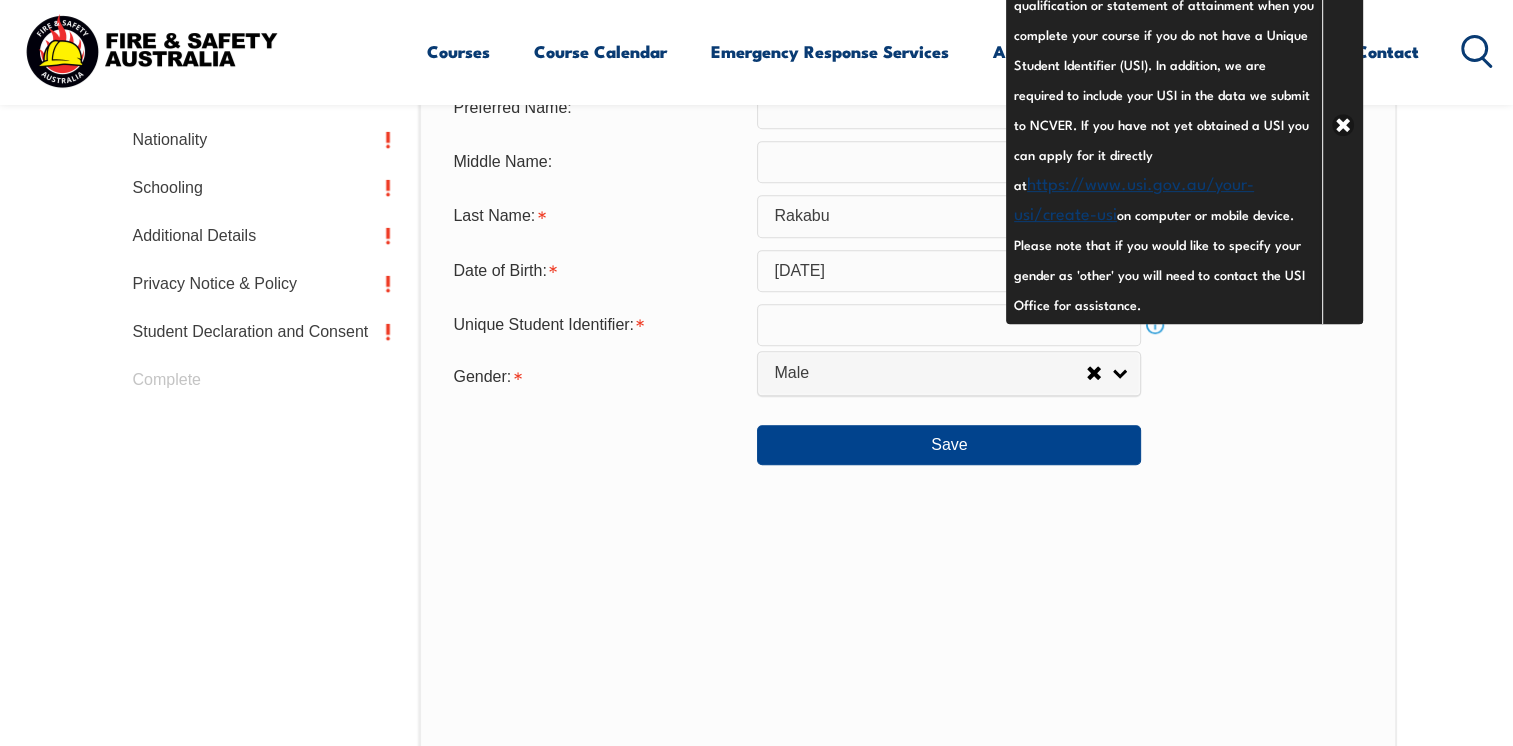 scroll, scrollTop: 848, scrollLeft: 0, axis: vertical 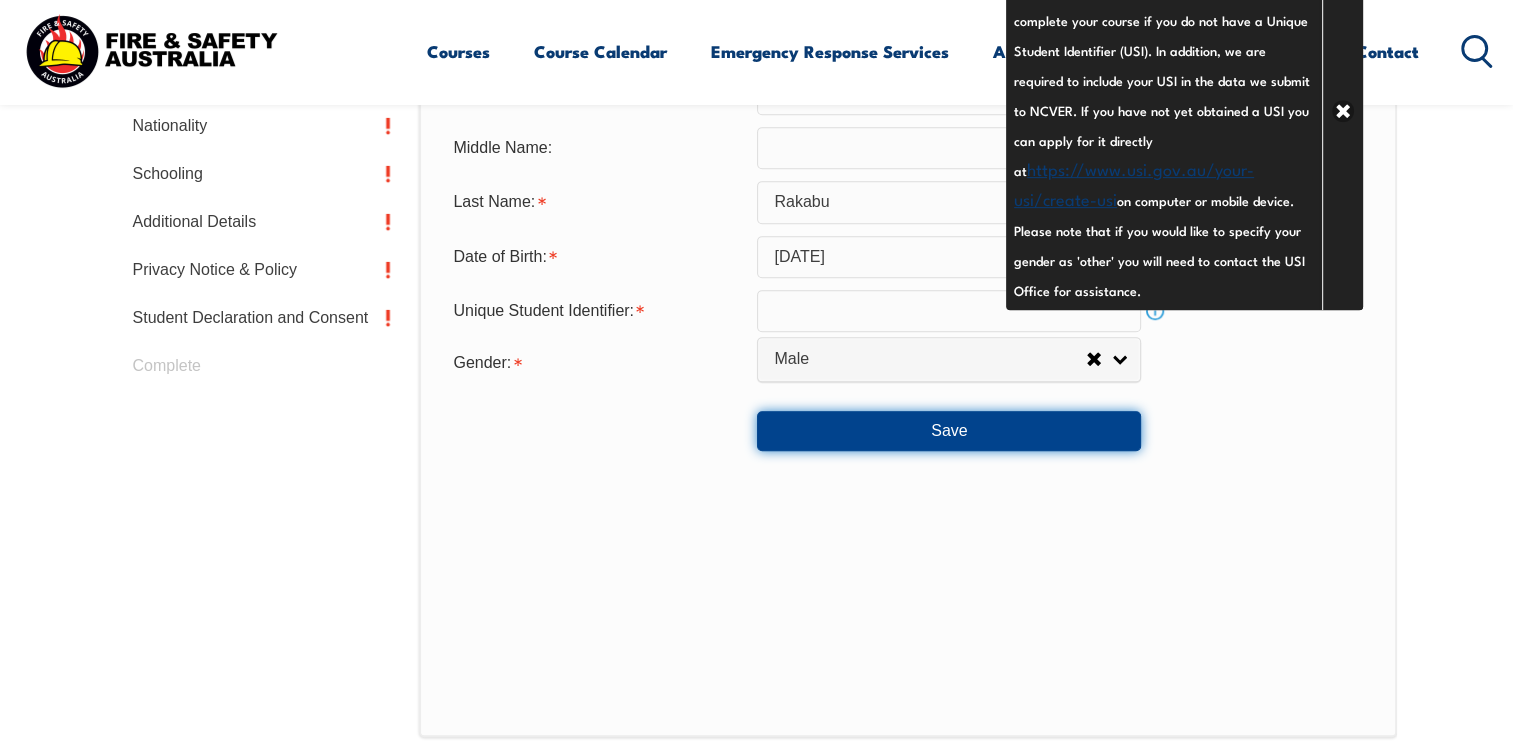 click on "Save" at bounding box center (949, 431) 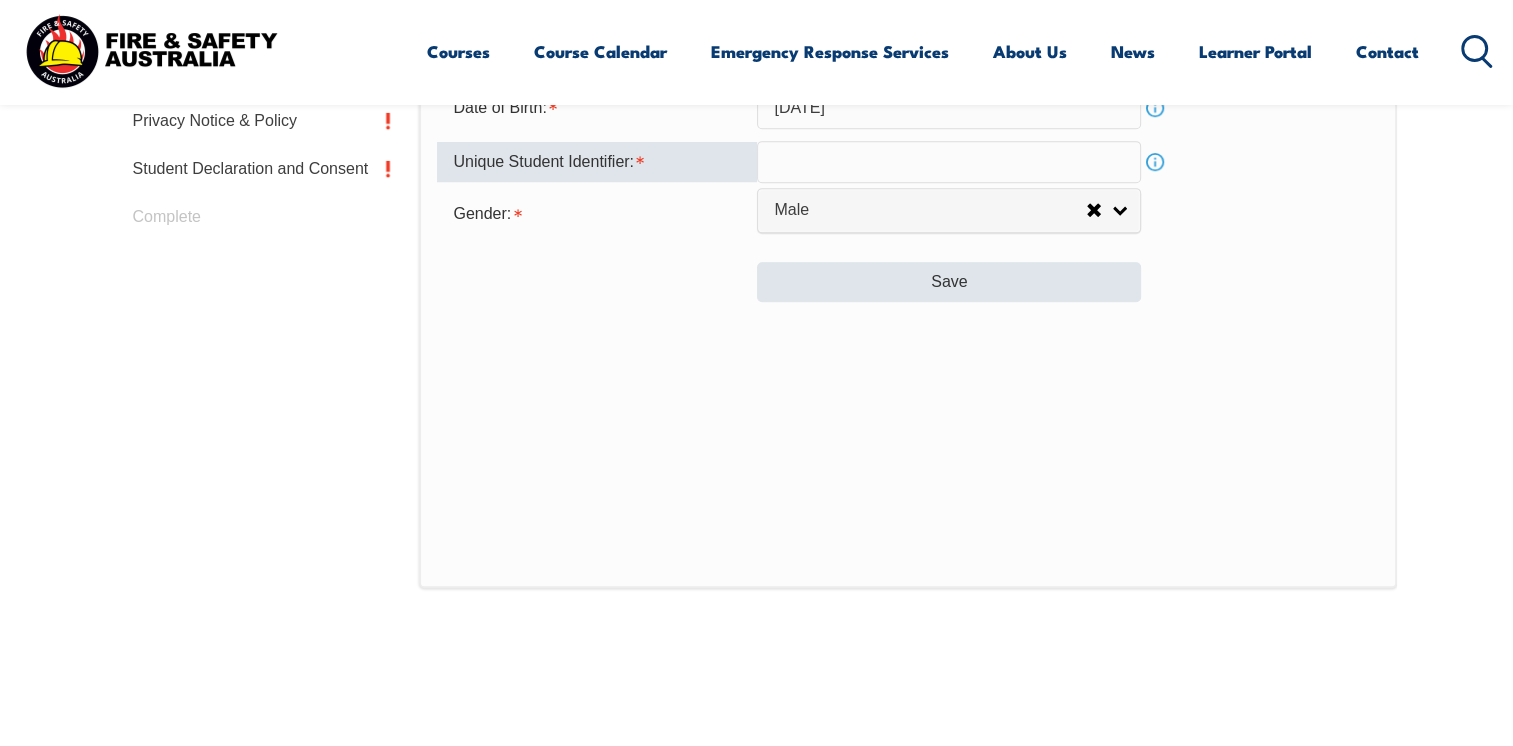 scroll, scrollTop: 1037, scrollLeft: 0, axis: vertical 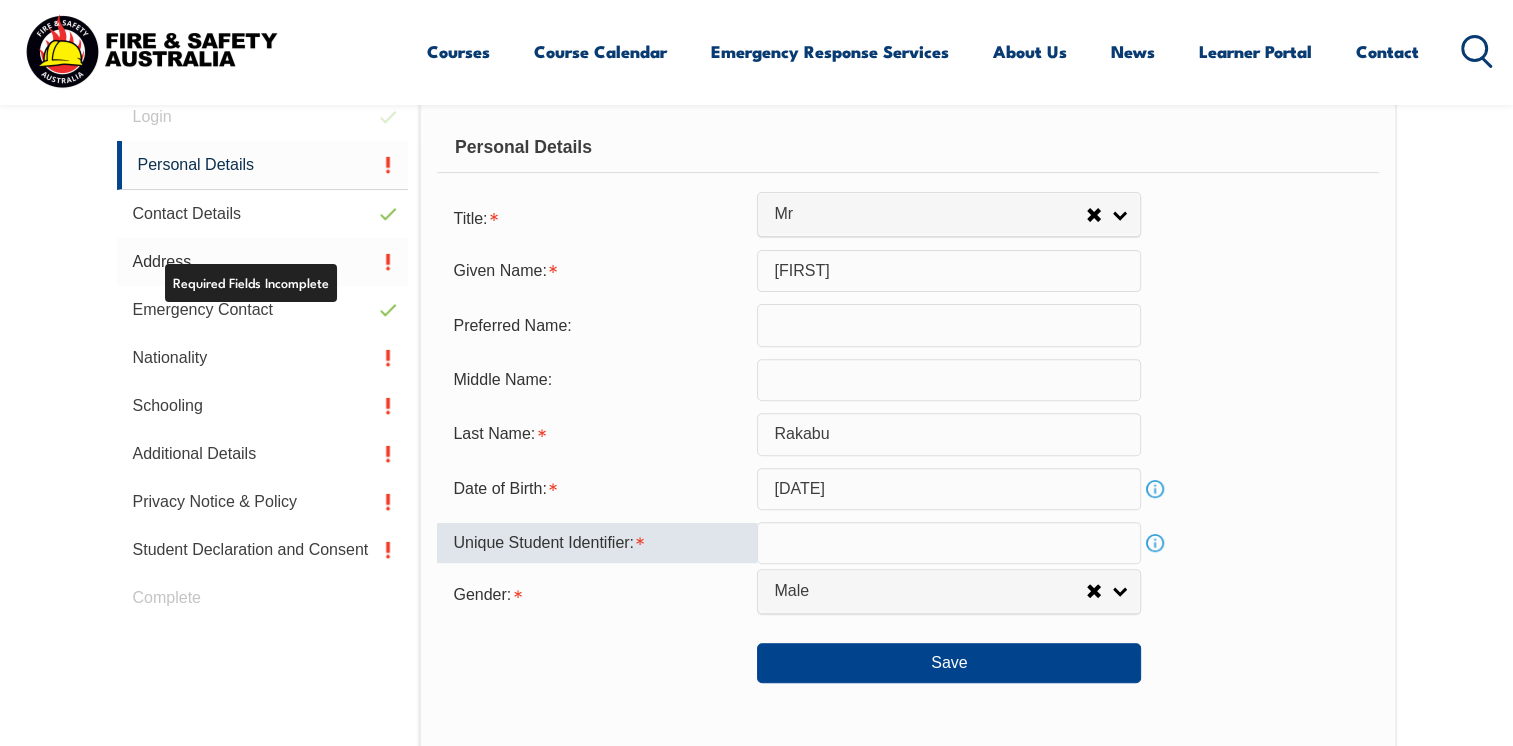 click on "Address" at bounding box center (263, 262) 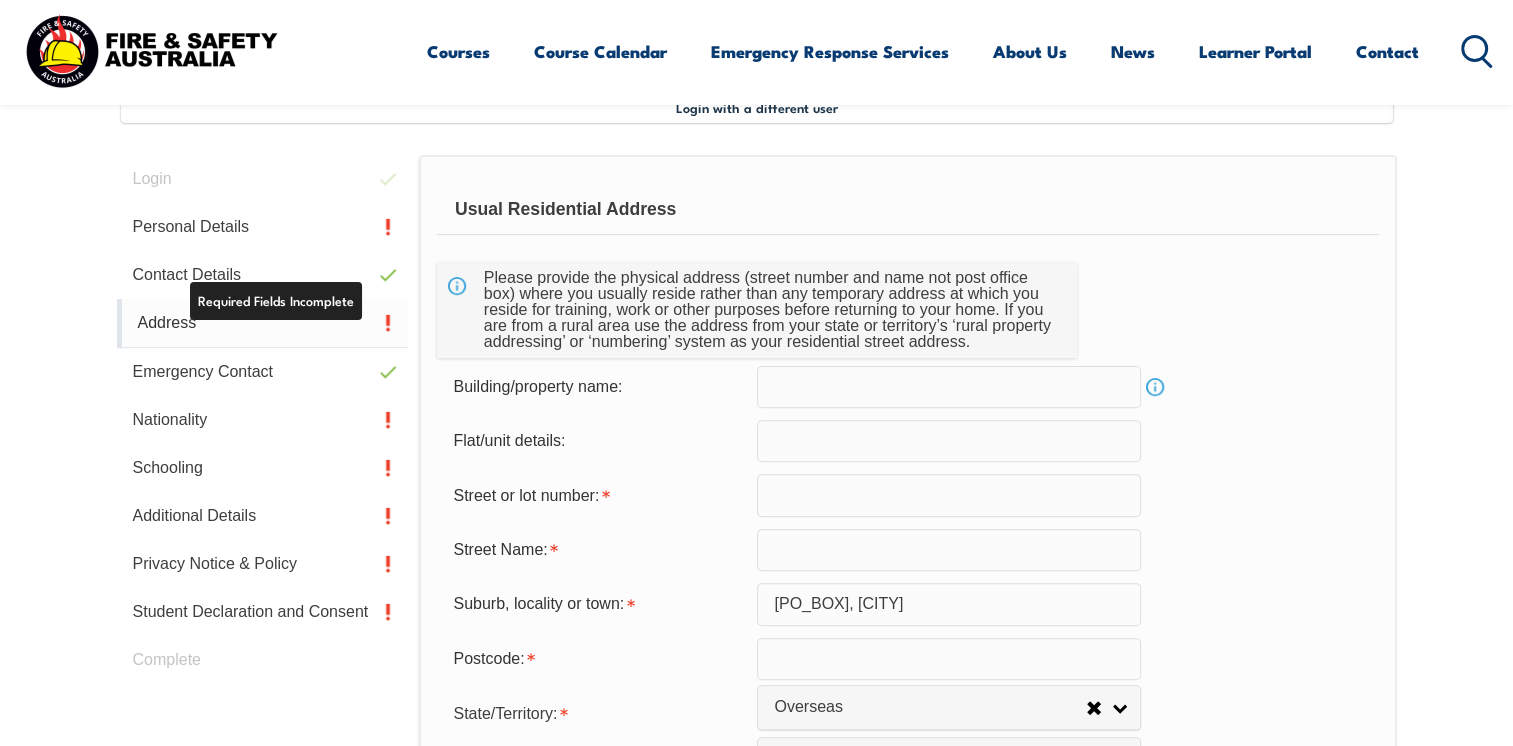 scroll, scrollTop: 544, scrollLeft: 0, axis: vertical 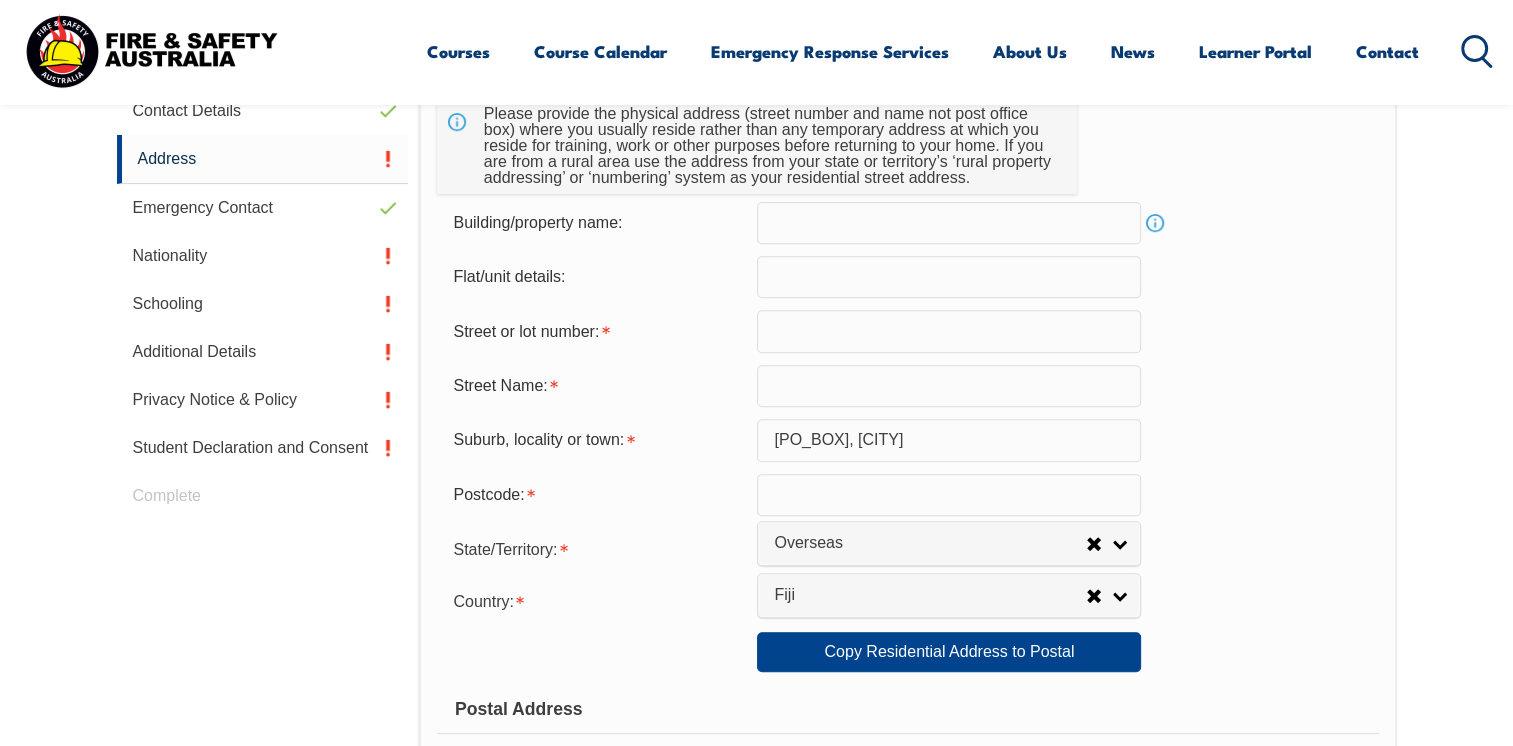 click at bounding box center [949, 331] 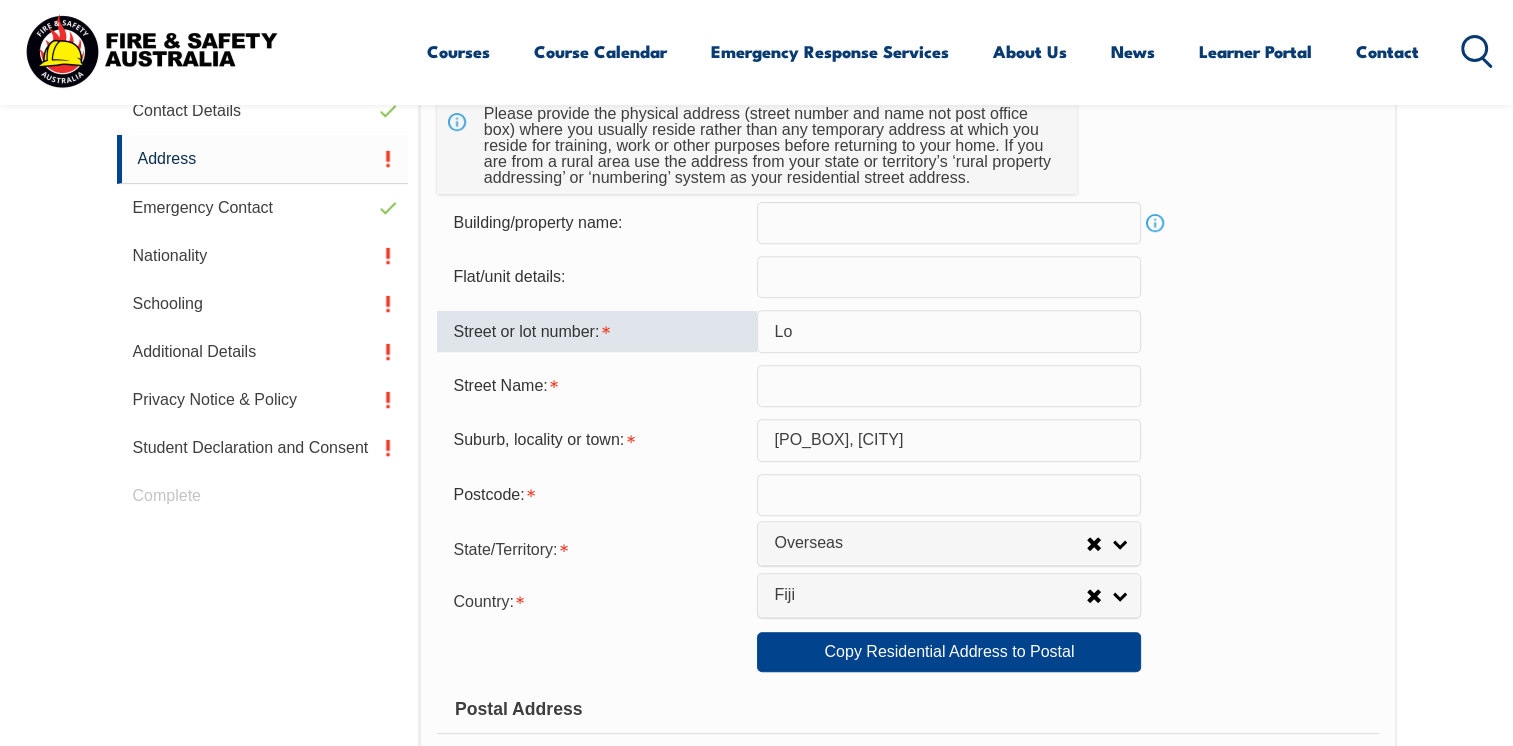 type on "L" 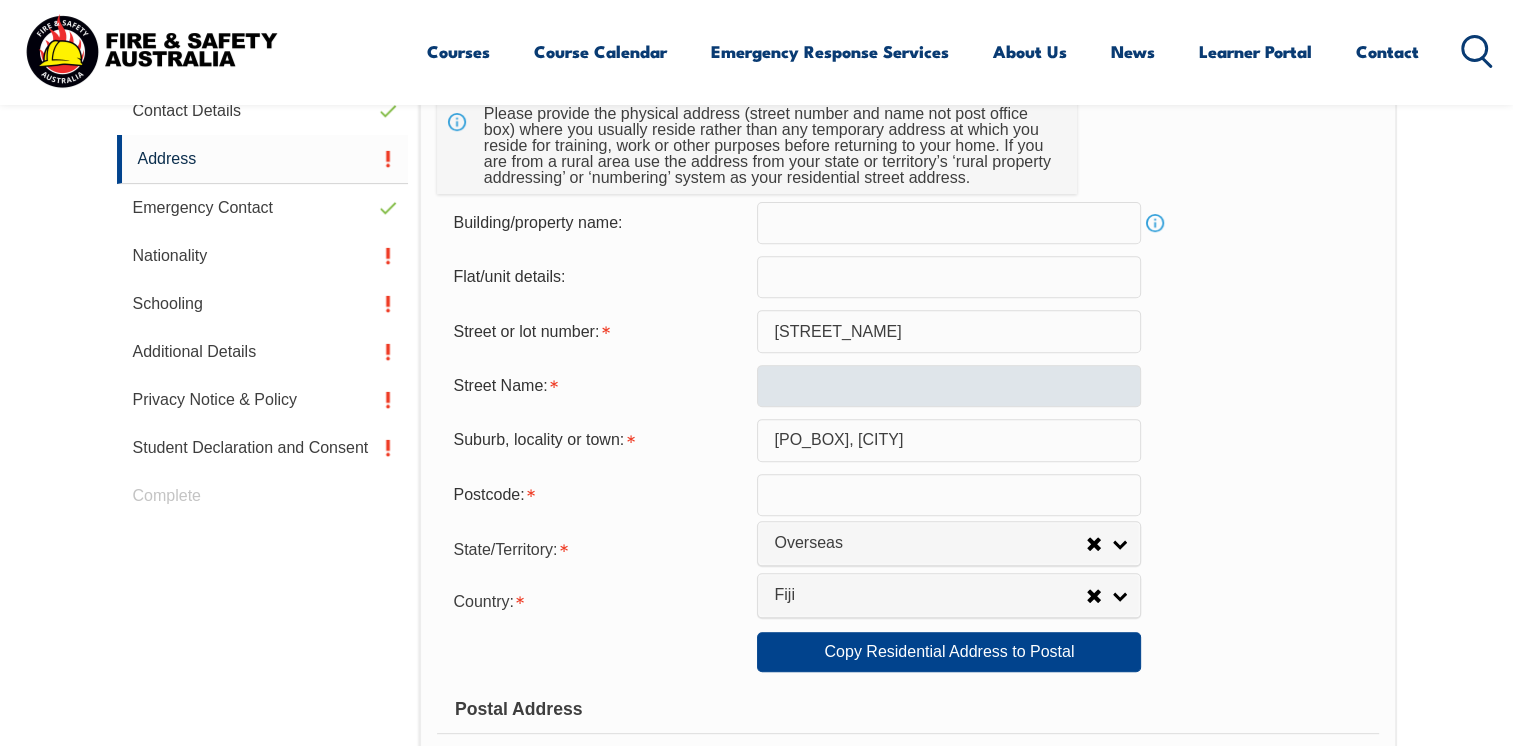 drag, startPoint x: 902, startPoint y: 355, endPoint x: 898, endPoint y: 380, distance: 25.317978 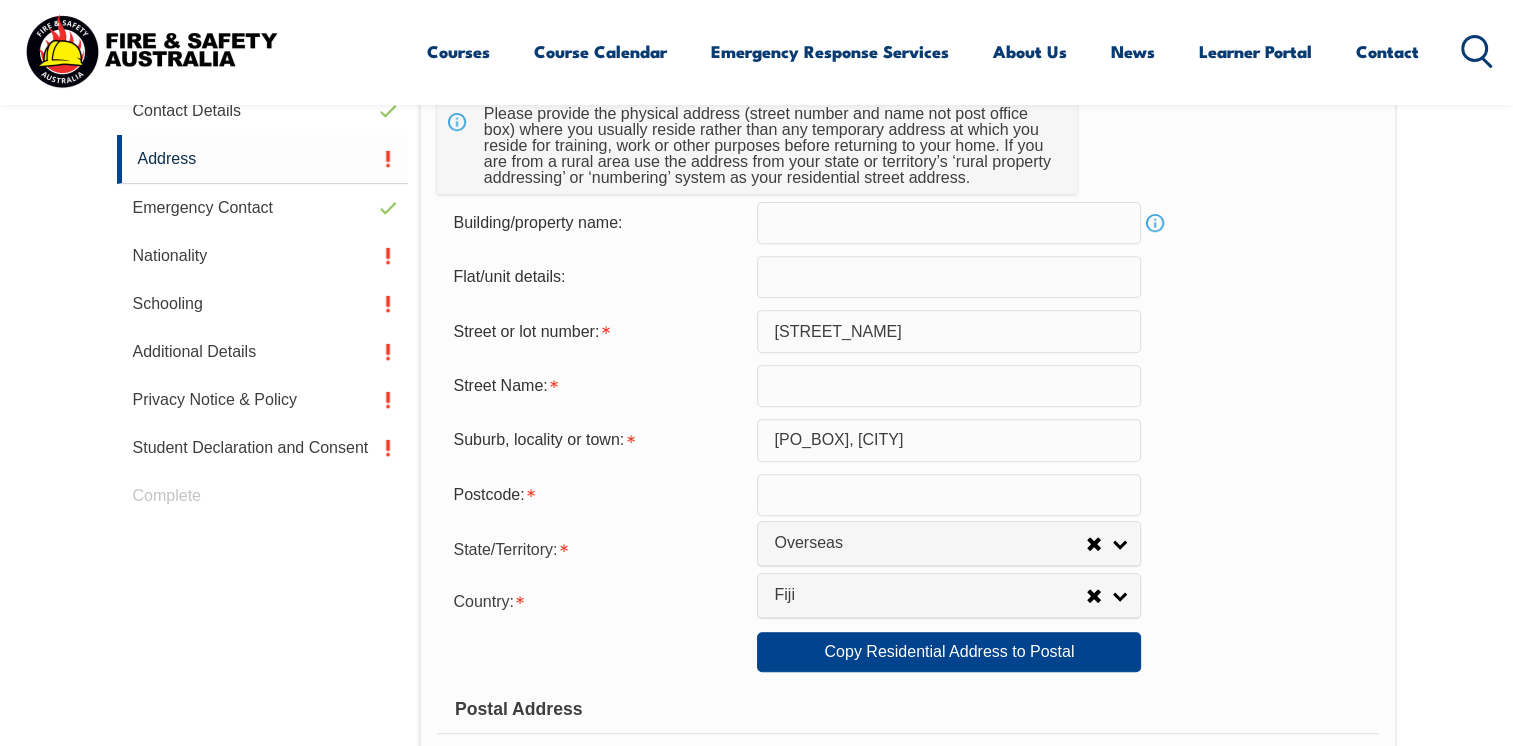 click at bounding box center [949, 386] 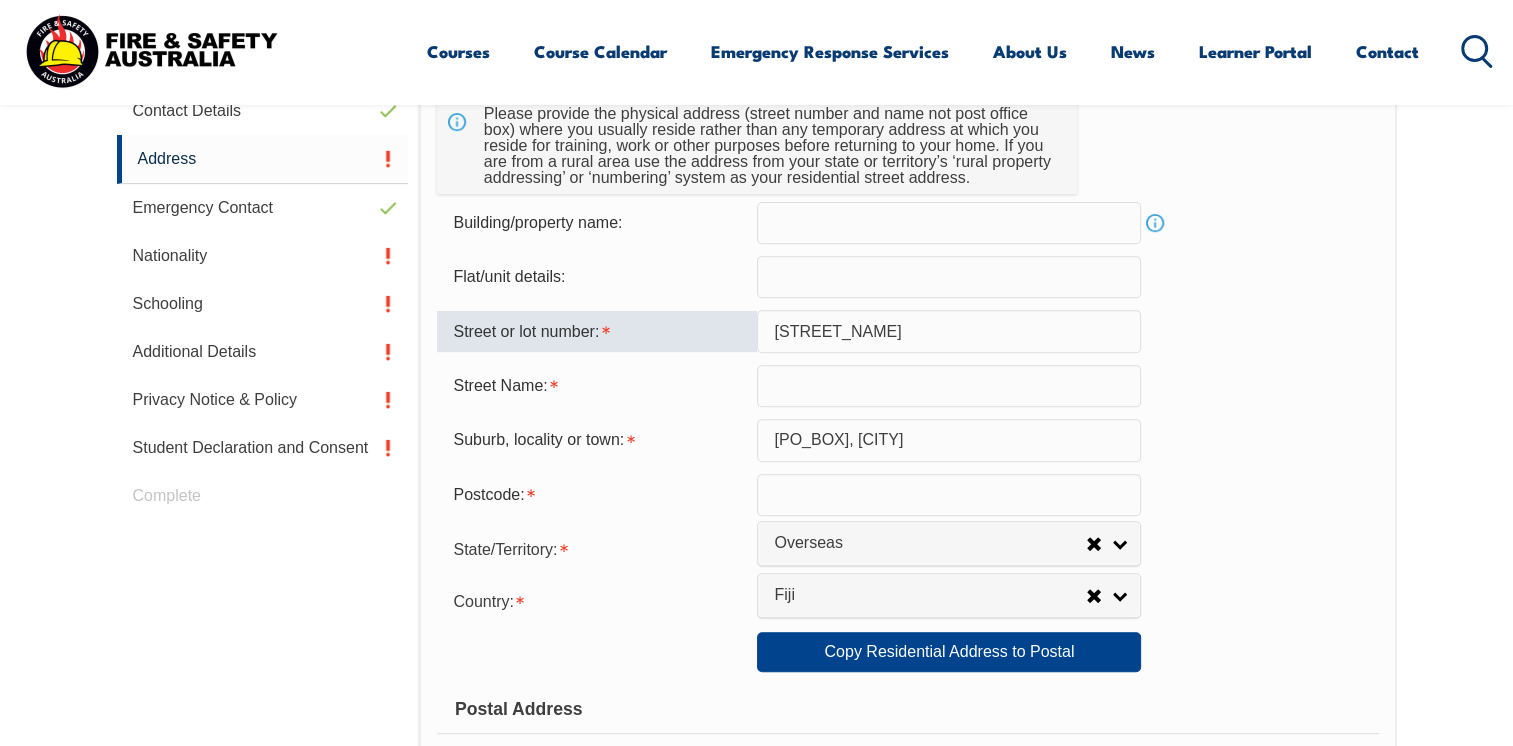 drag, startPoint x: 915, startPoint y: 328, endPoint x: 745, endPoint y: 314, distance: 170.5755 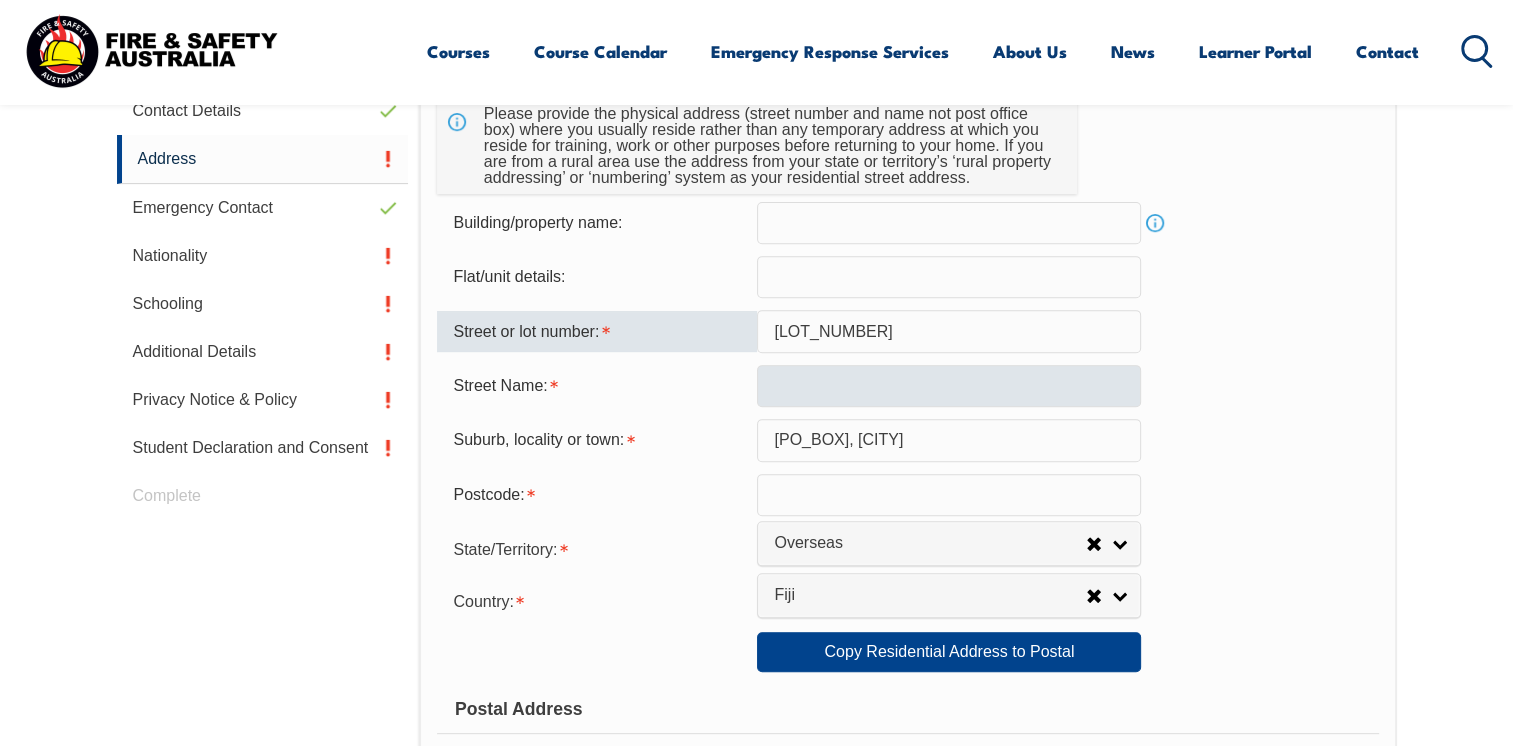 type on "[LOT_NUMBER]" 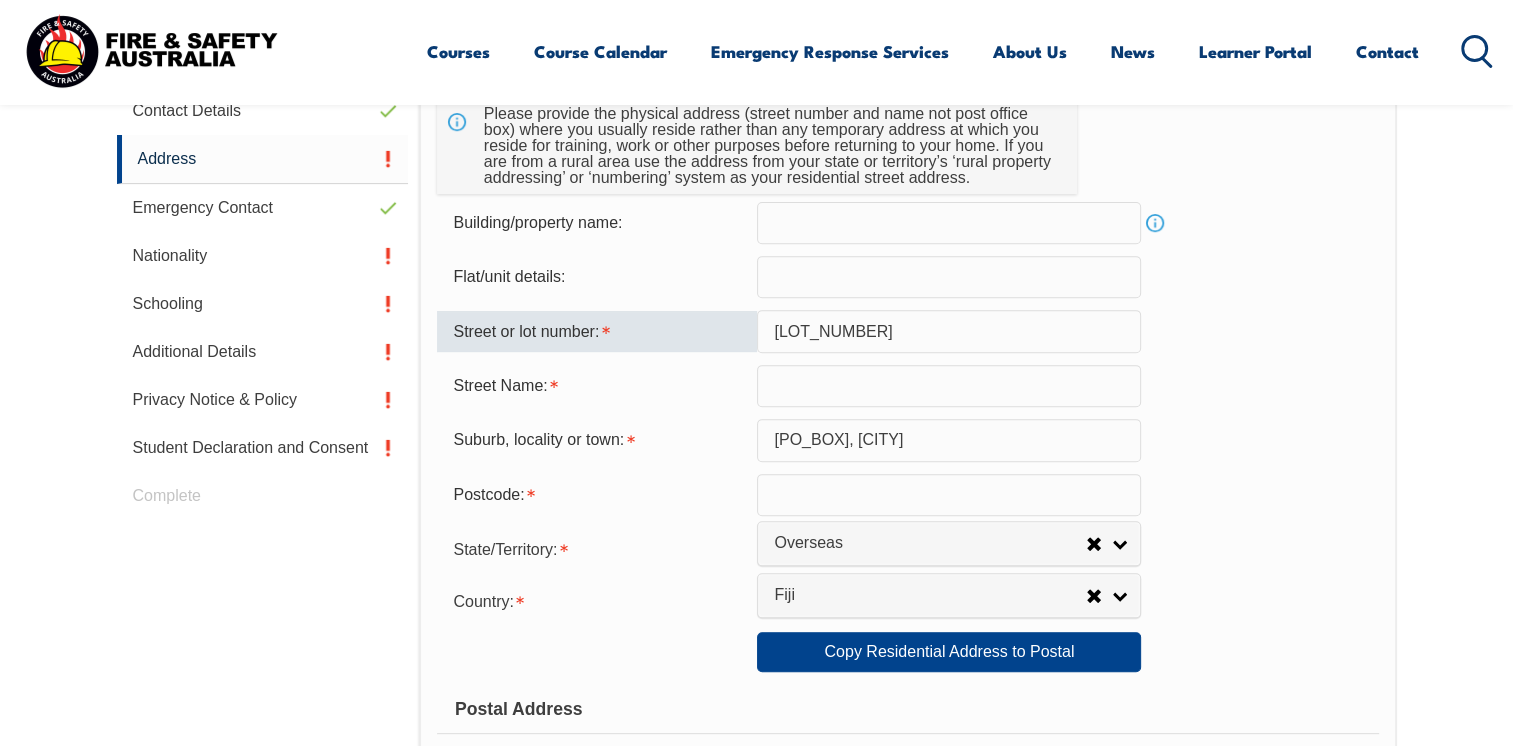 click at bounding box center (949, 386) 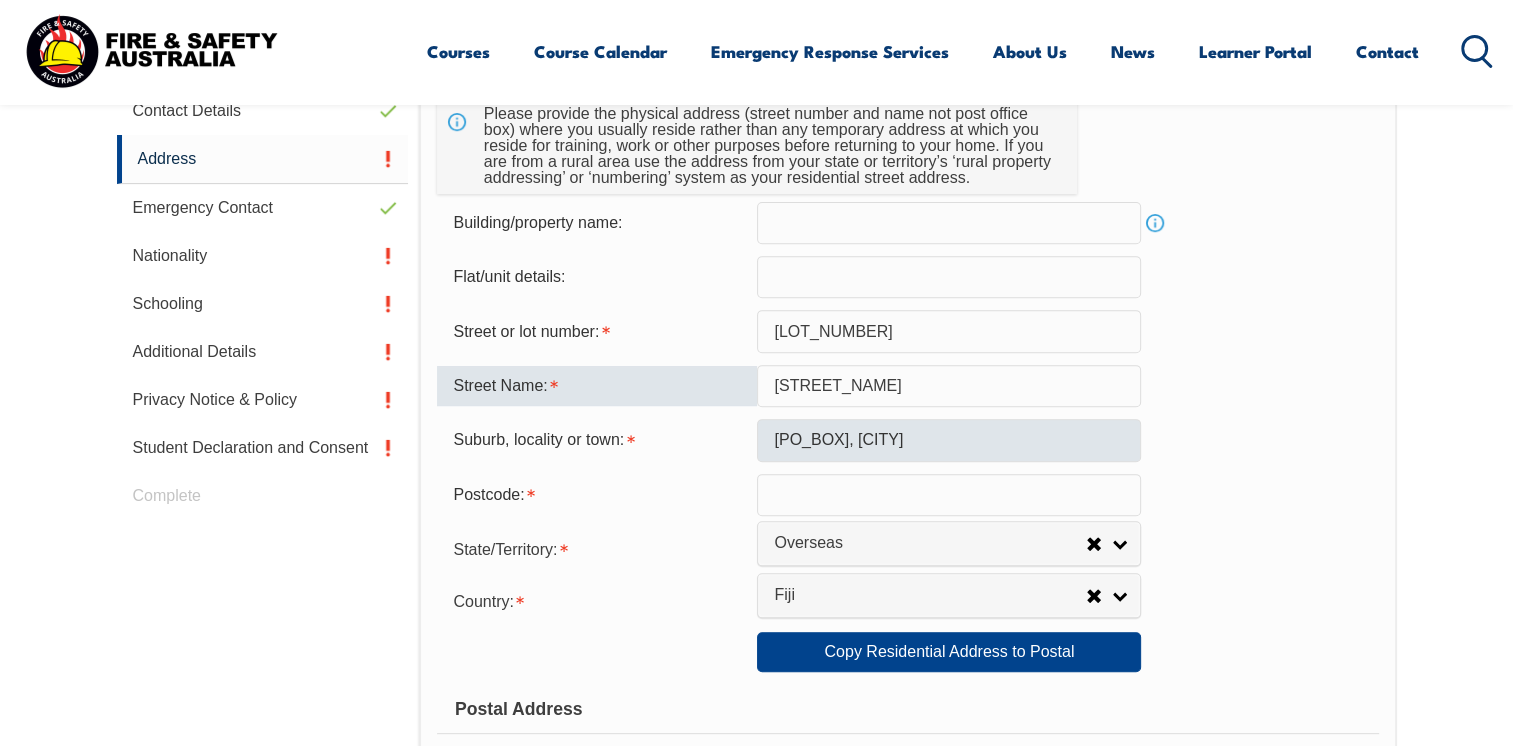 type on "[STREET_NAME]" 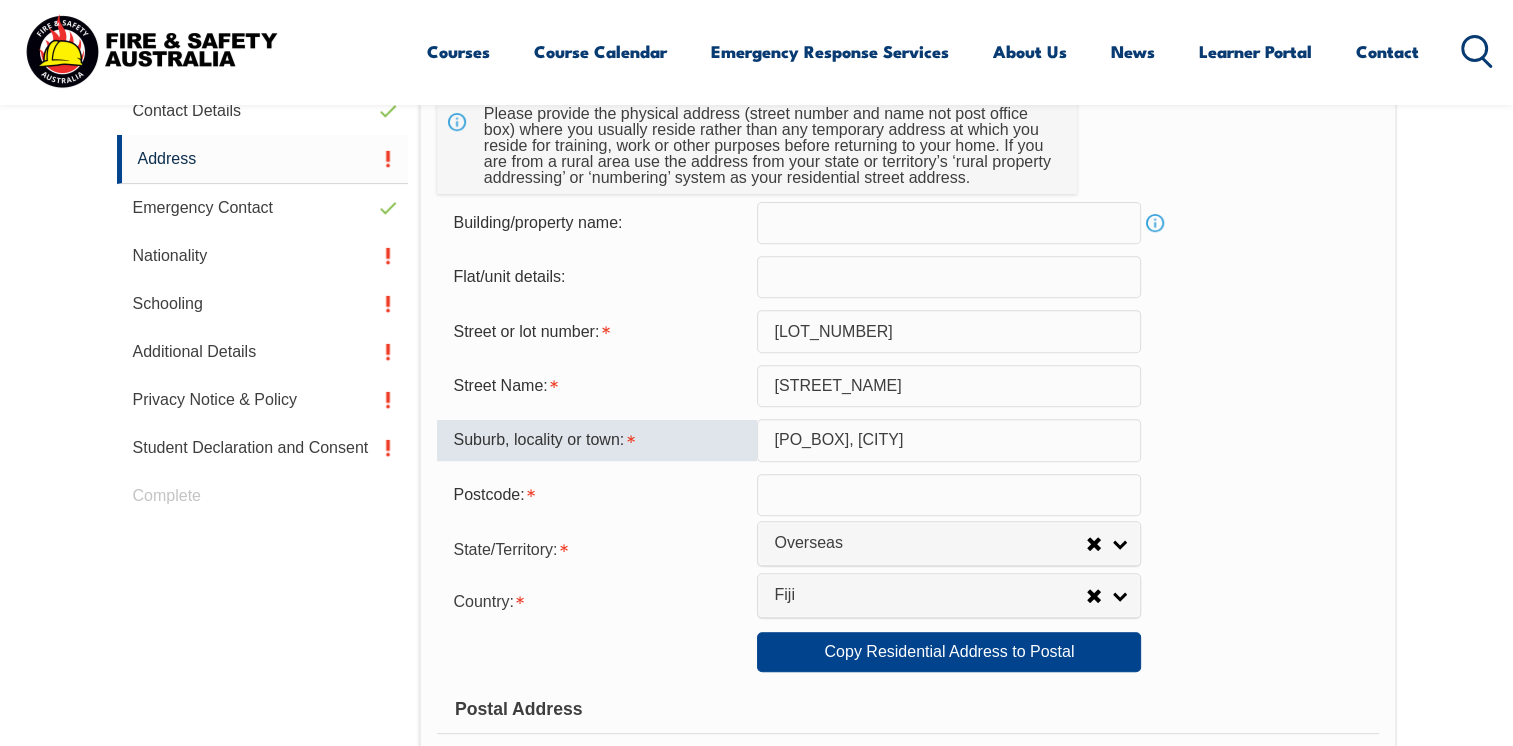 drag, startPoint x: 960, startPoint y: 437, endPoint x: 695, endPoint y: 427, distance: 265.1886 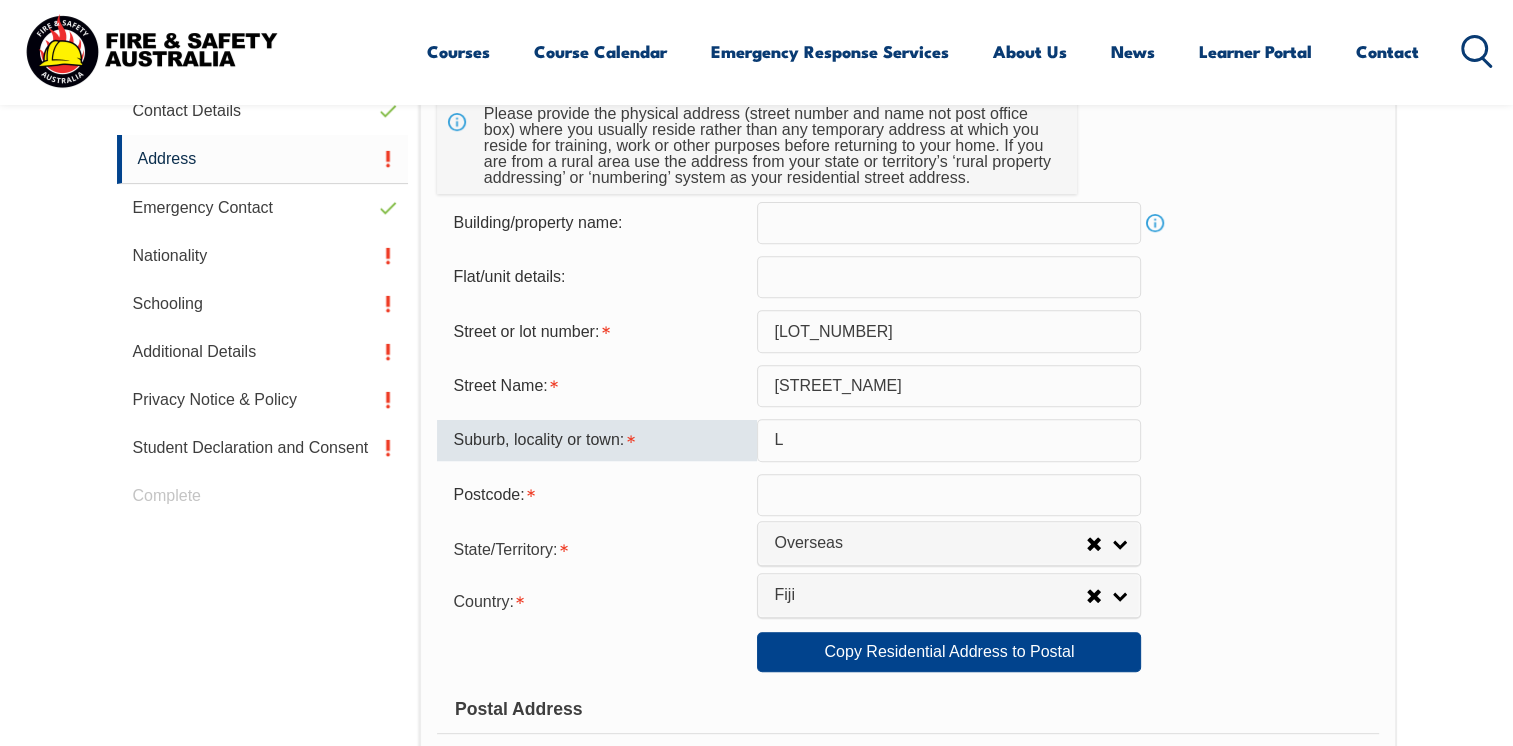 type on "[CITY]" 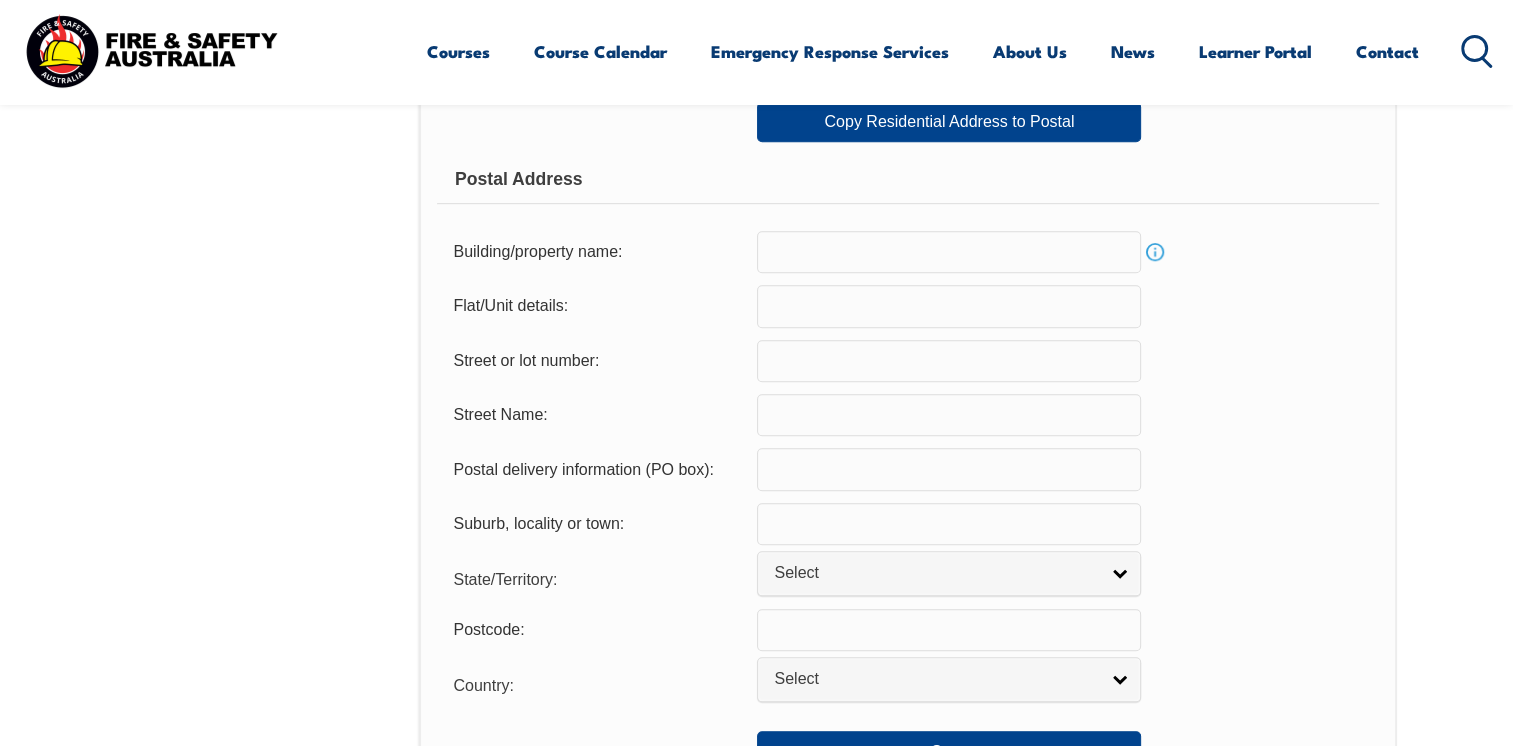 scroll, scrollTop: 1262, scrollLeft: 0, axis: vertical 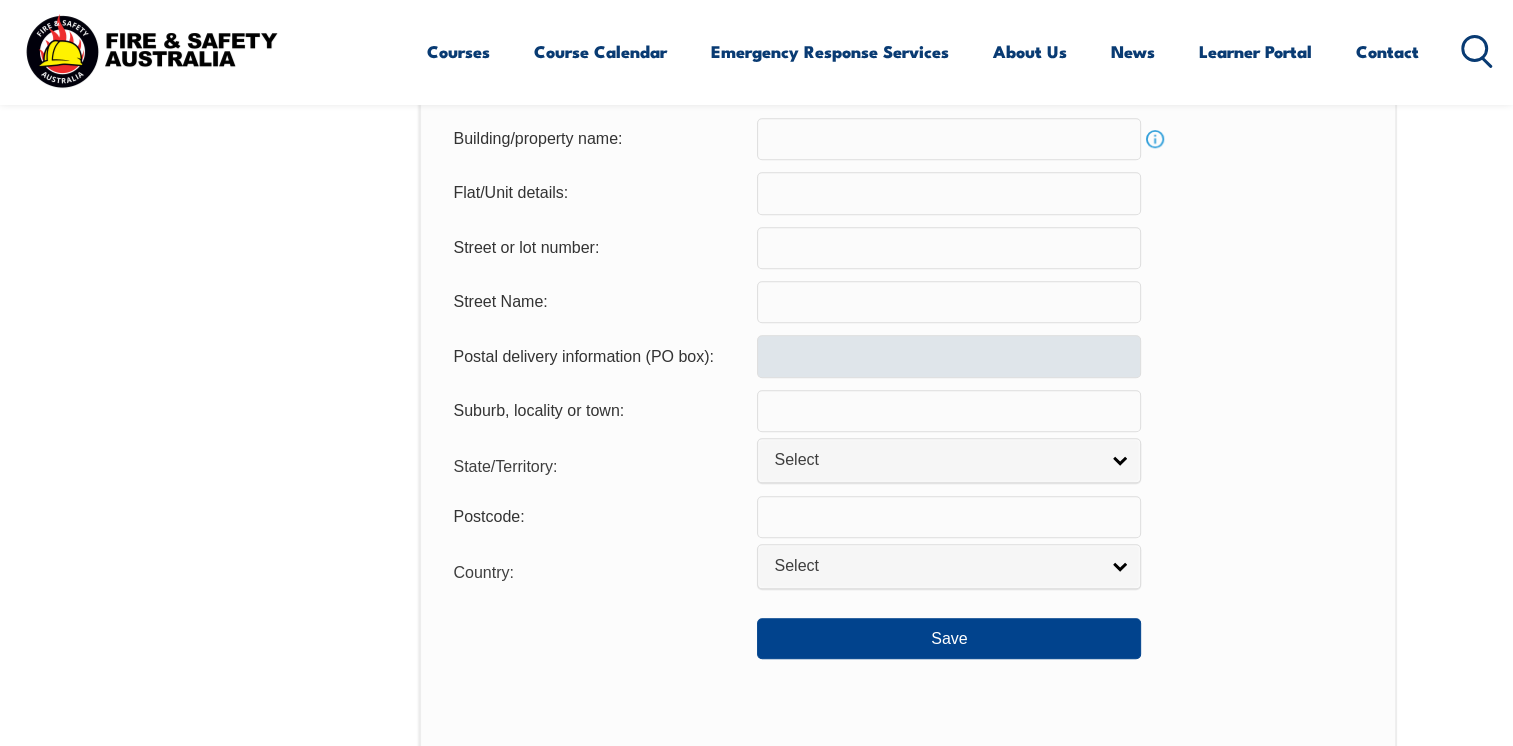 type on "[POSTCODE]" 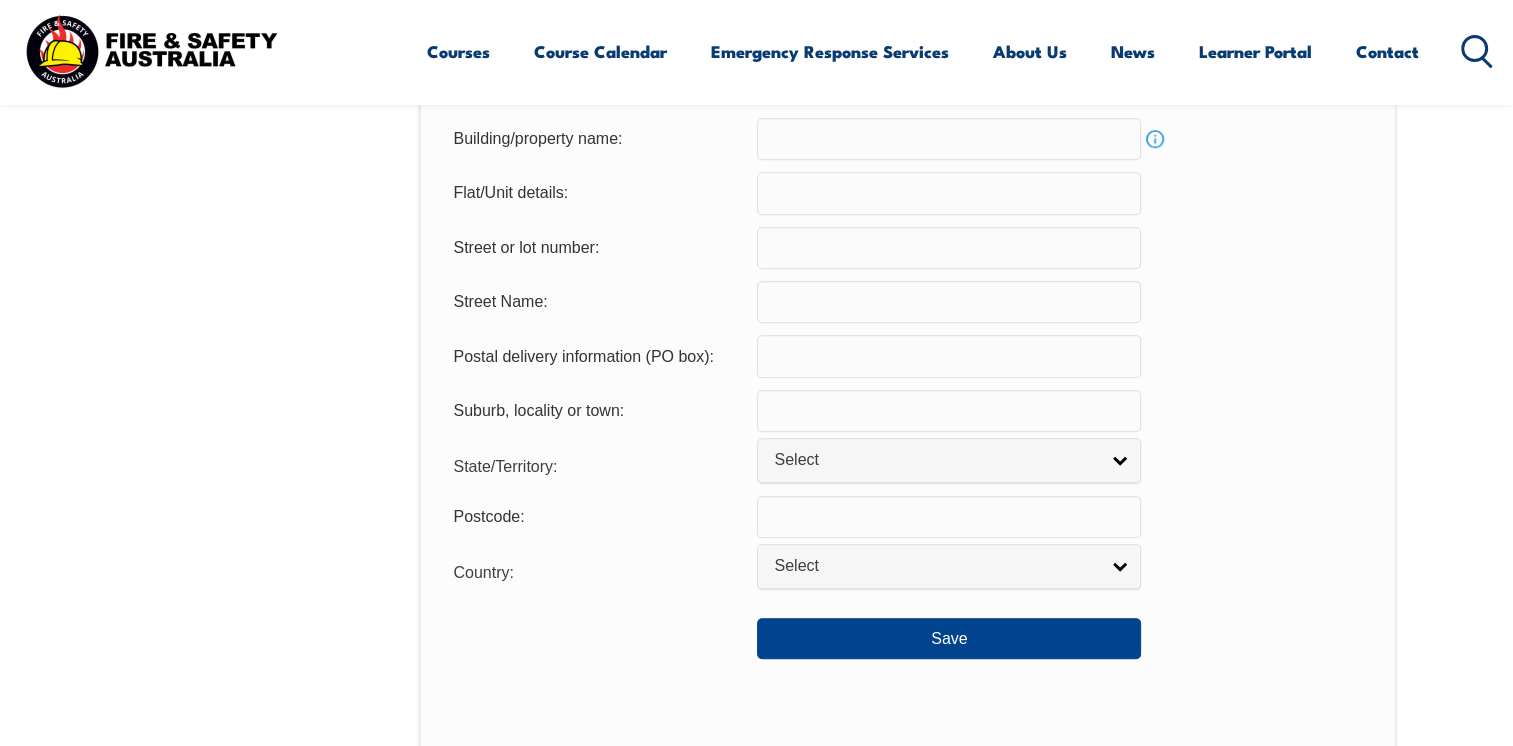 click at bounding box center (949, 356) 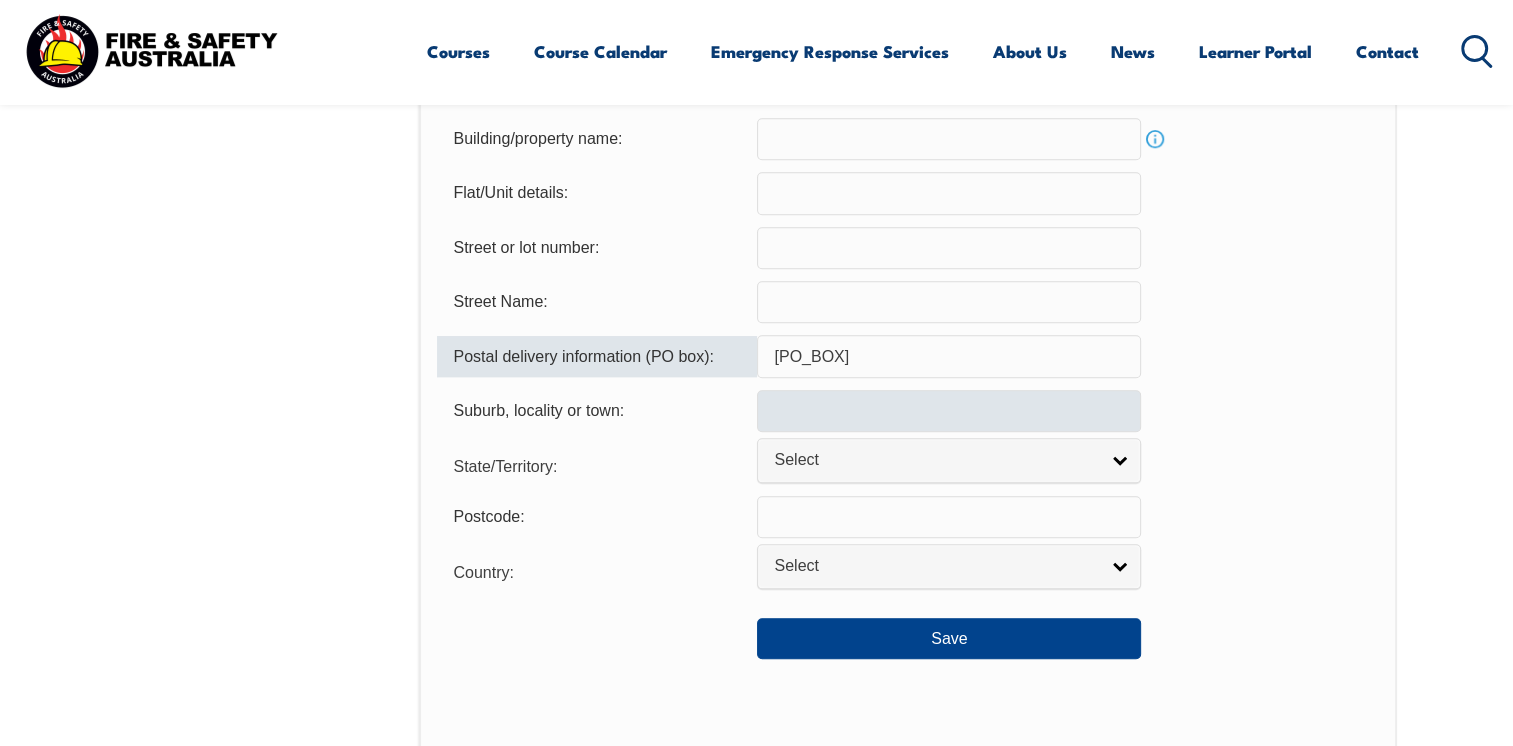 type on "[PO_BOX]" 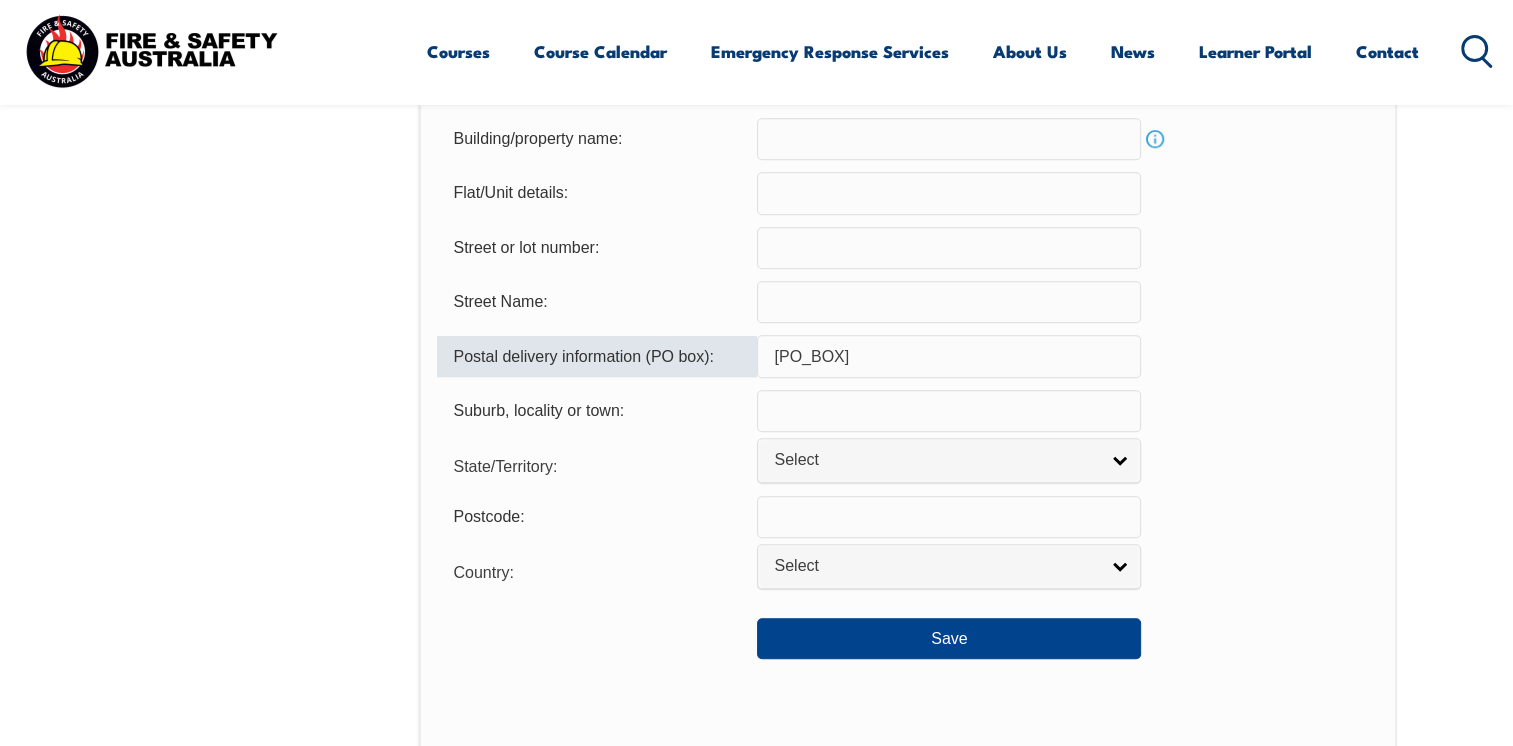click at bounding box center [949, 411] 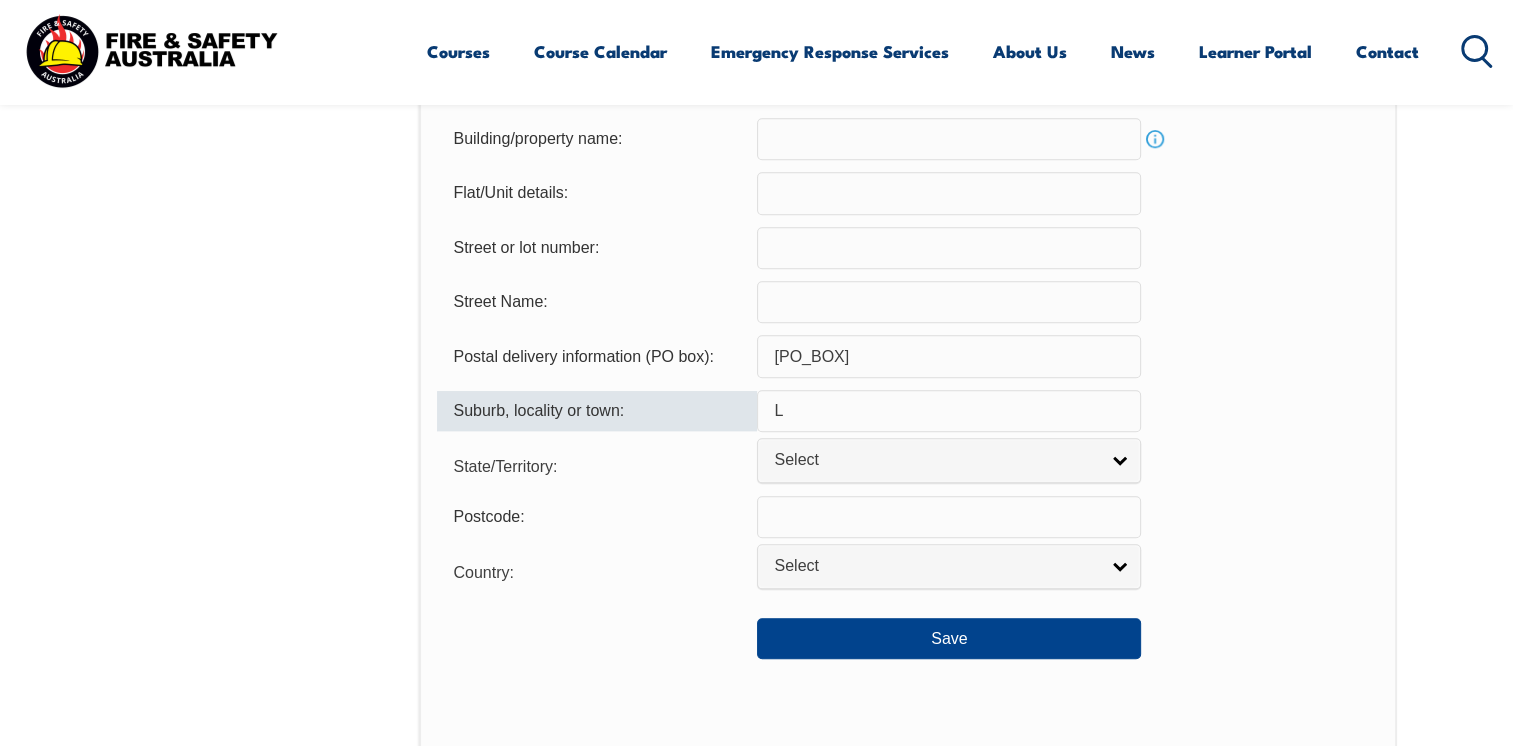 type on "[CITY]" 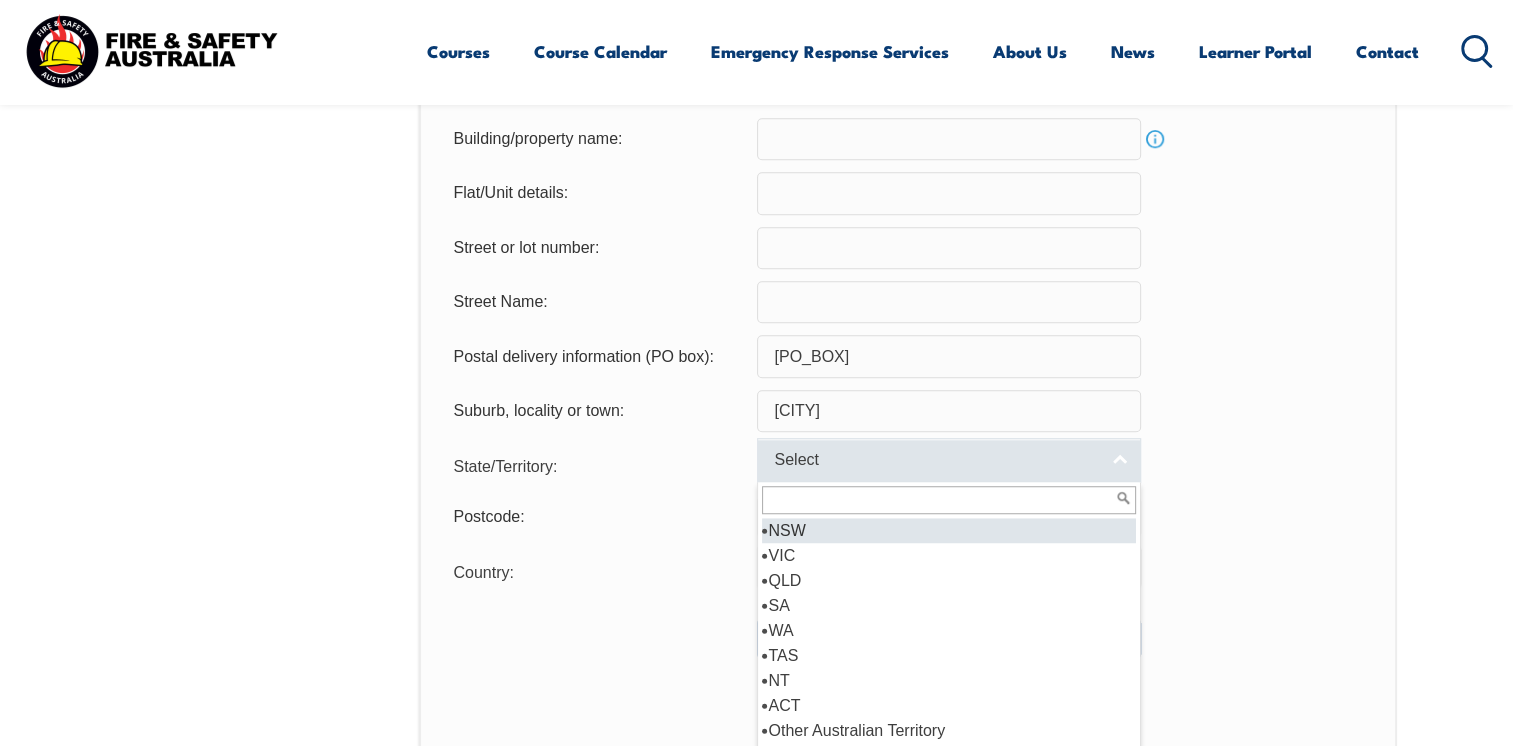 click on "Select" at bounding box center [936, 460] 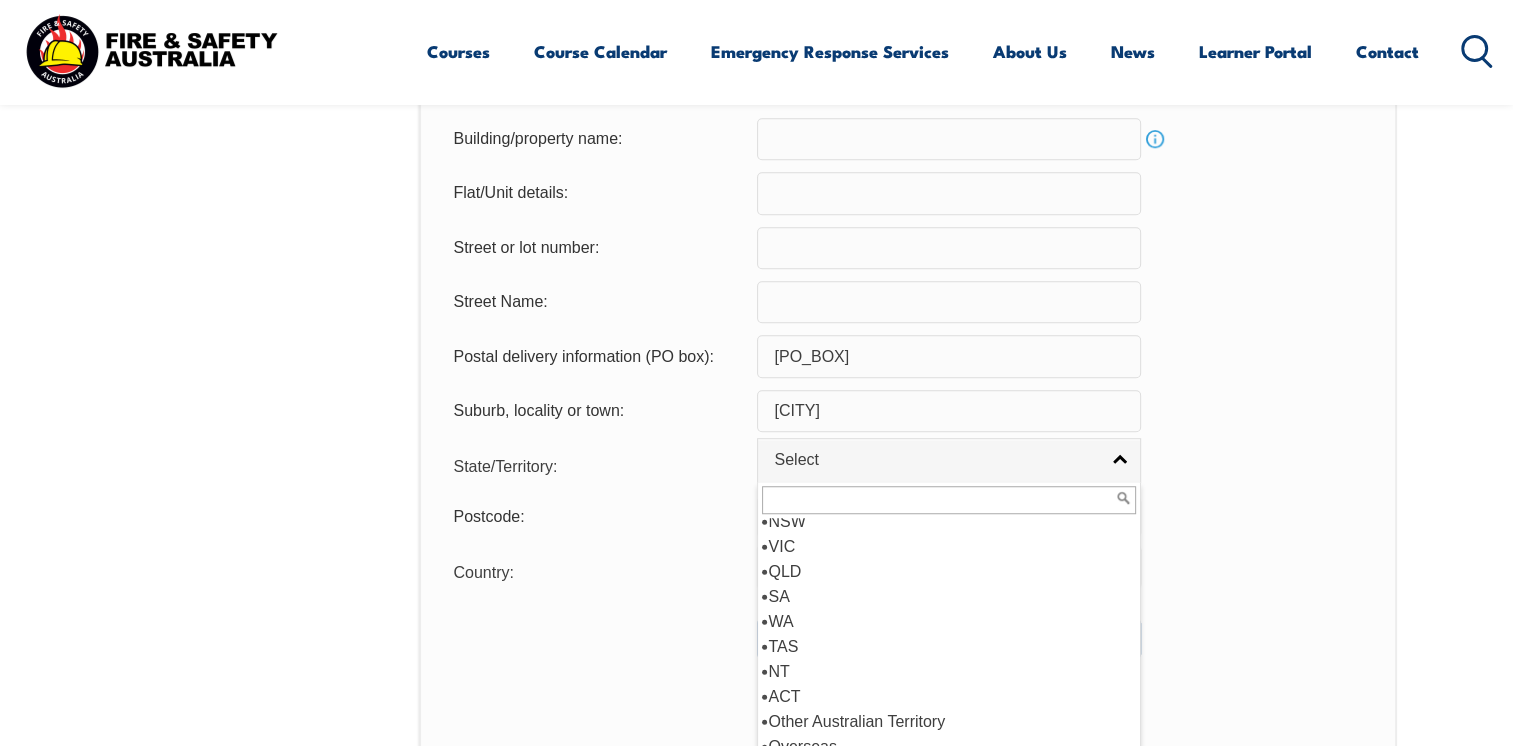 scroll, scrollTop: 0, scrollLeft: 0, axis: both 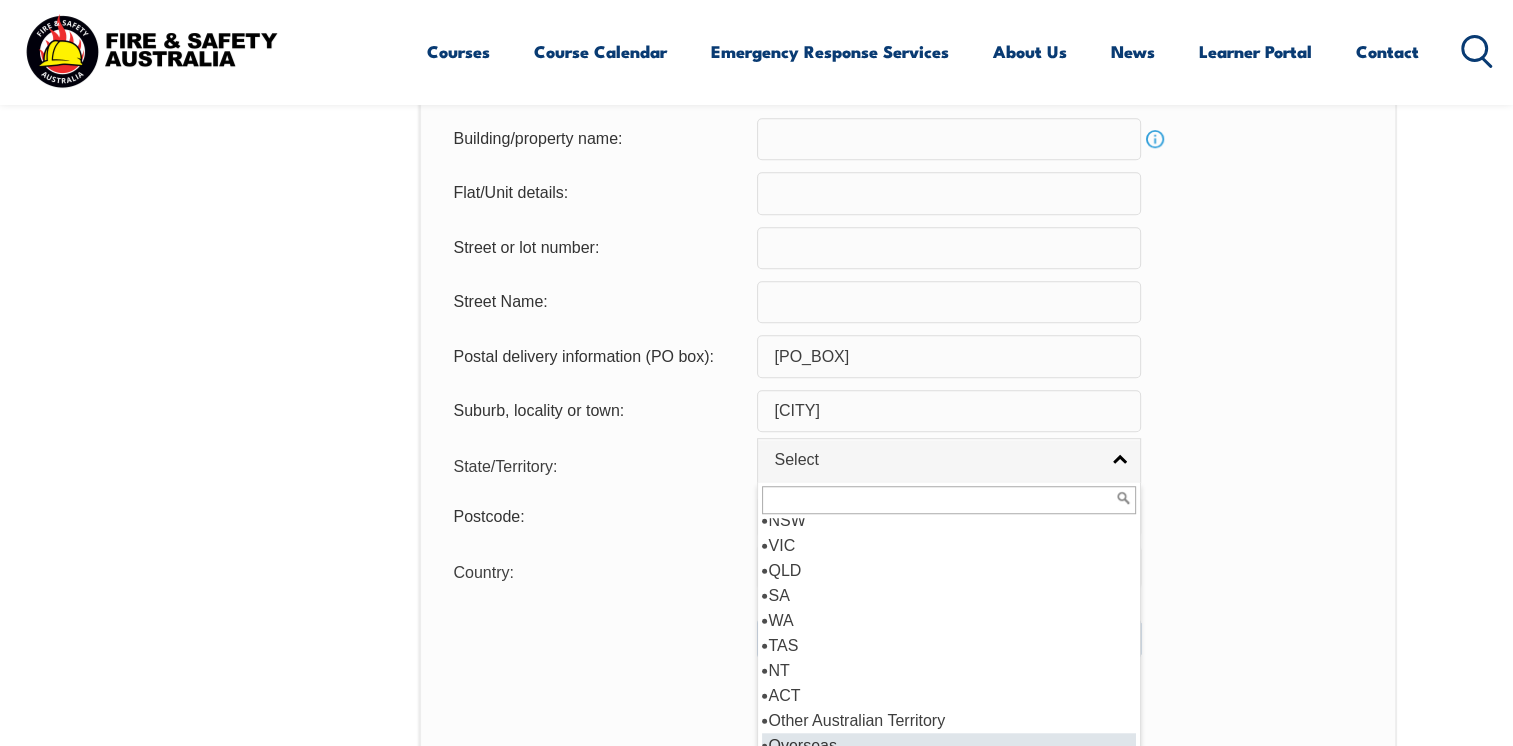 click on "Overseas" at bounding box center [949, 745] 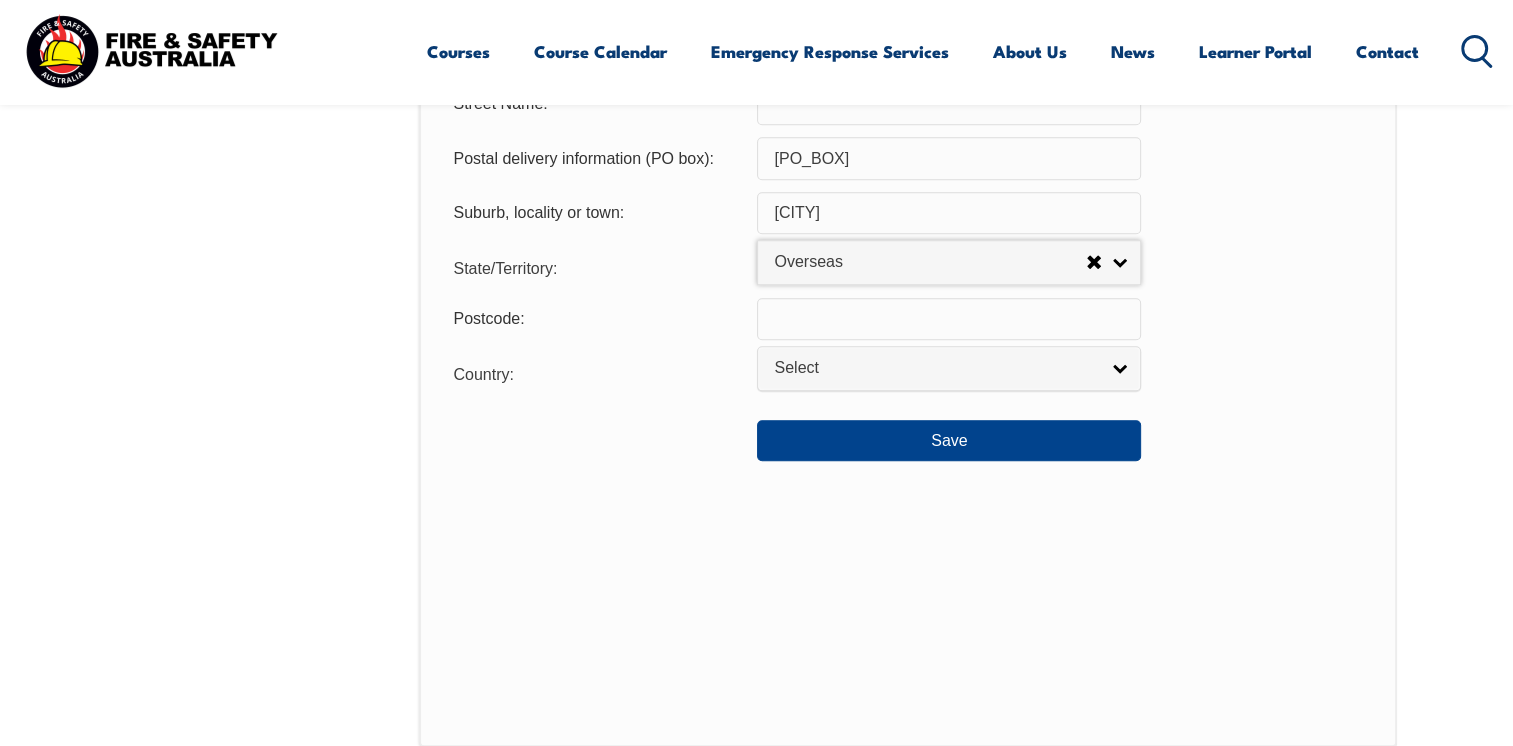 scroll, scrollTop: 1562, scrollLeft: 0, axis: vertical 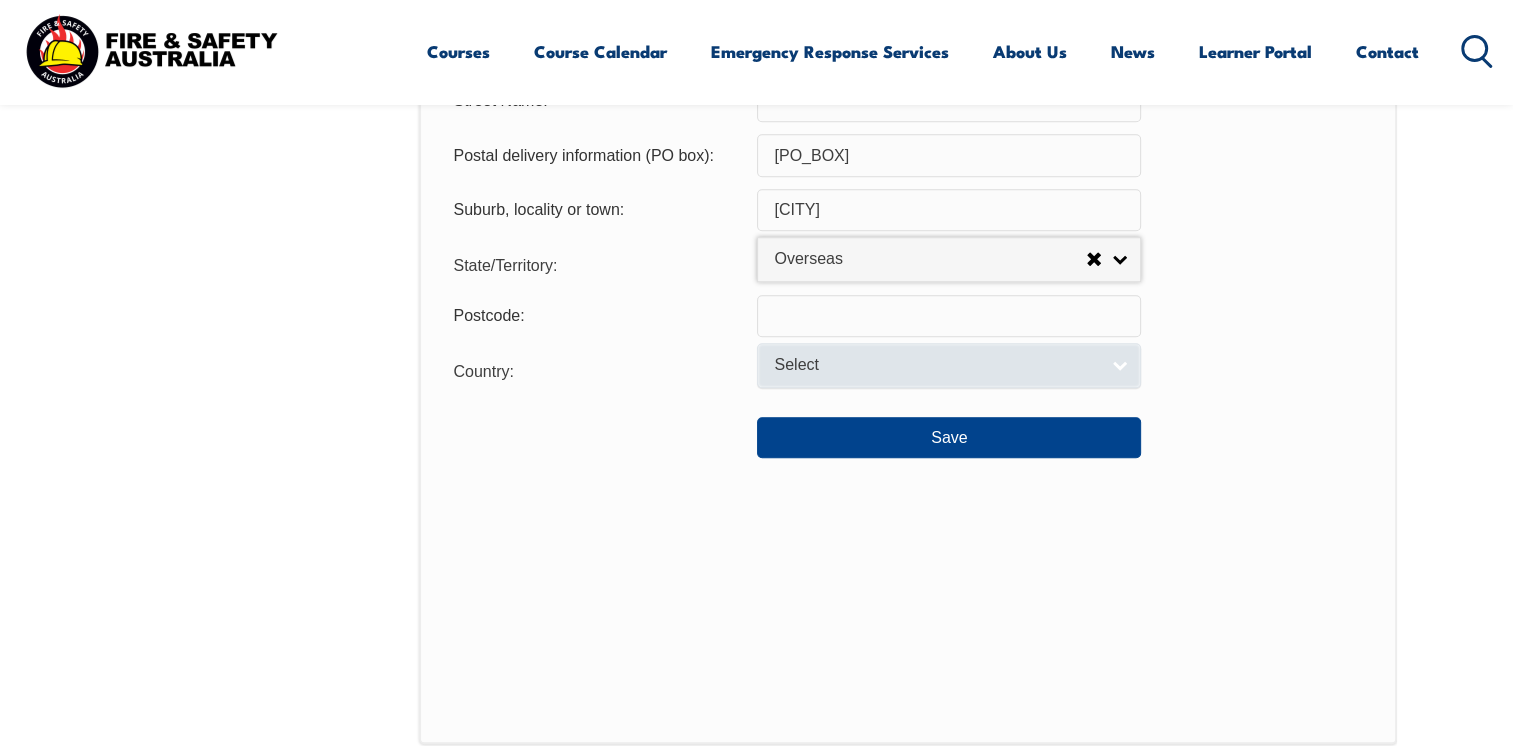 click on "Select" at bounding box center [936, 365] 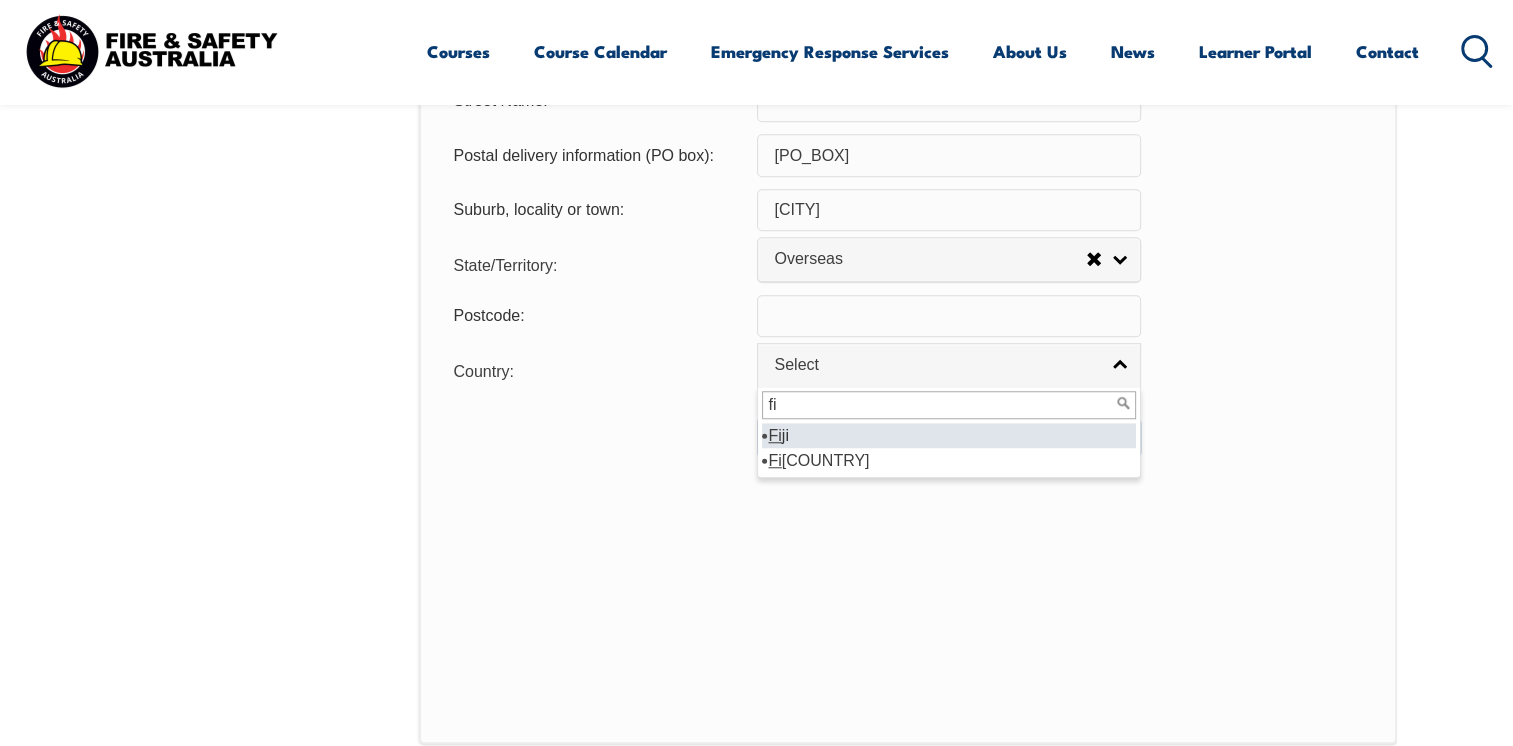 type on "Fiji" 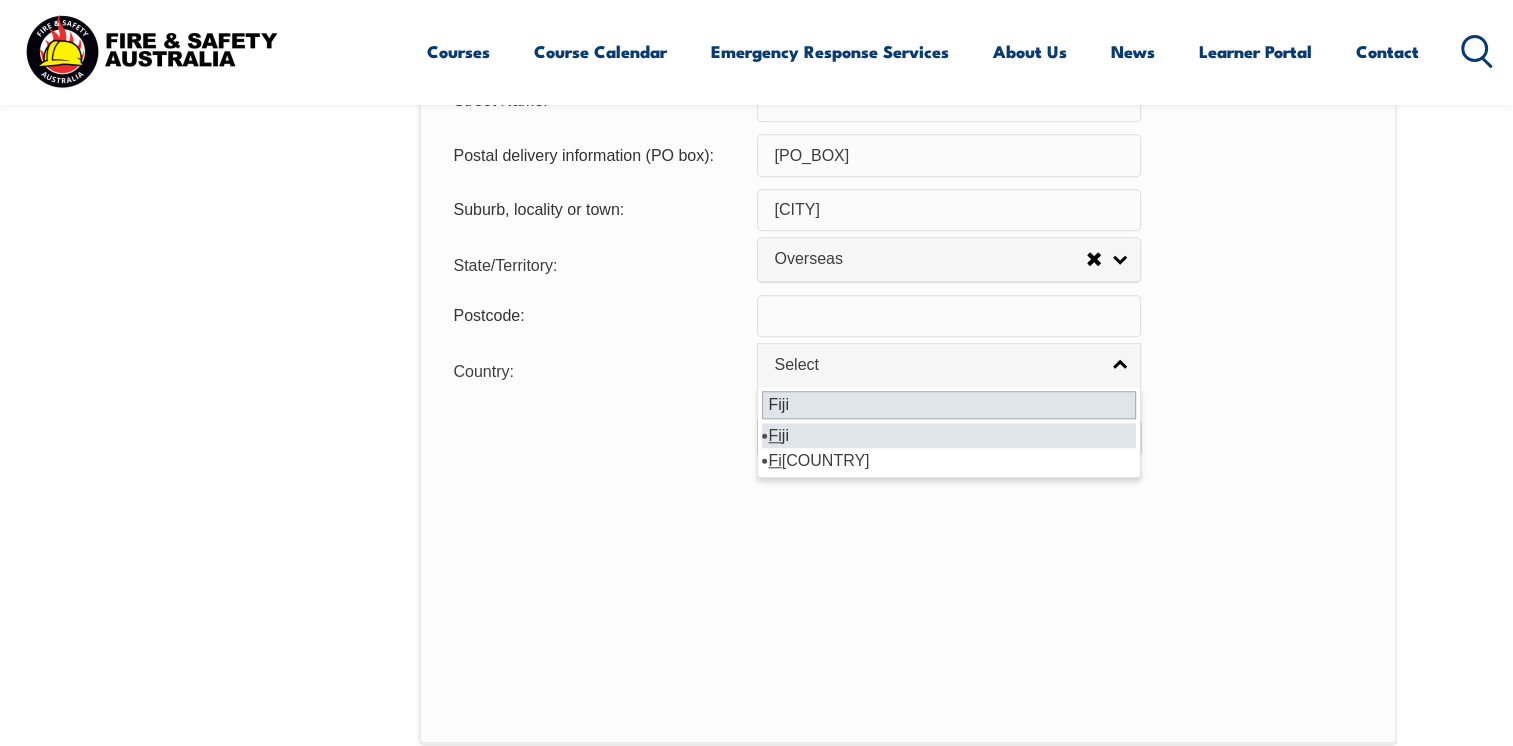select on "1502" 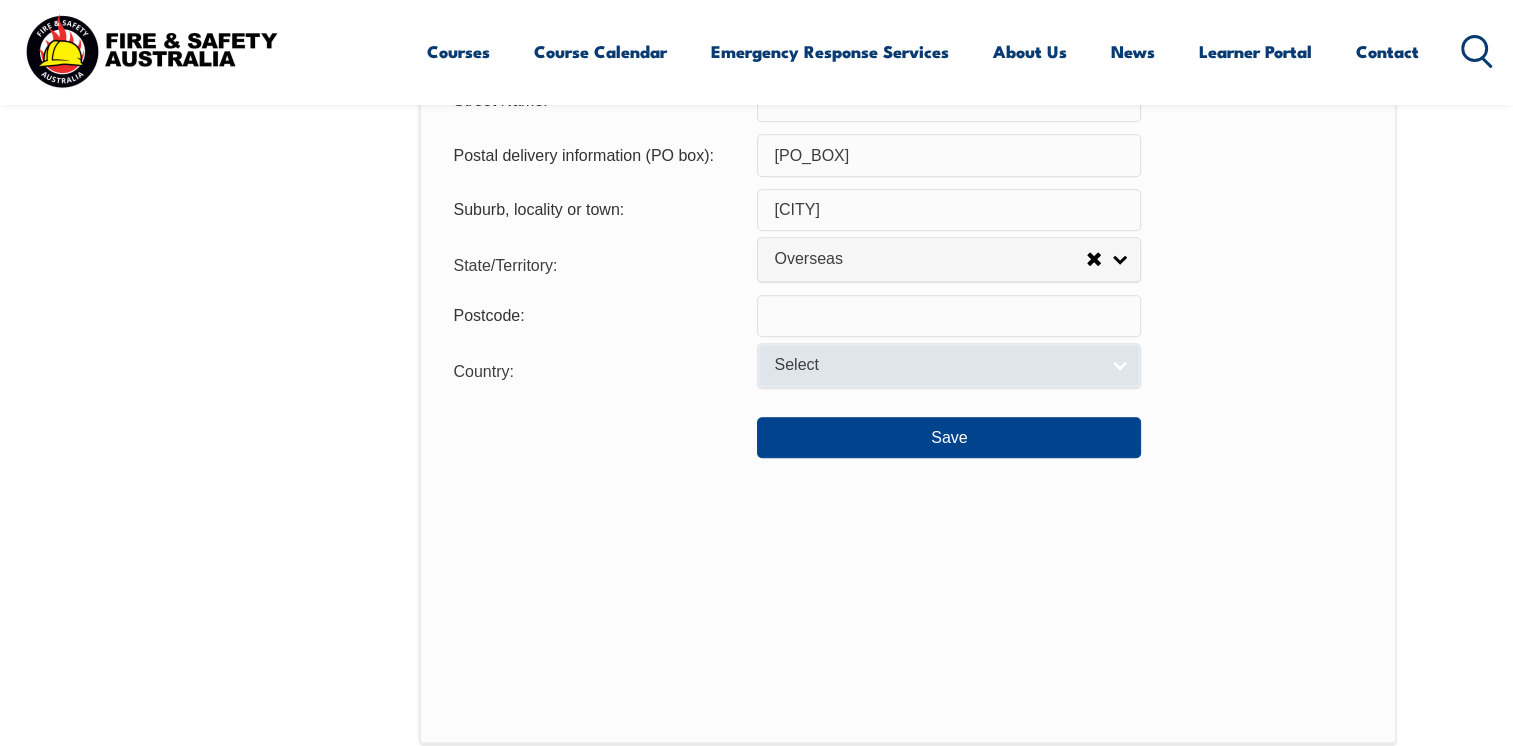 click on "Select" at bounding box center (949, 365) 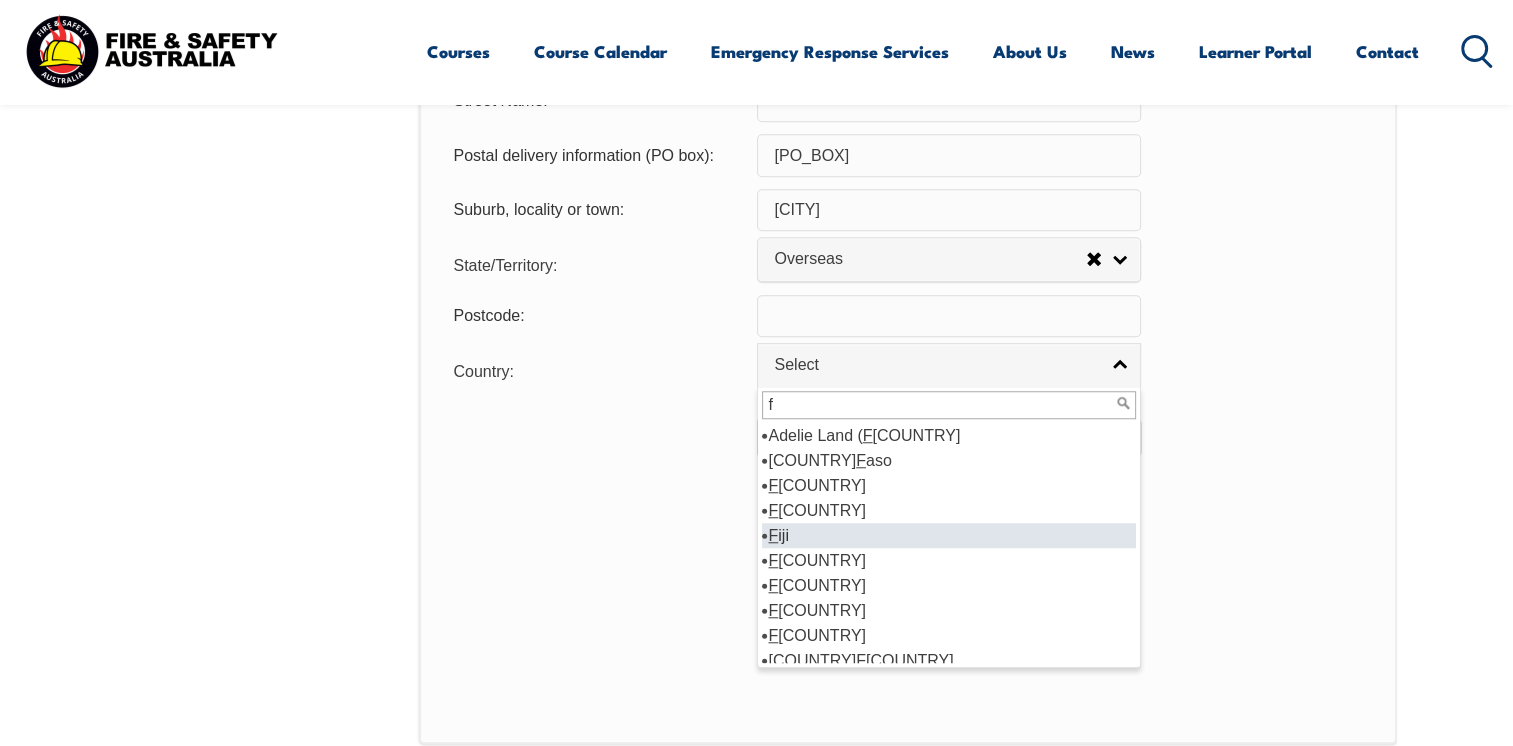 type on "f" 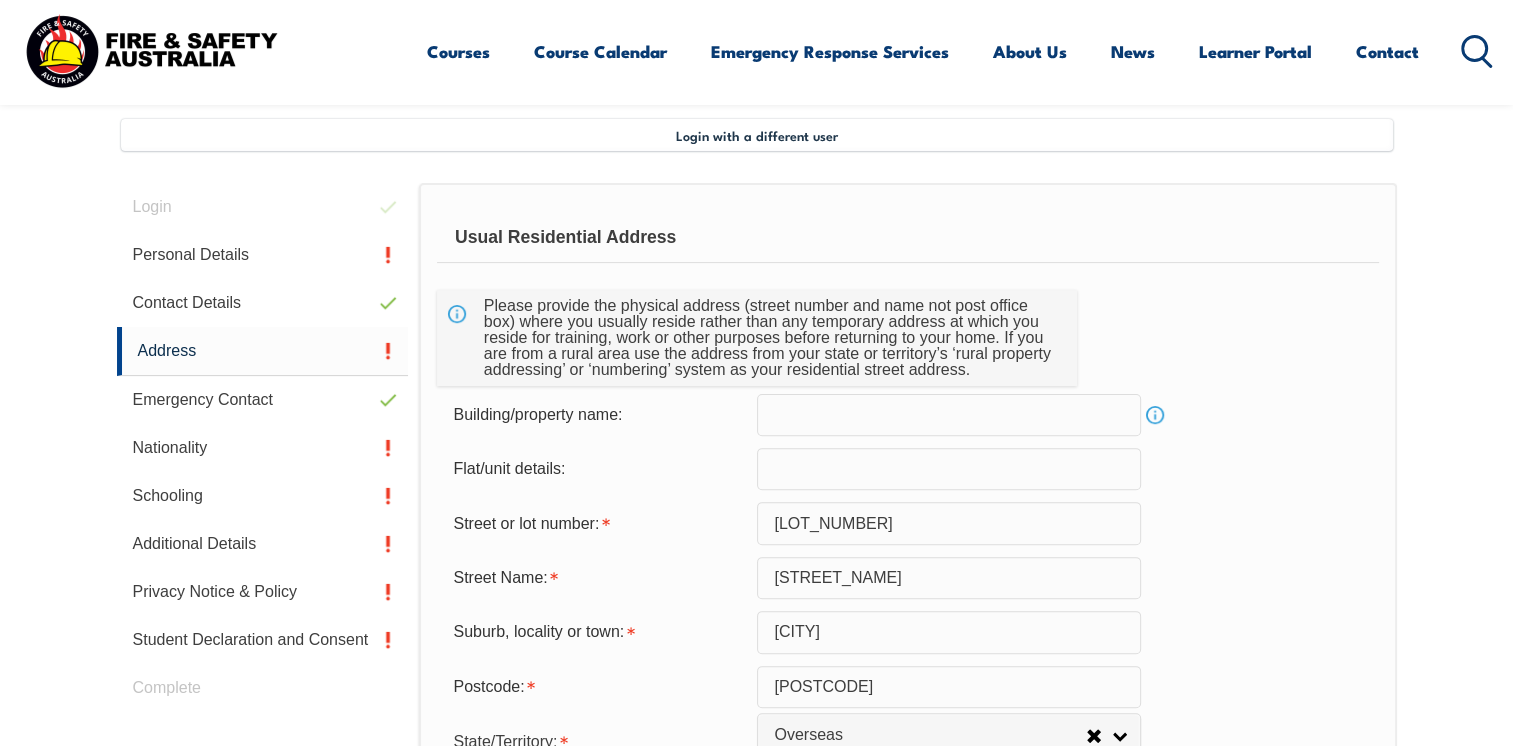scroll, scrollTop: 530, scrollLeft: 0, axis: vertical 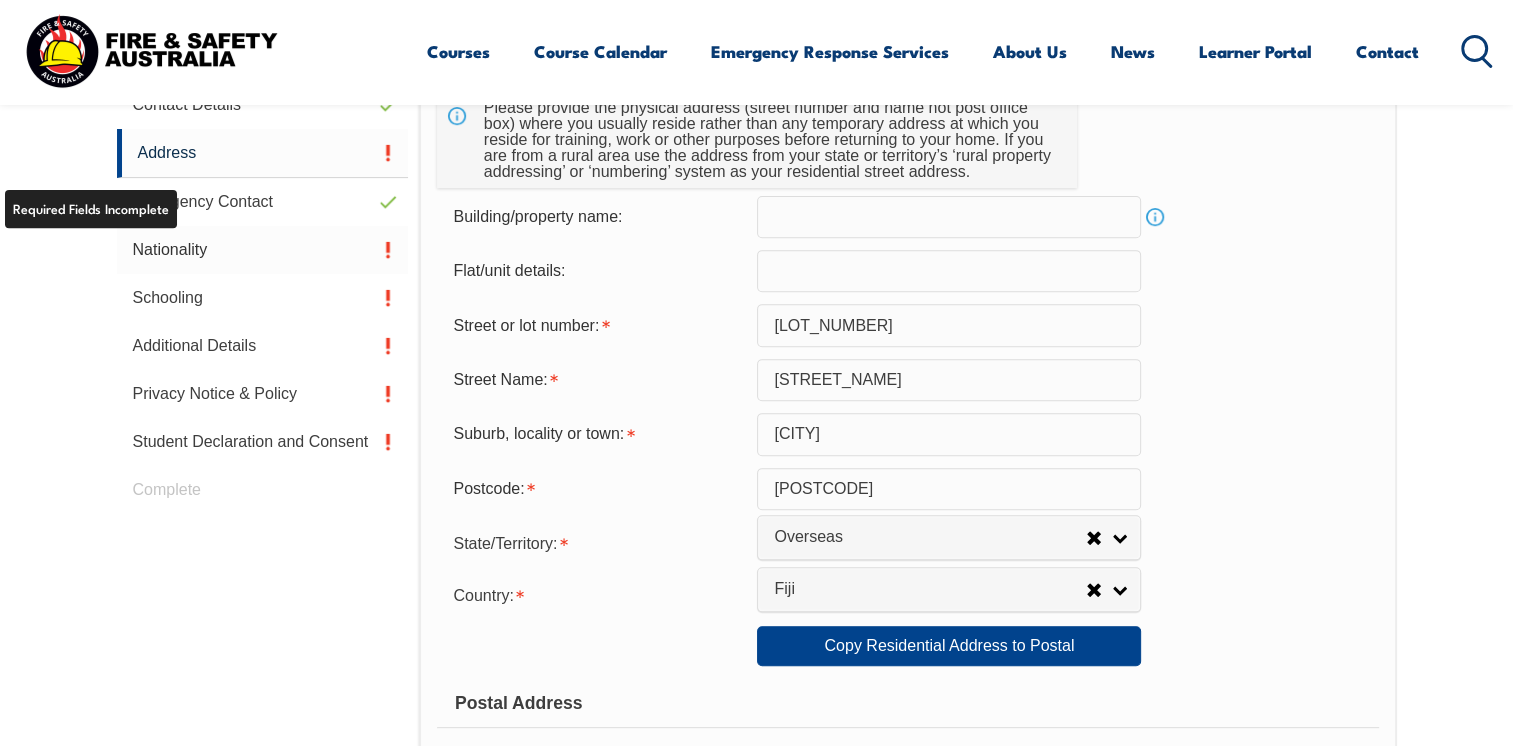 click on "Nationality" at bounding box center [263, 250] 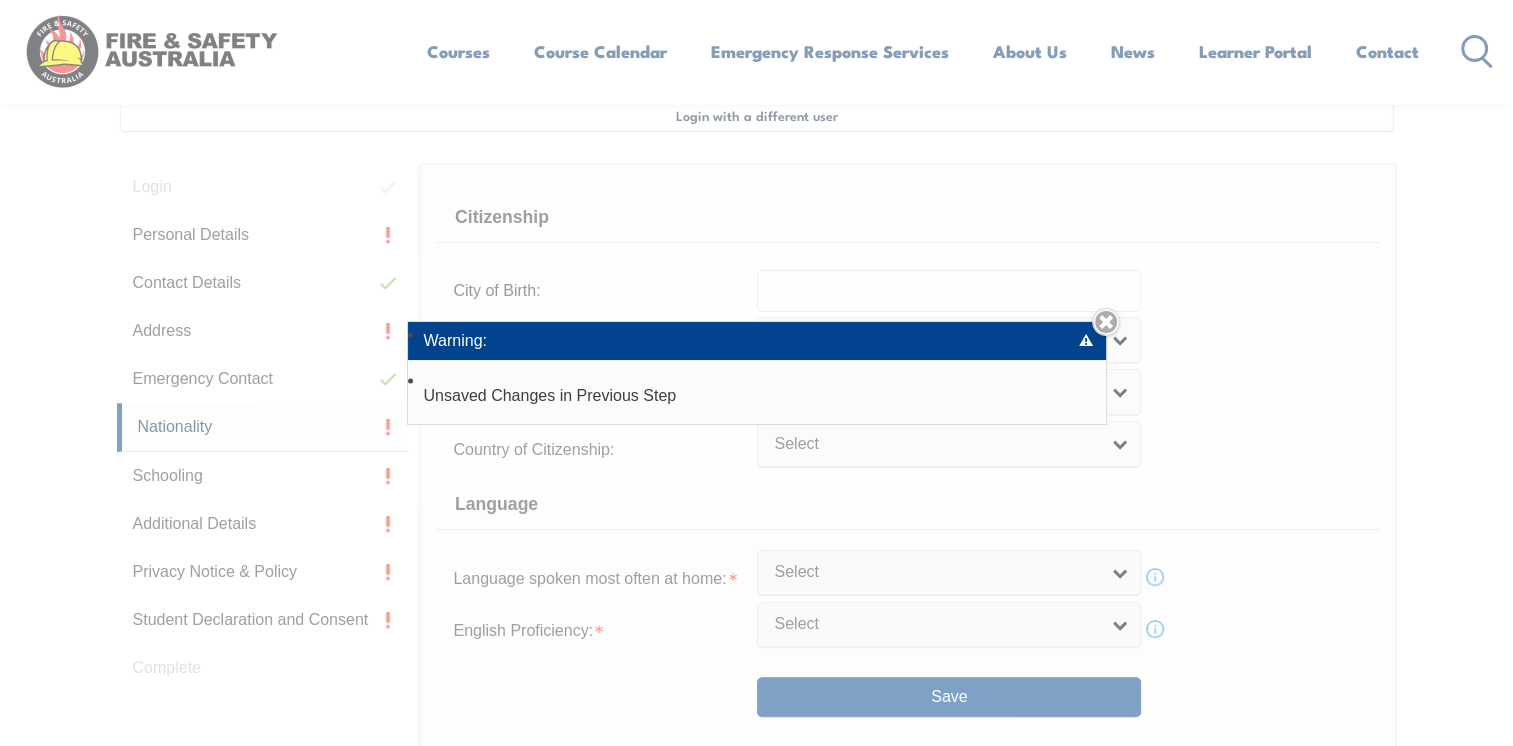 scroll, scrollTop: 544, scrollLeft: 0, axis: vertical 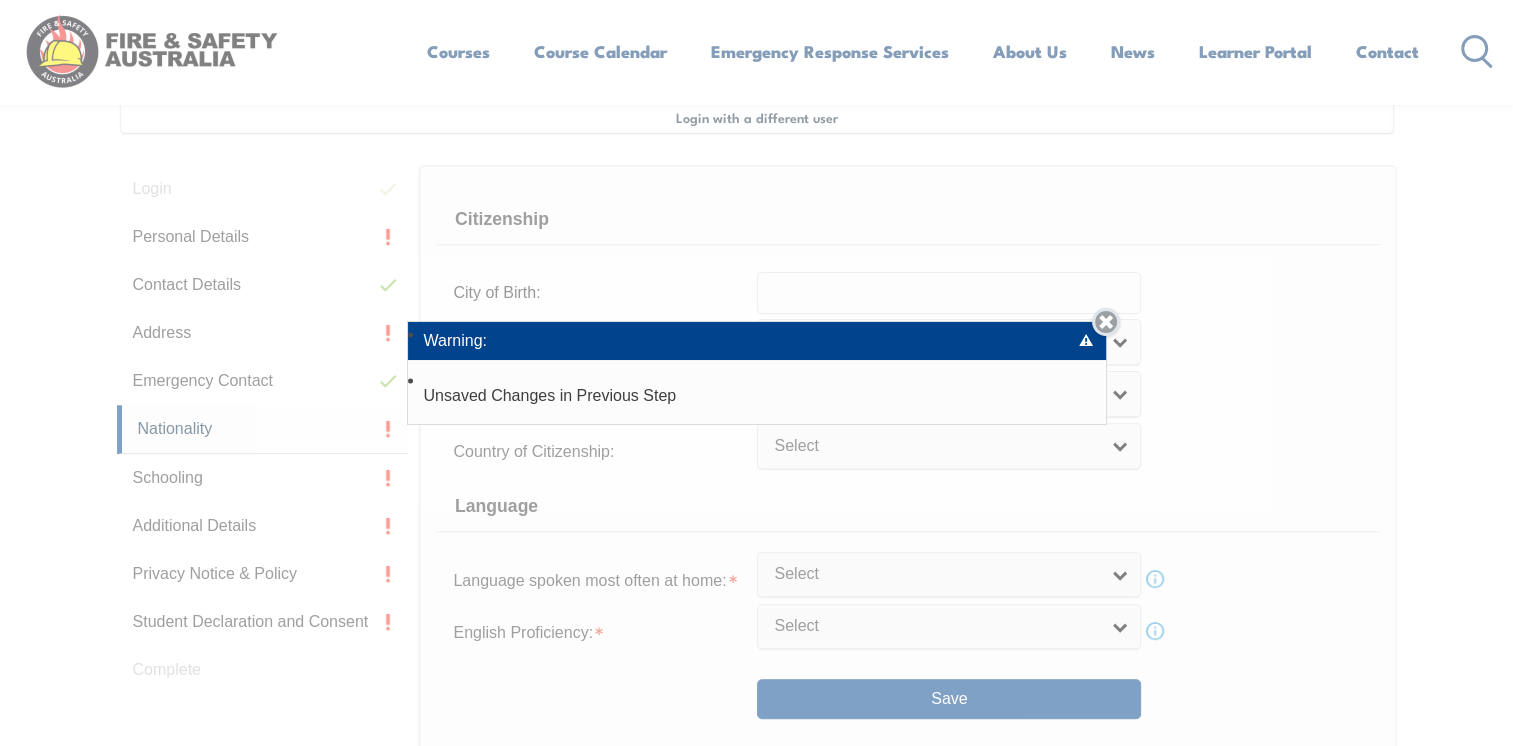 click on "Close" at bounding box center (1106, 322) 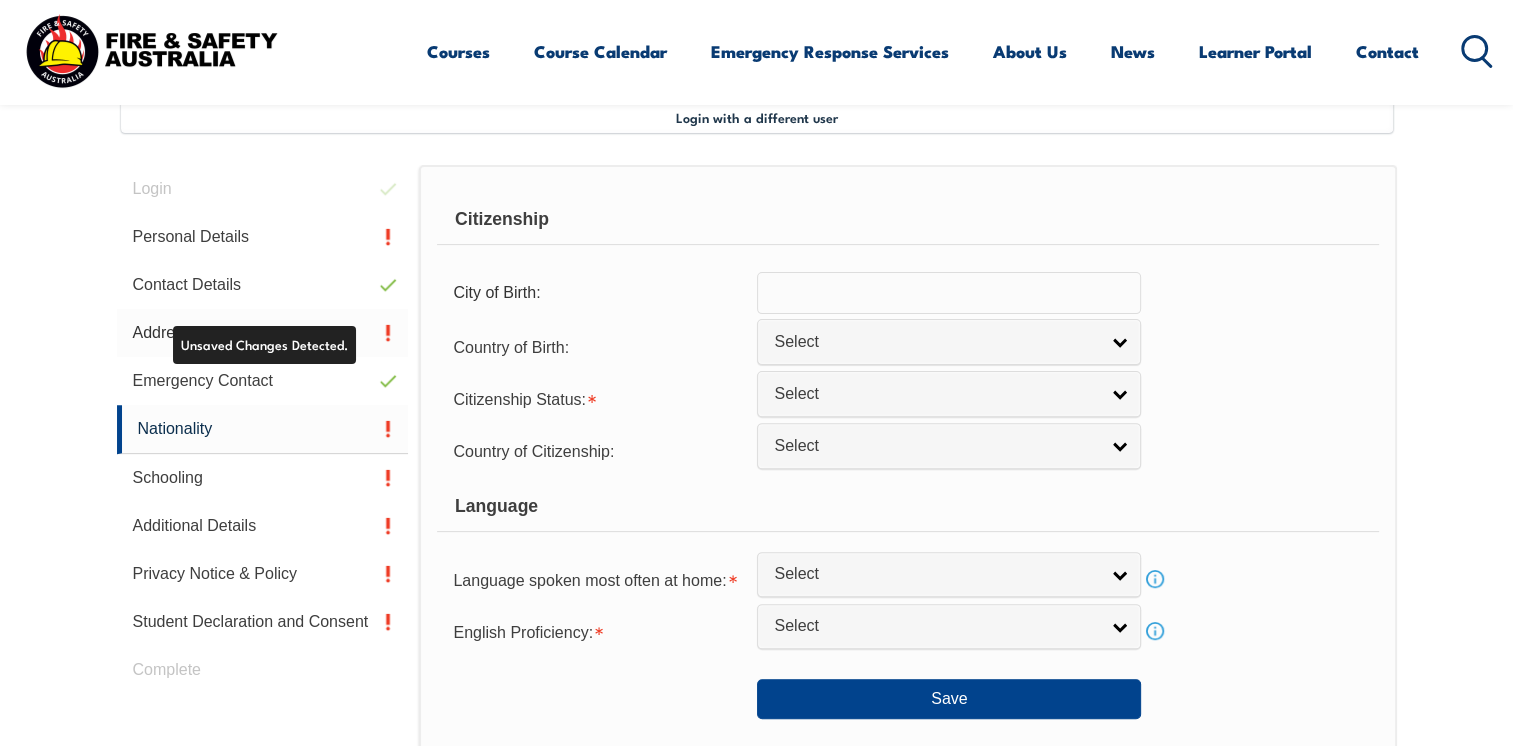 click on "Address" at bounding box center [263, 333] 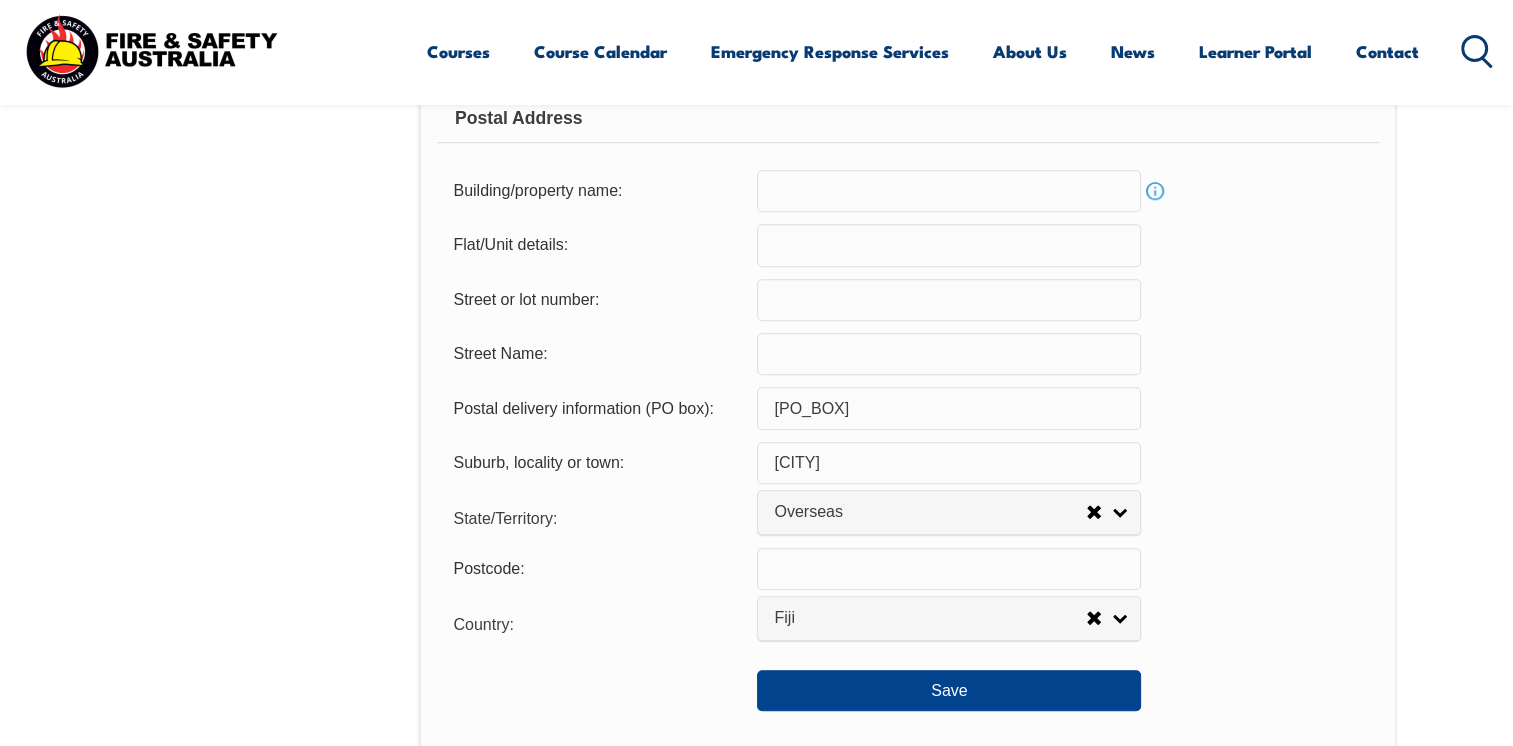 scroll, scrollTop: 1312, scrollLeft: 0, axis: vertical 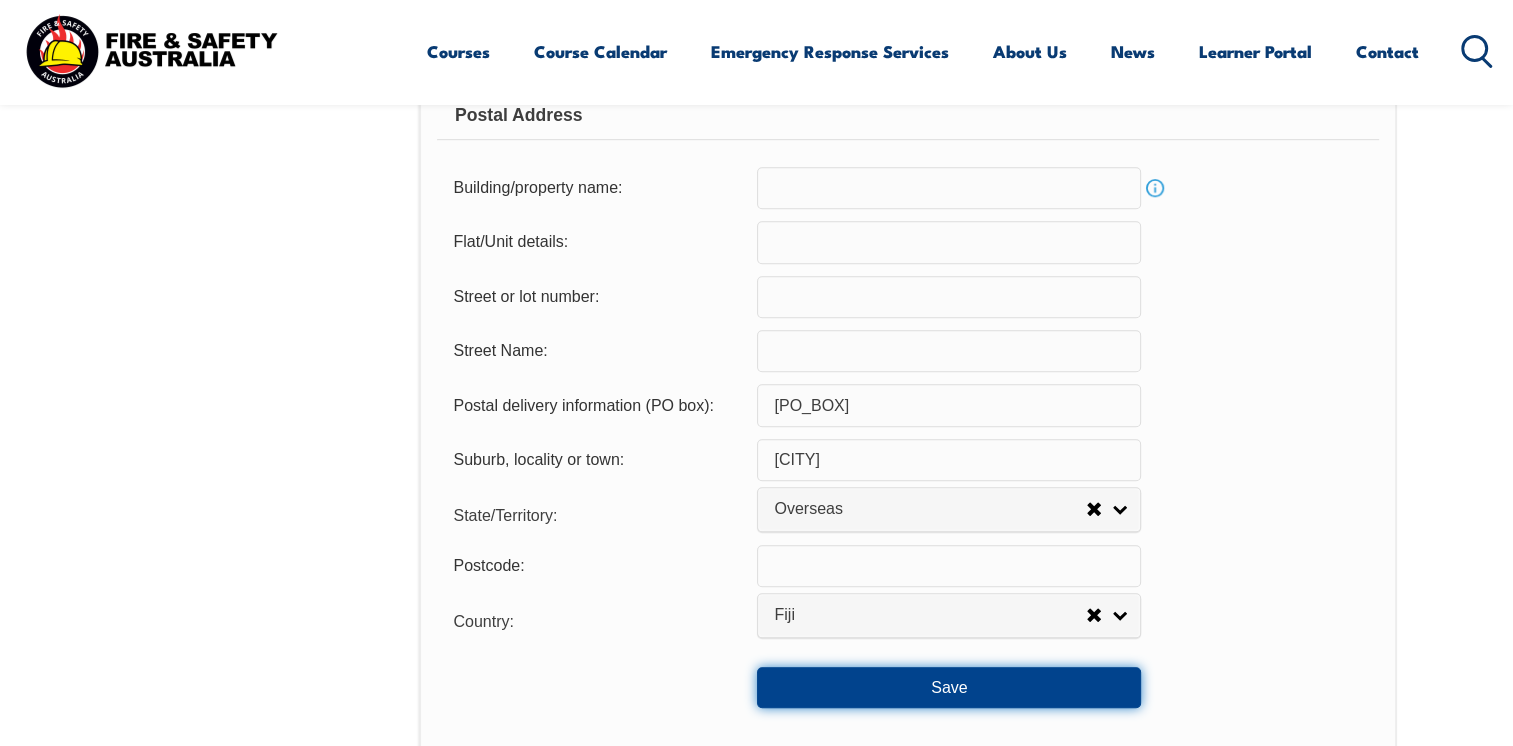 click on "Save" at bounding box center [949, 687] 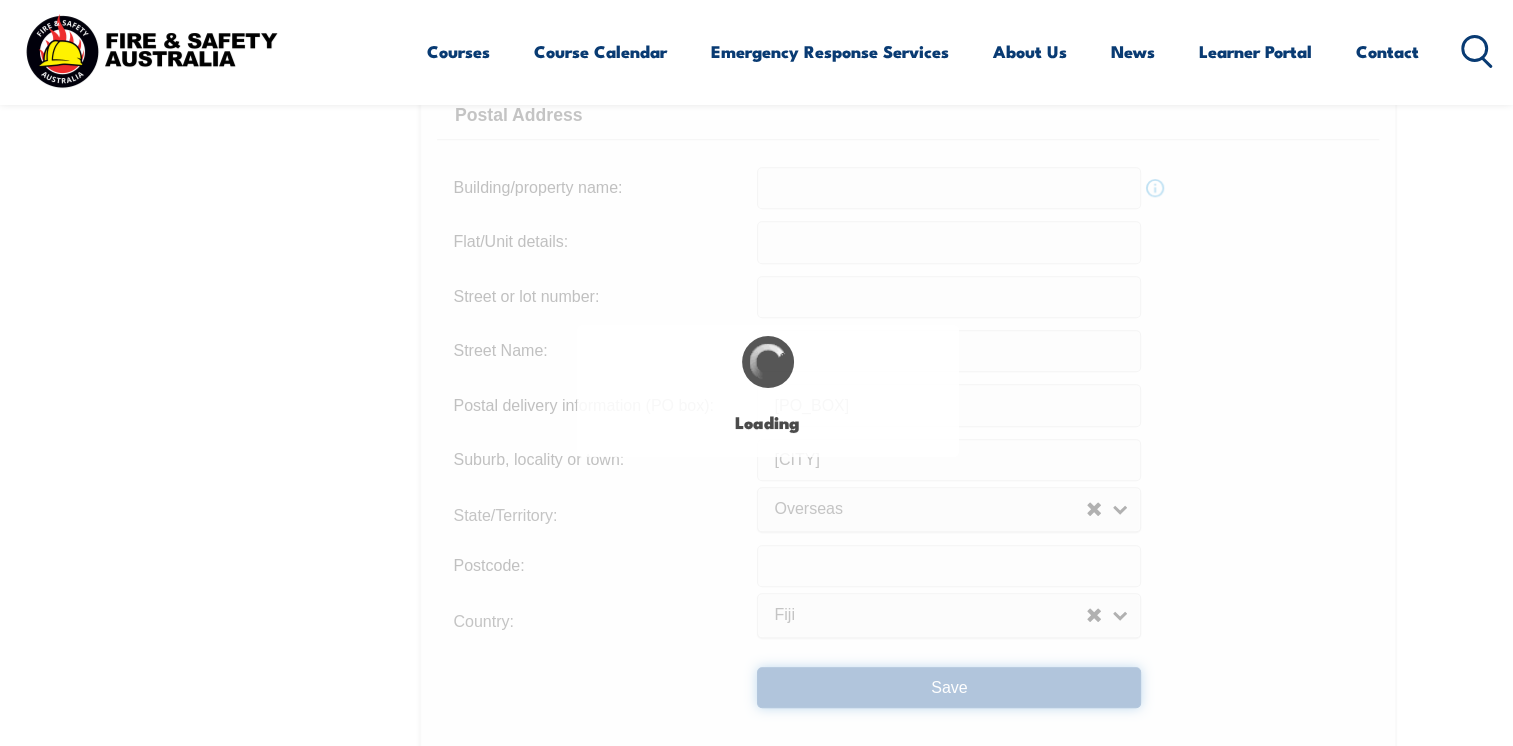 scroll, scrollTop: 0, scrollLeft: 0, axis: both 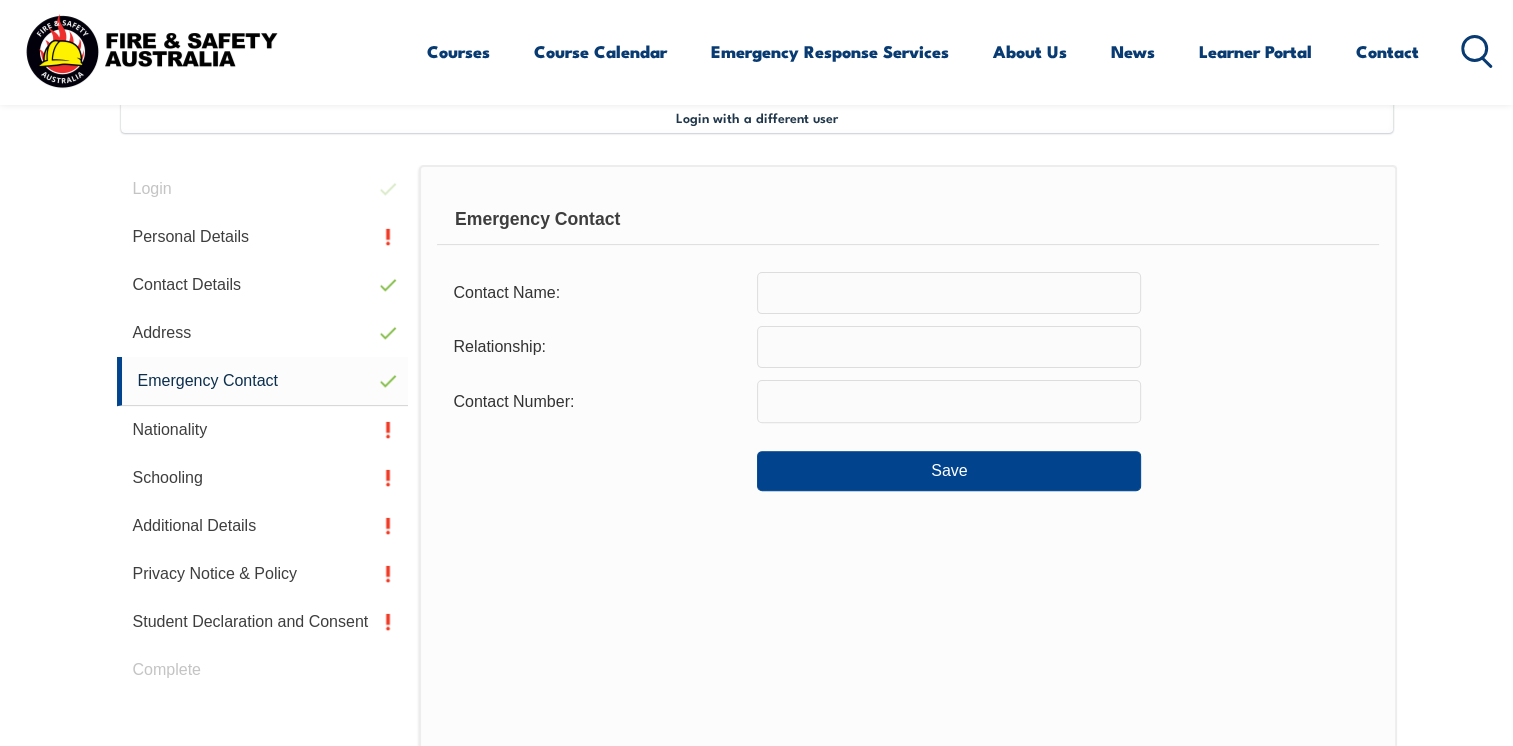 click on "Contact Name: [FIRST] [LAST] Relationship: [RELATIONSHIP] Contact Number: [PHONE] Save" at bounding box center [907, 382] 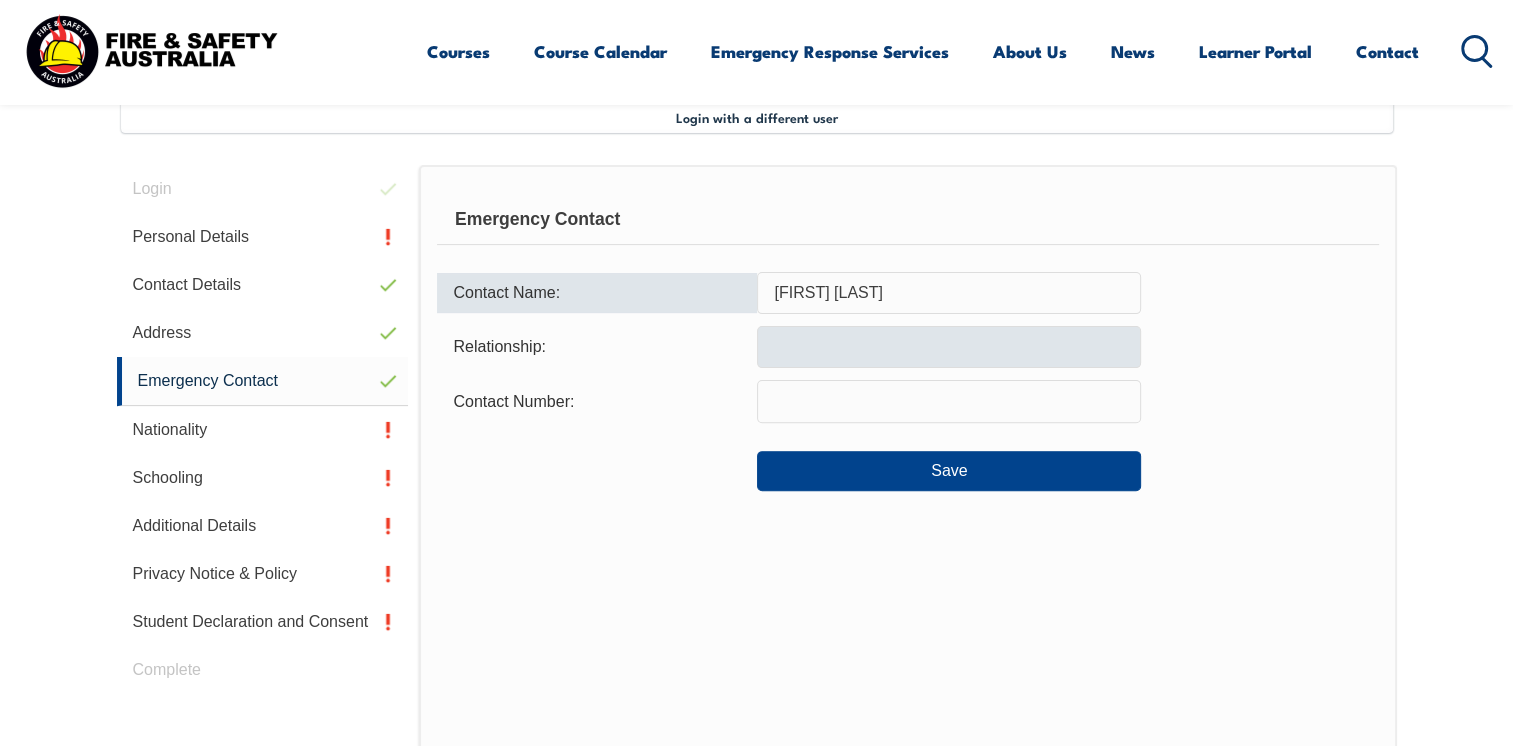 type on "[FIRST] [LAST]" 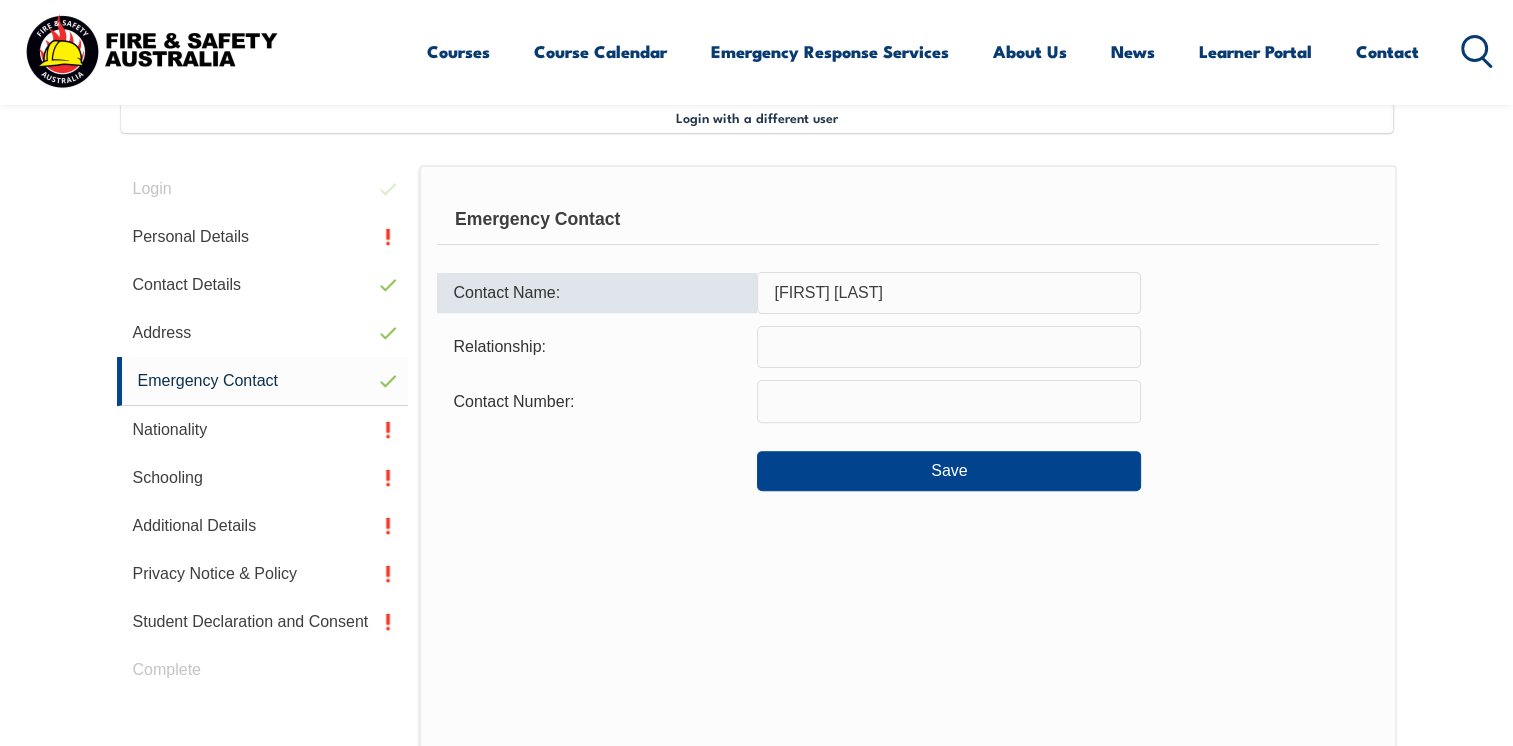 click at bounding box center (949, 347) 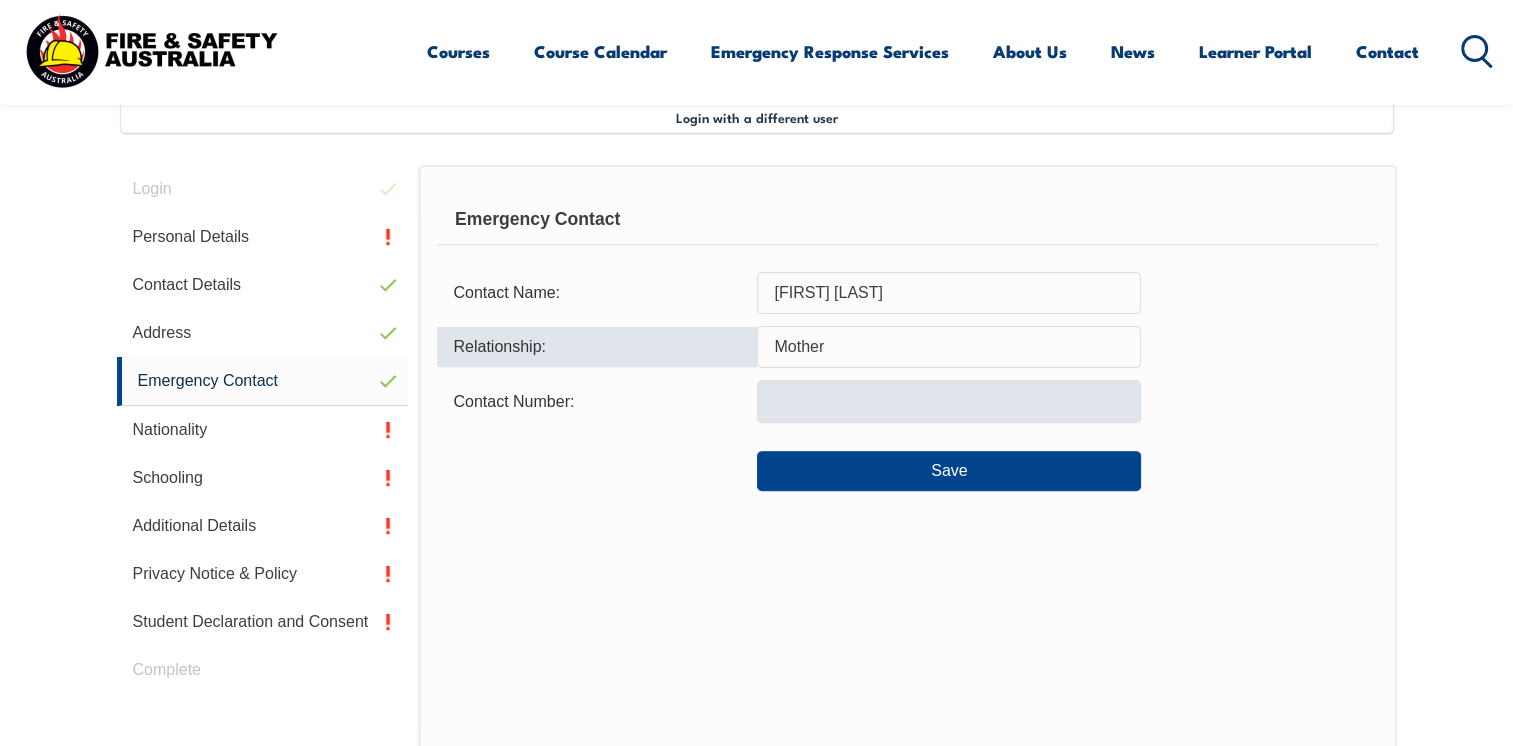 type on "Mother" 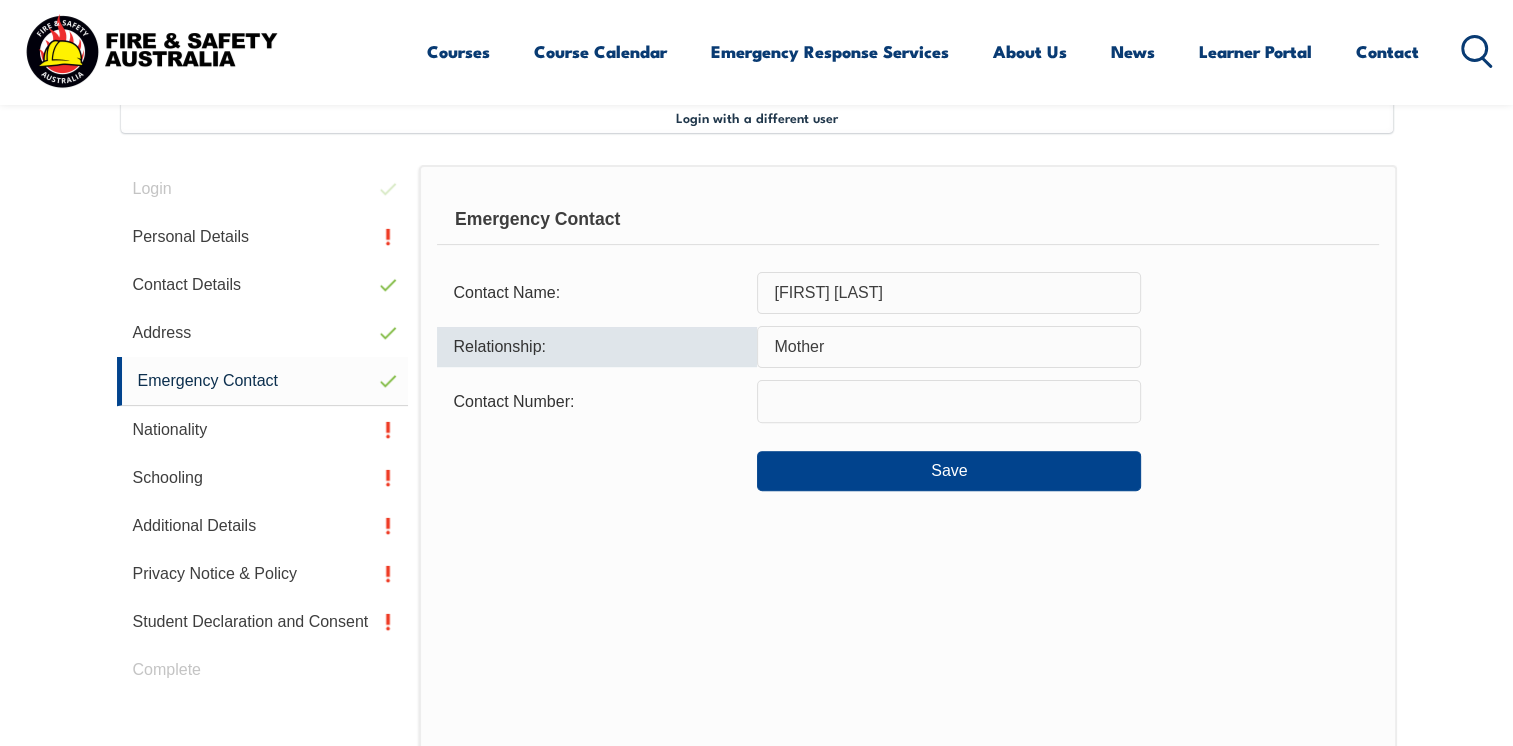 click at bounding box center [949, 401] 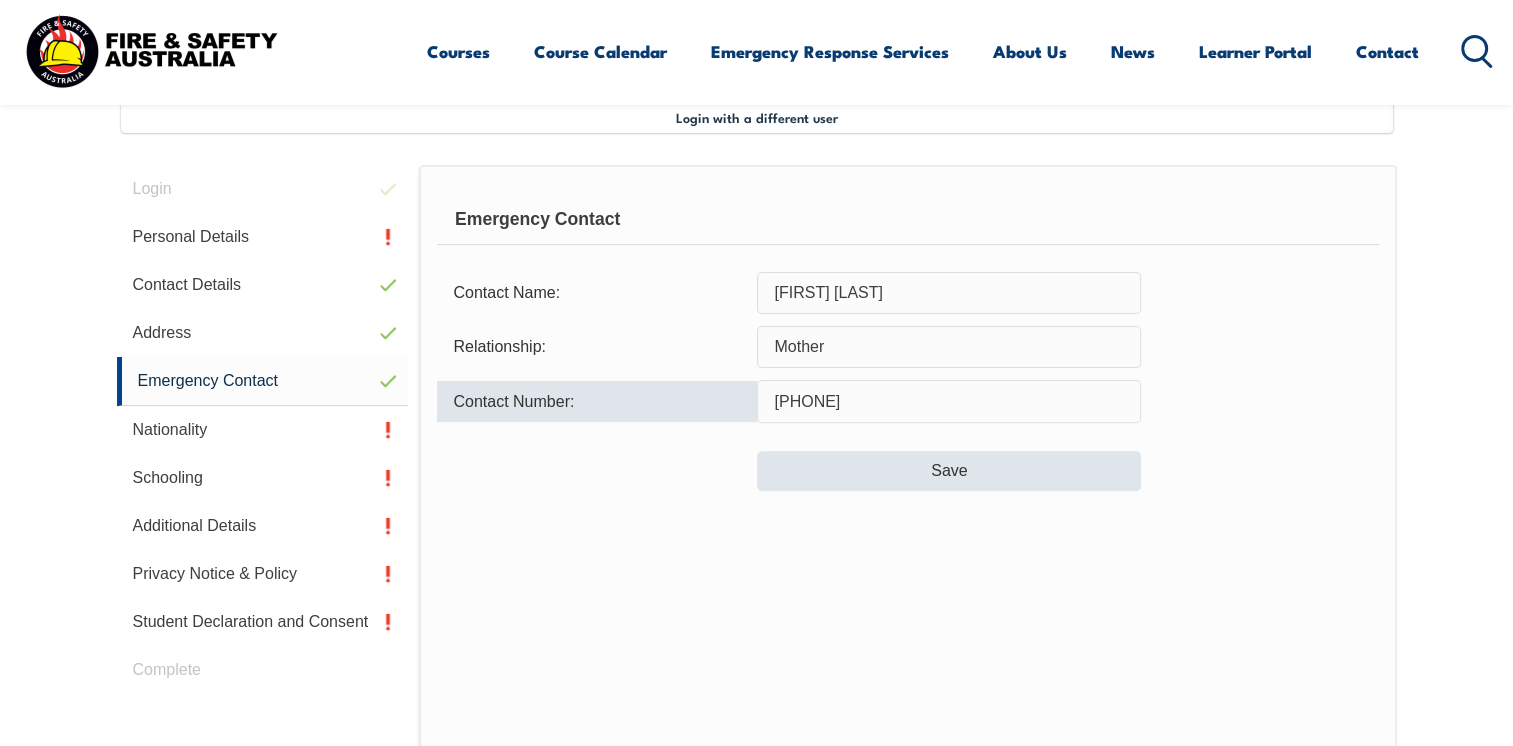 type on "[PHONE]" 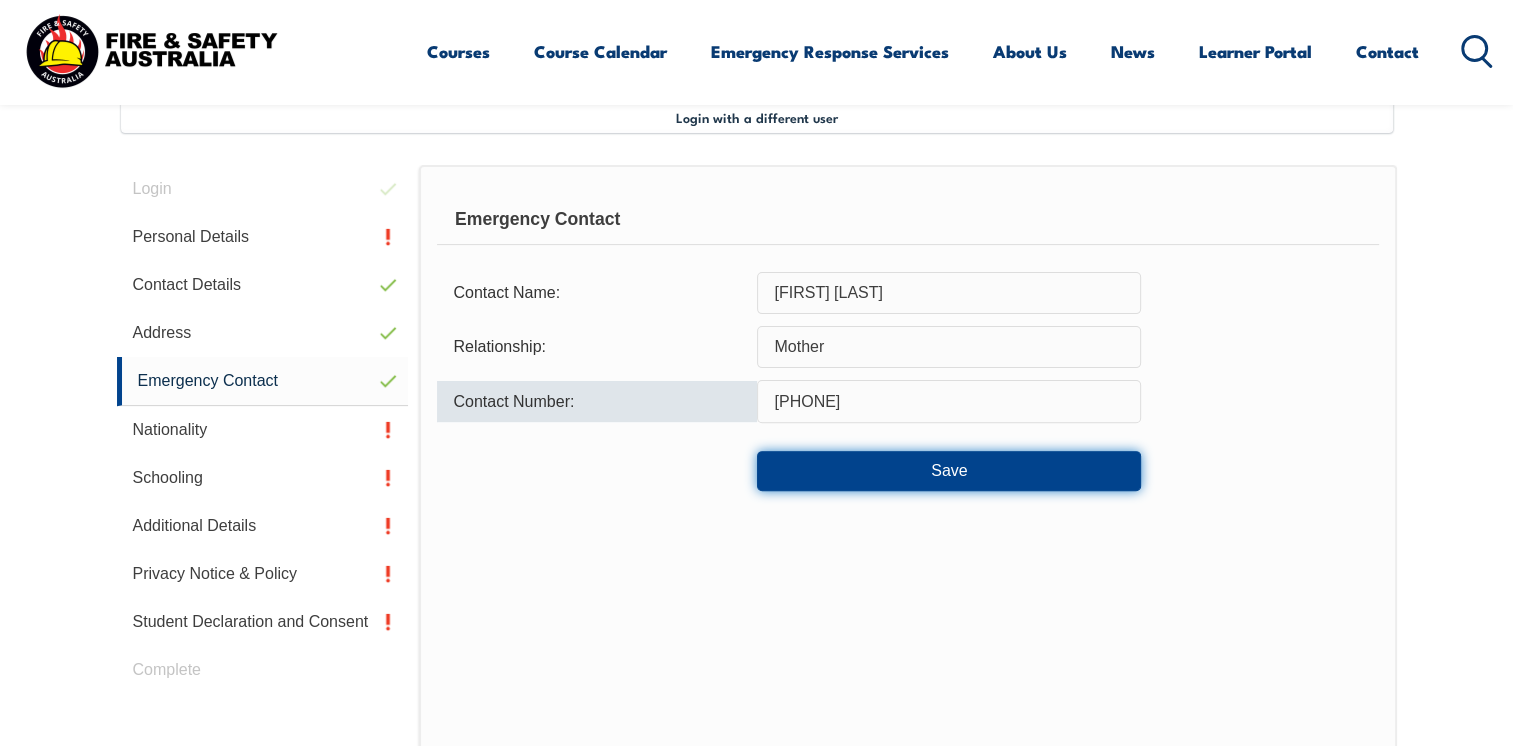 click on "Save" at bounding box center [949, 471] 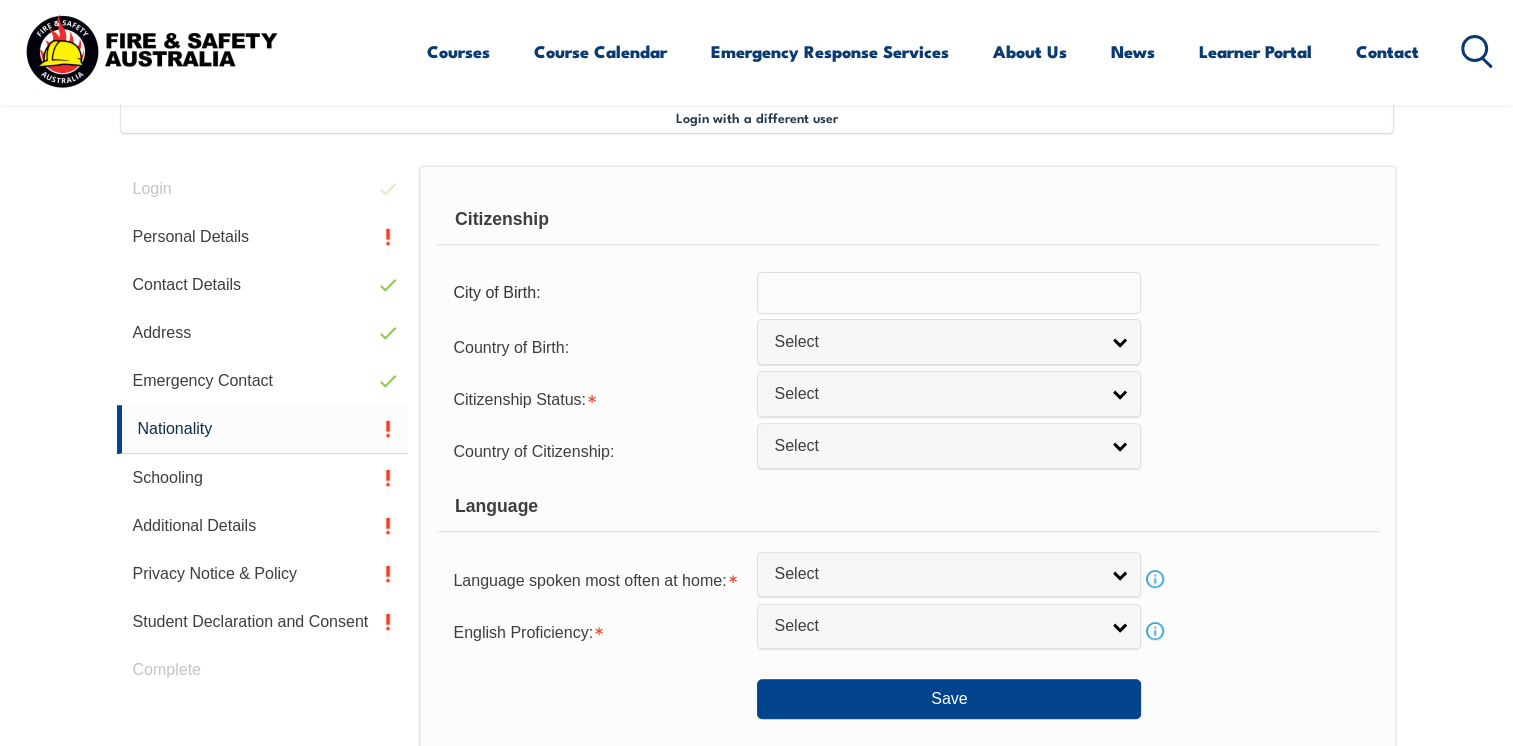 click at bounding box center (949, 293) 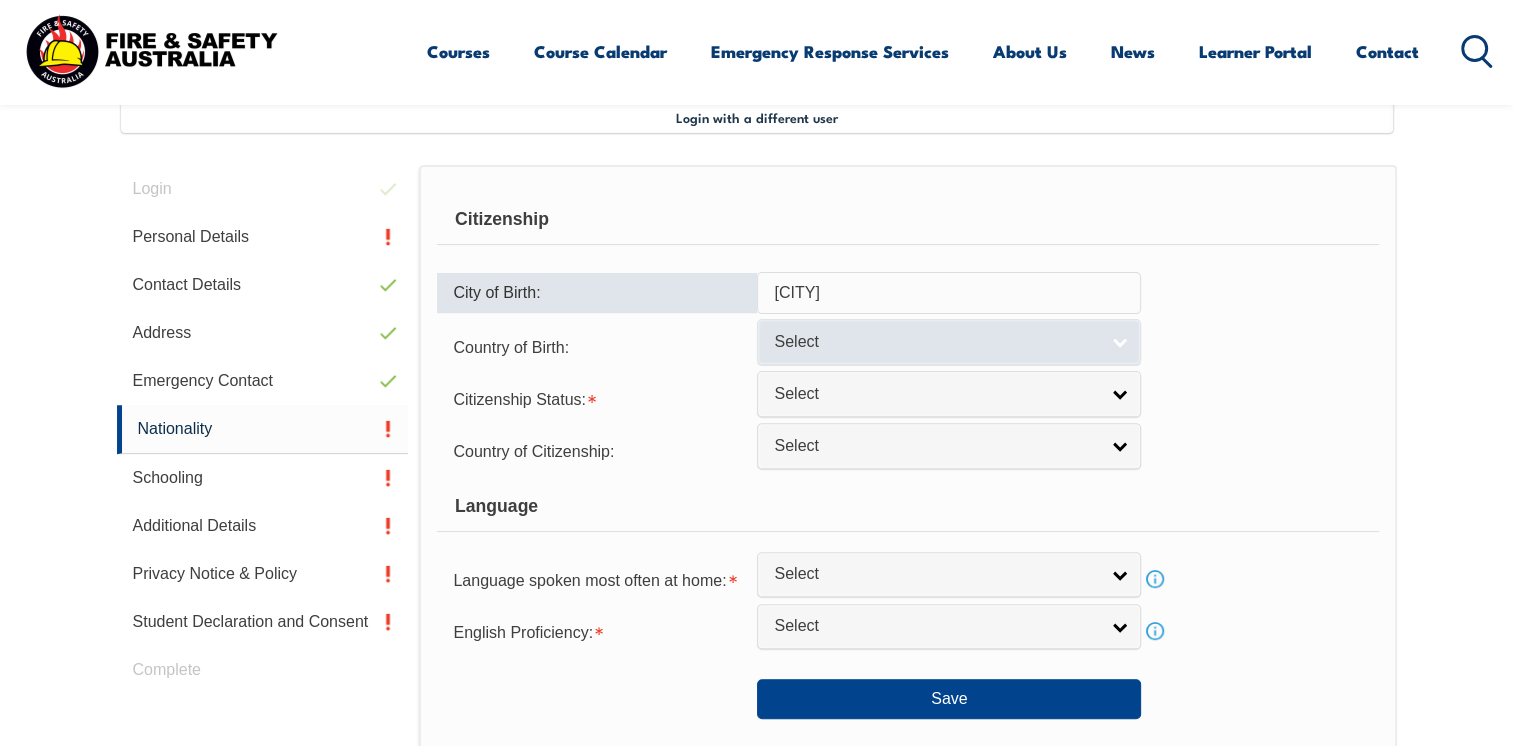 type on "[CITY]" 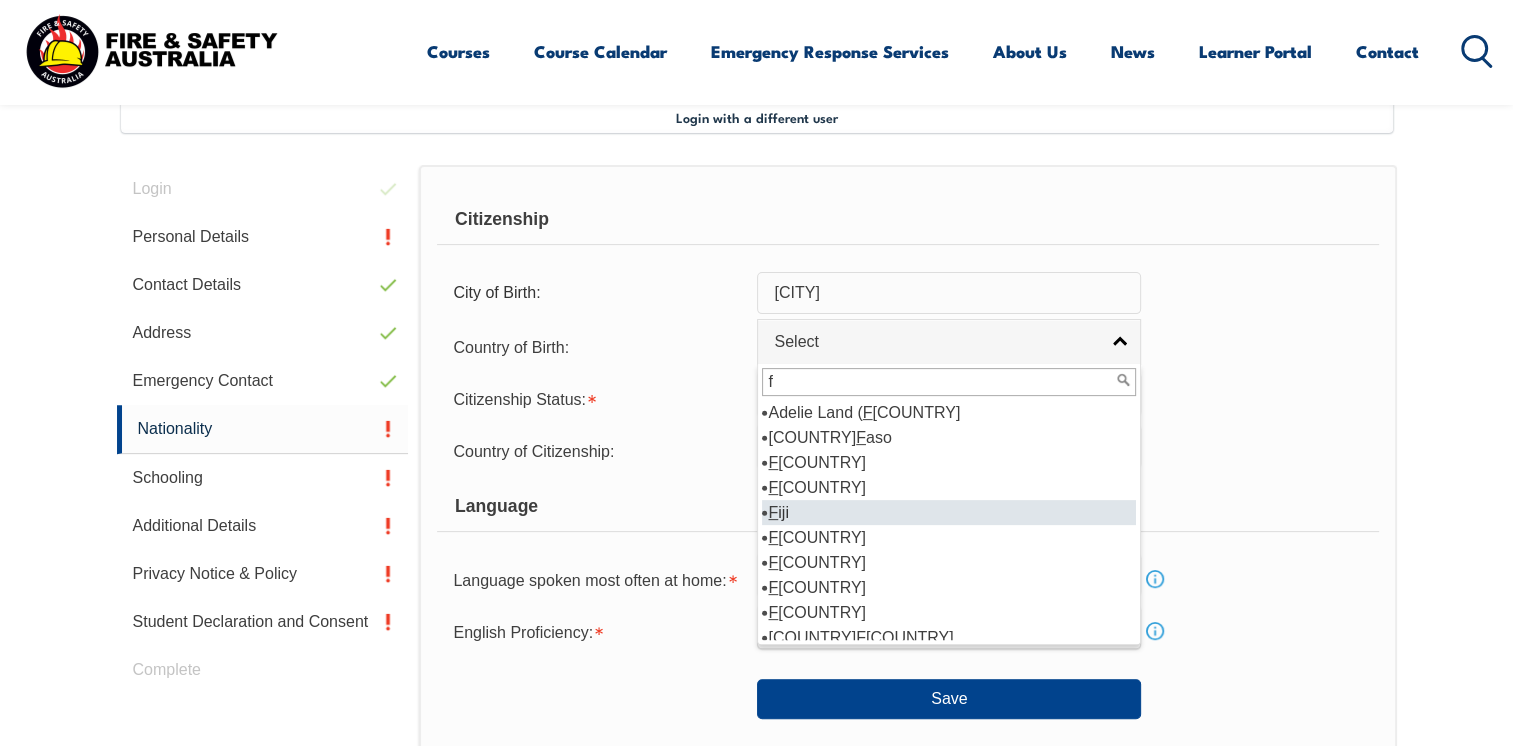 type on "f" 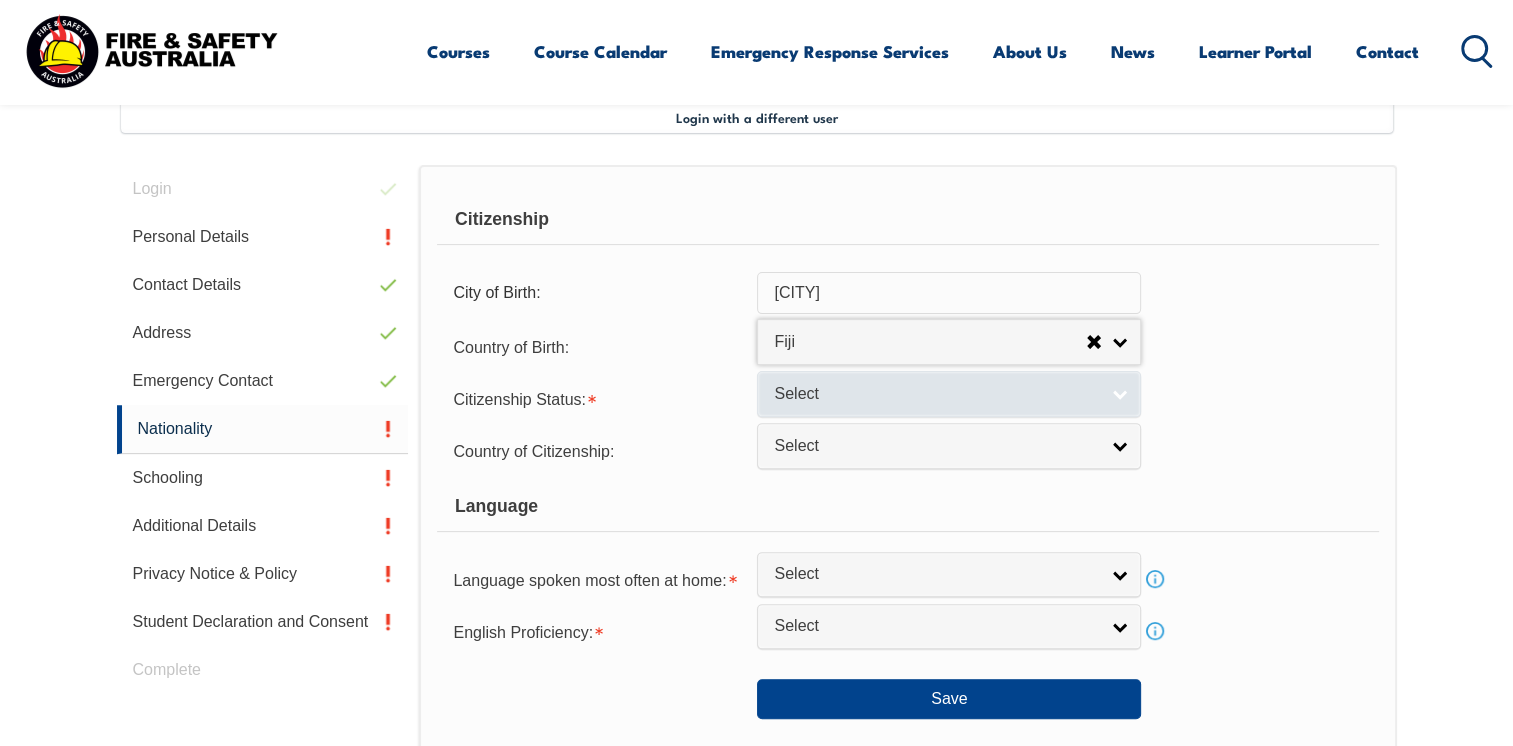 click on "Select" at bounding box center [949, 393] 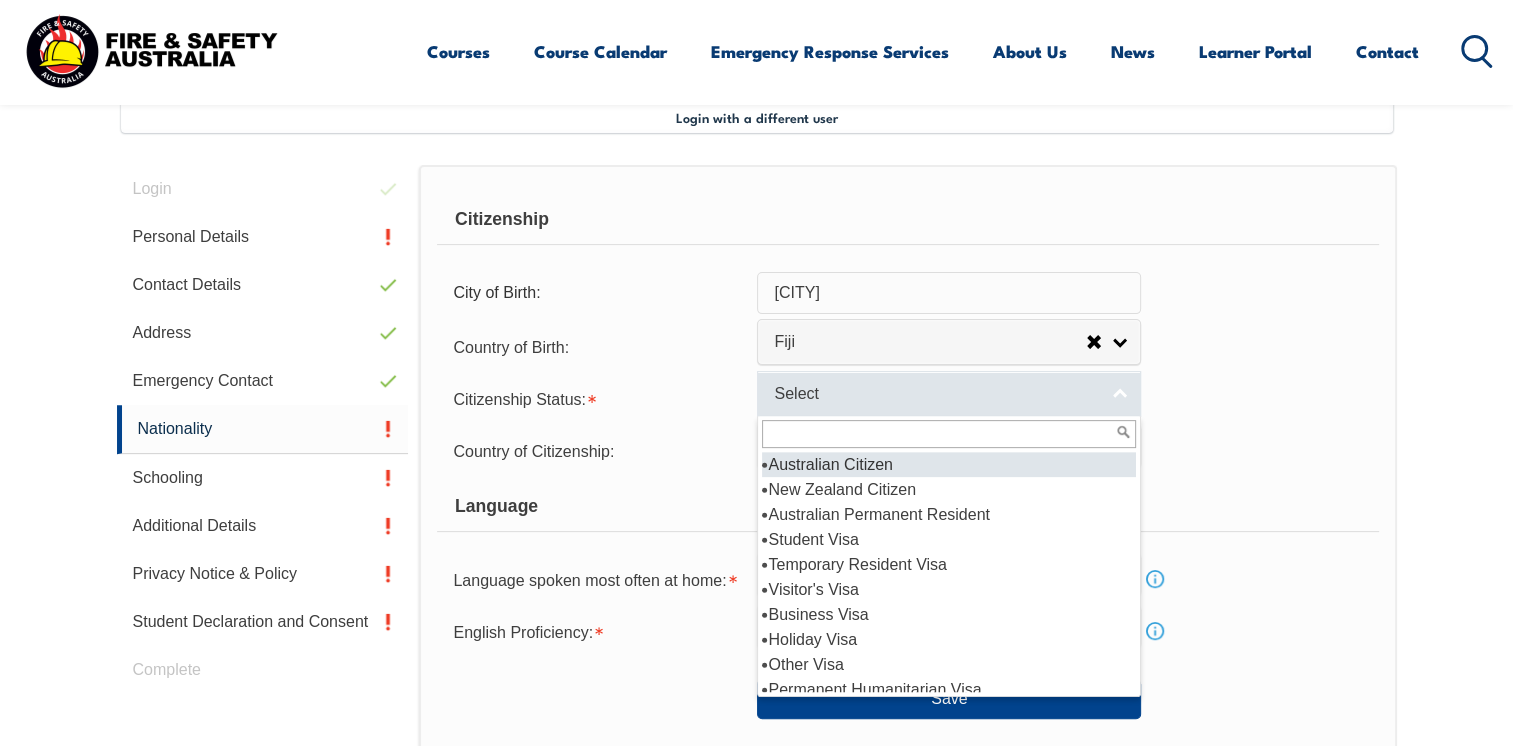 type on "f" 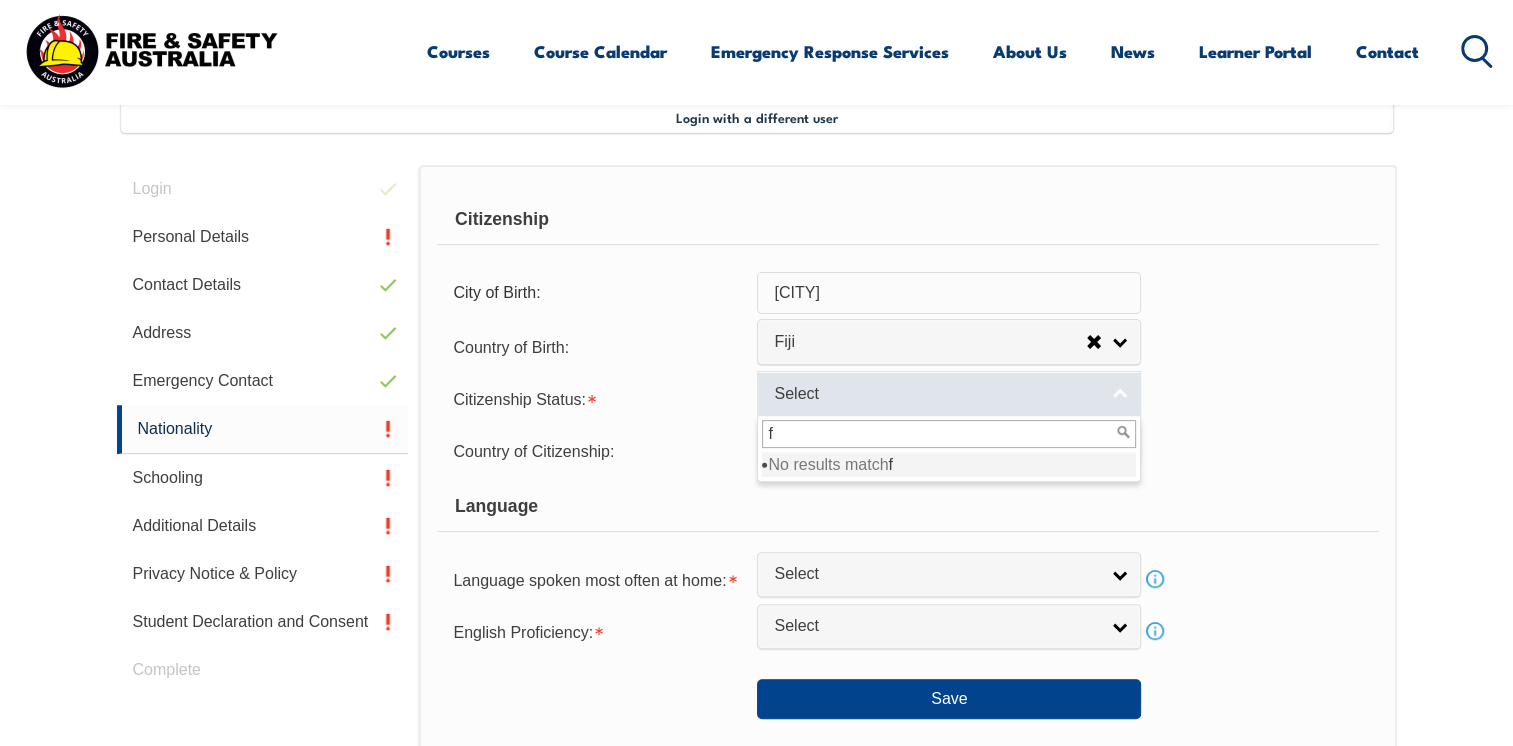type 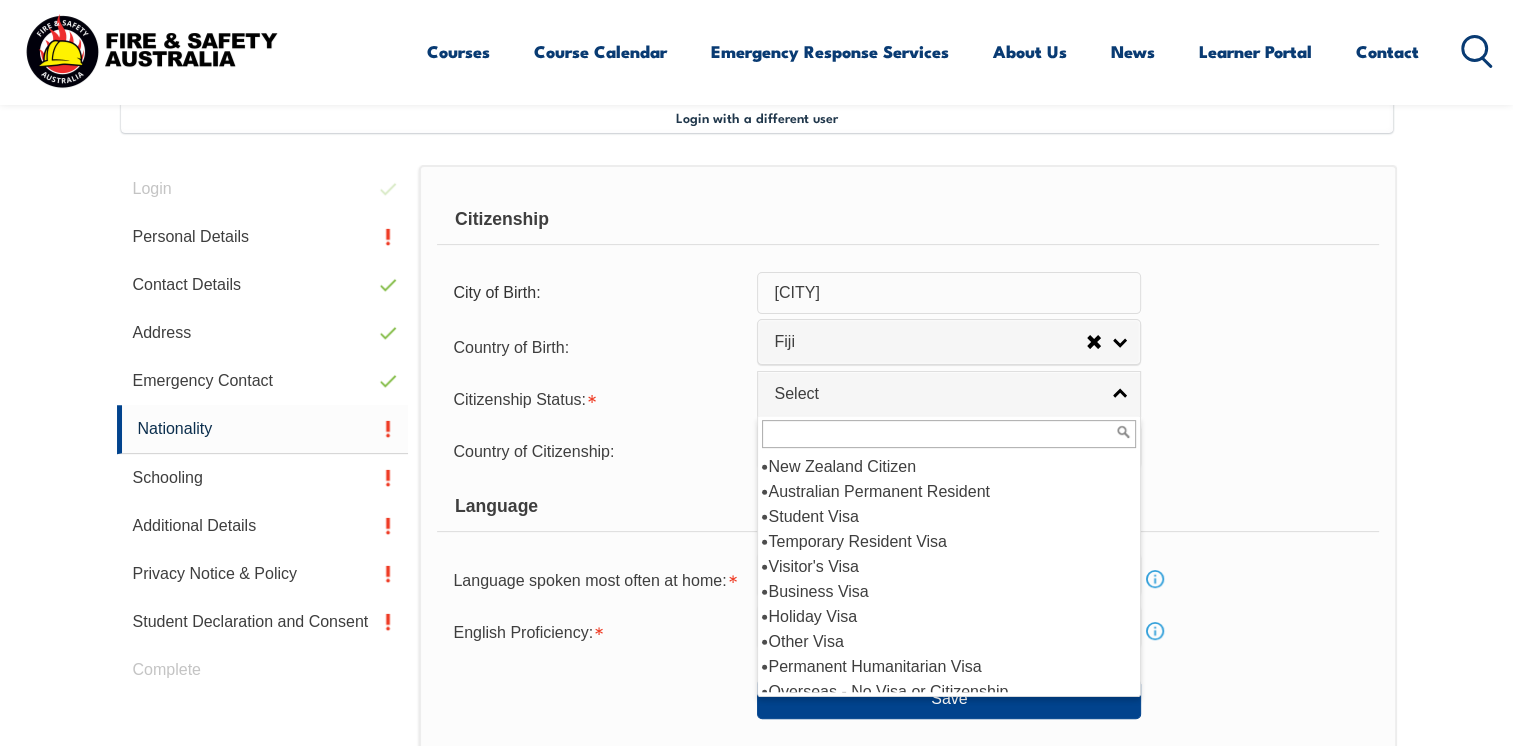 scroll, scrollTop: 35, scrollLeft: 0, axis: vertical 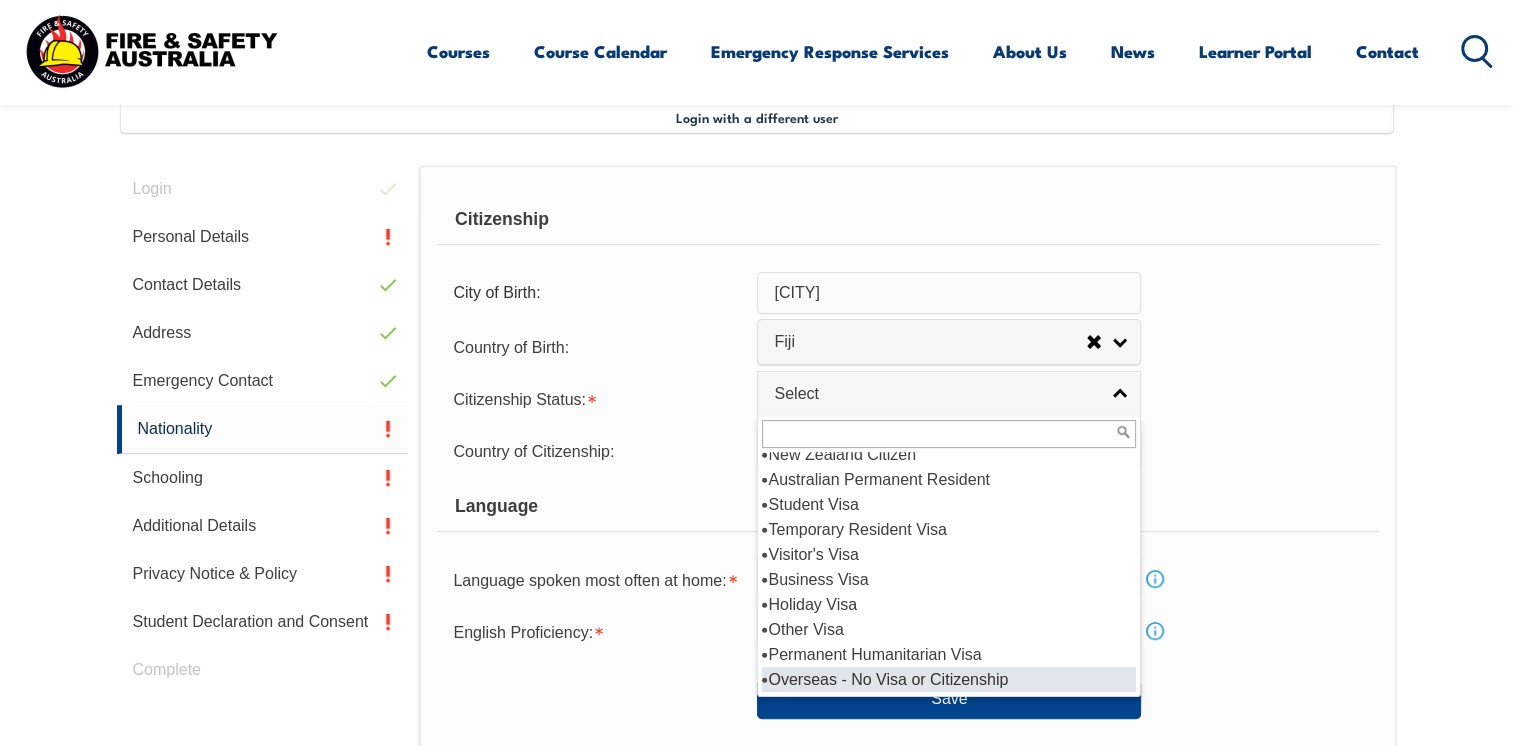 click on "Overseas - No Visa or Citizenship" at bounding box center [949, 679] 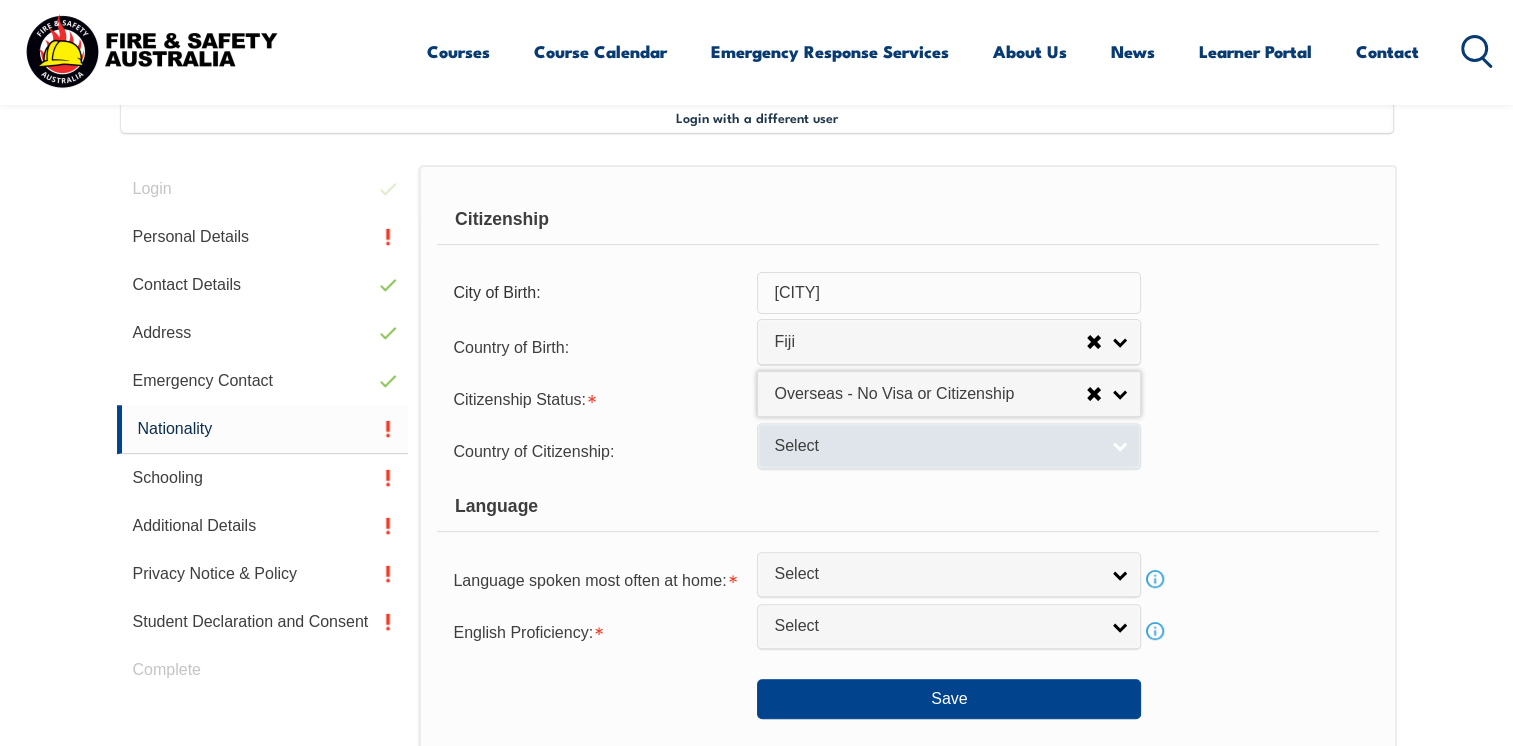 click on "Select" at bounding box center (936, 446) 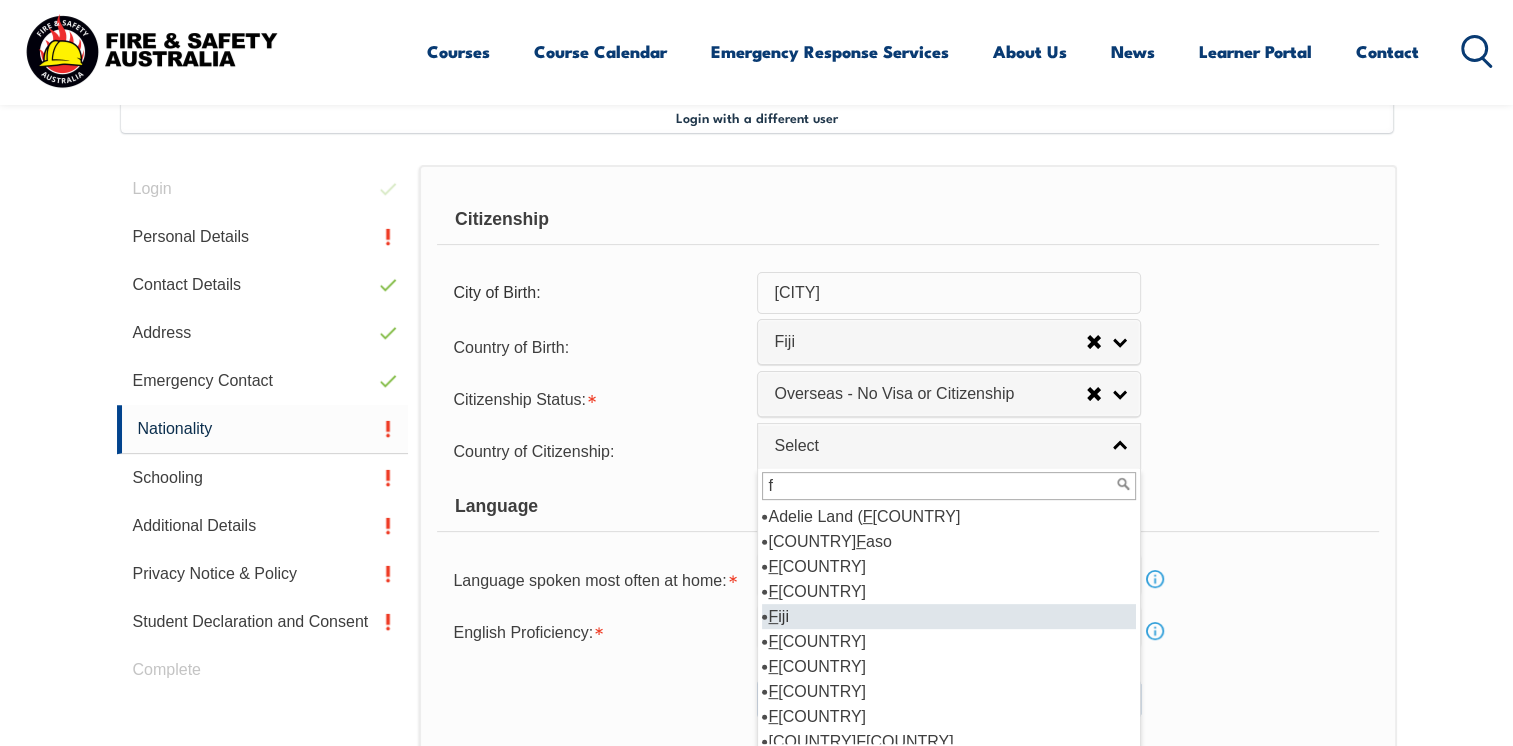 type on "f" 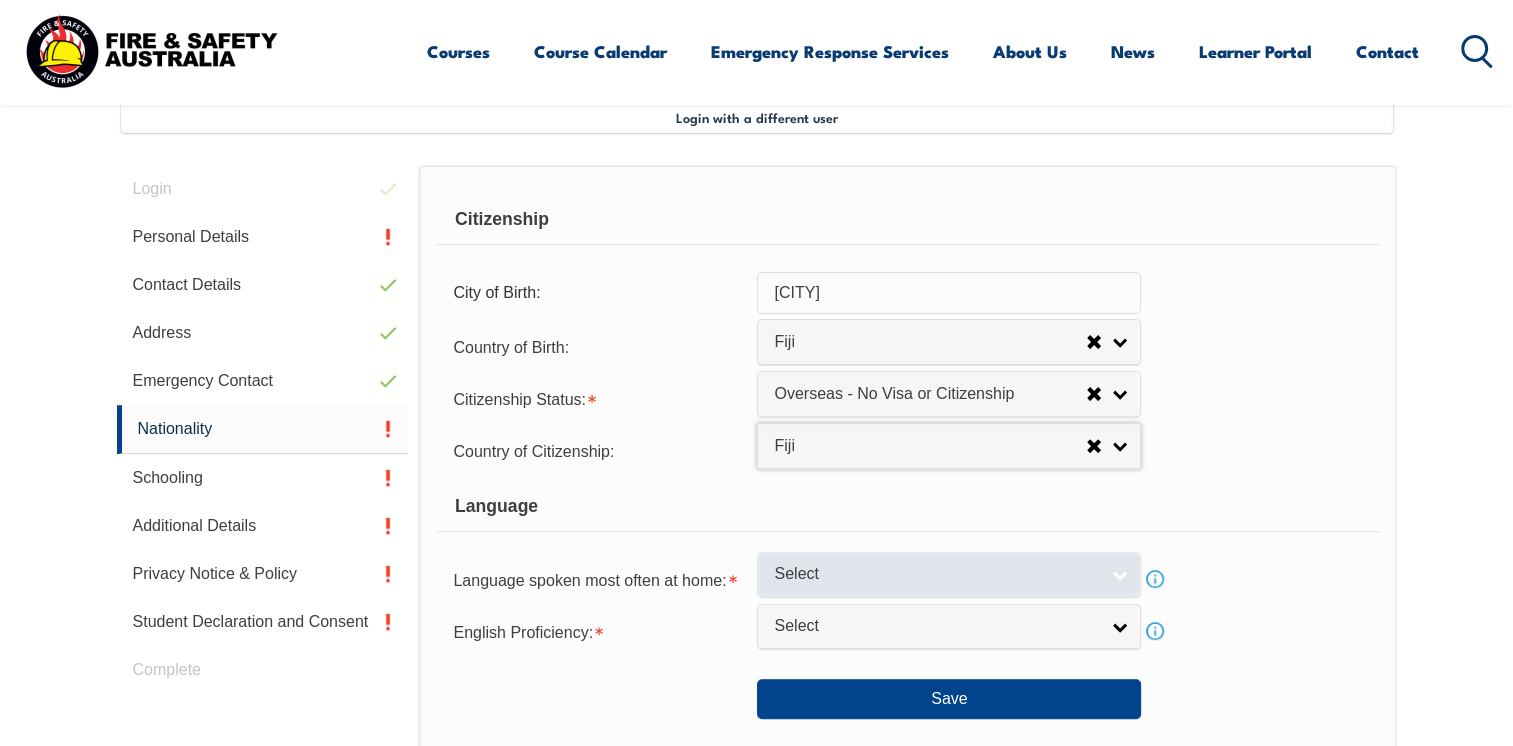 click on "Select" at bounding box center (936, 574) 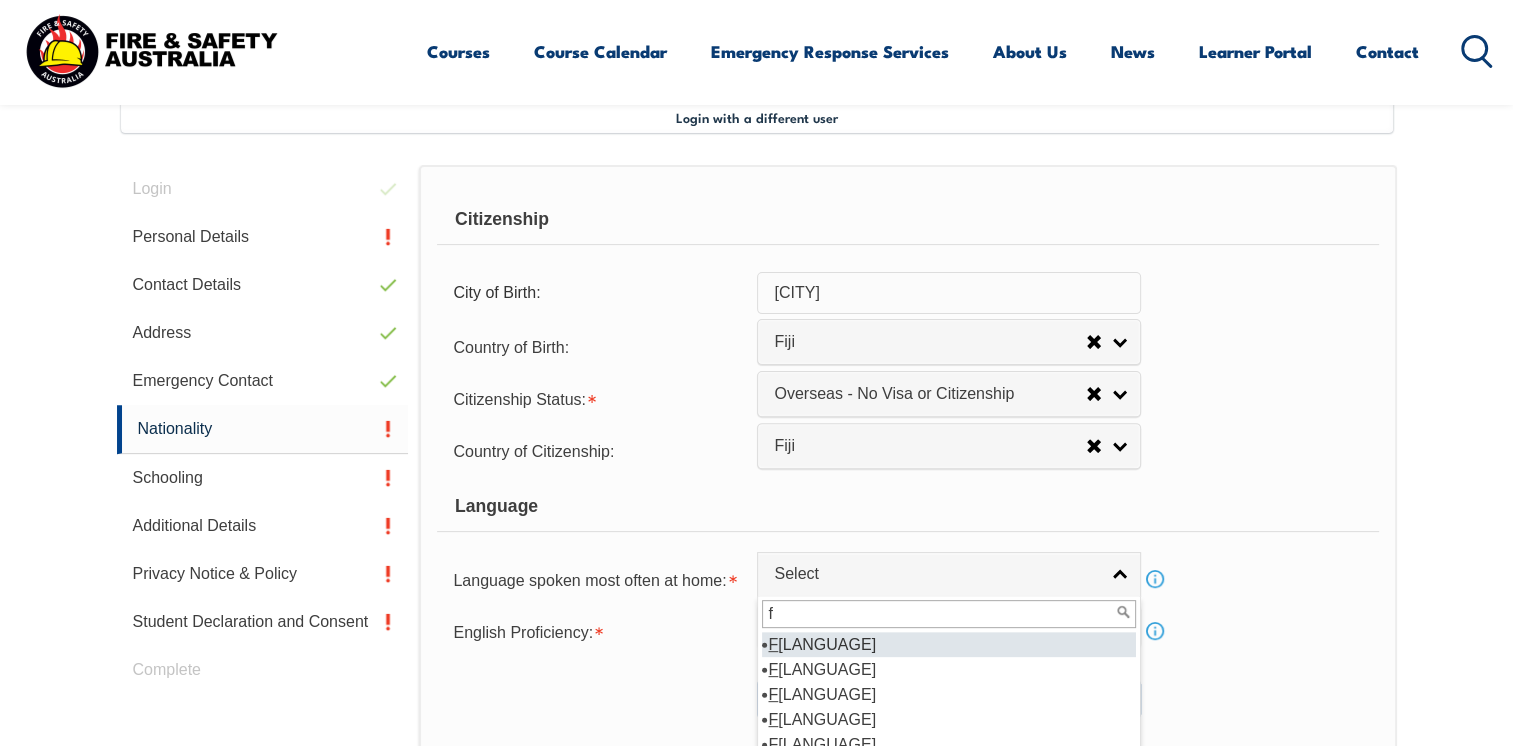 type on "f" 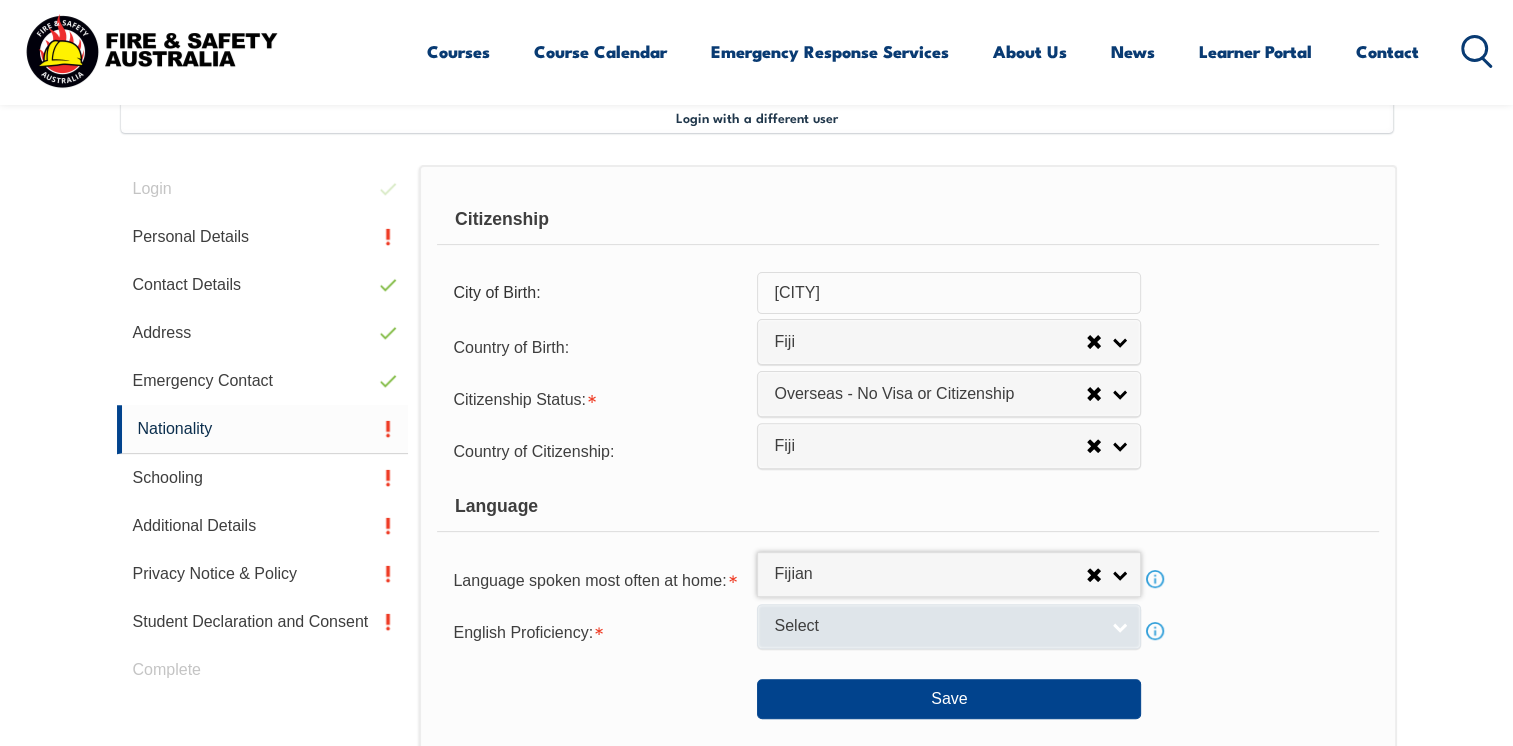 click on "Select" at bounding box center (936, 626) 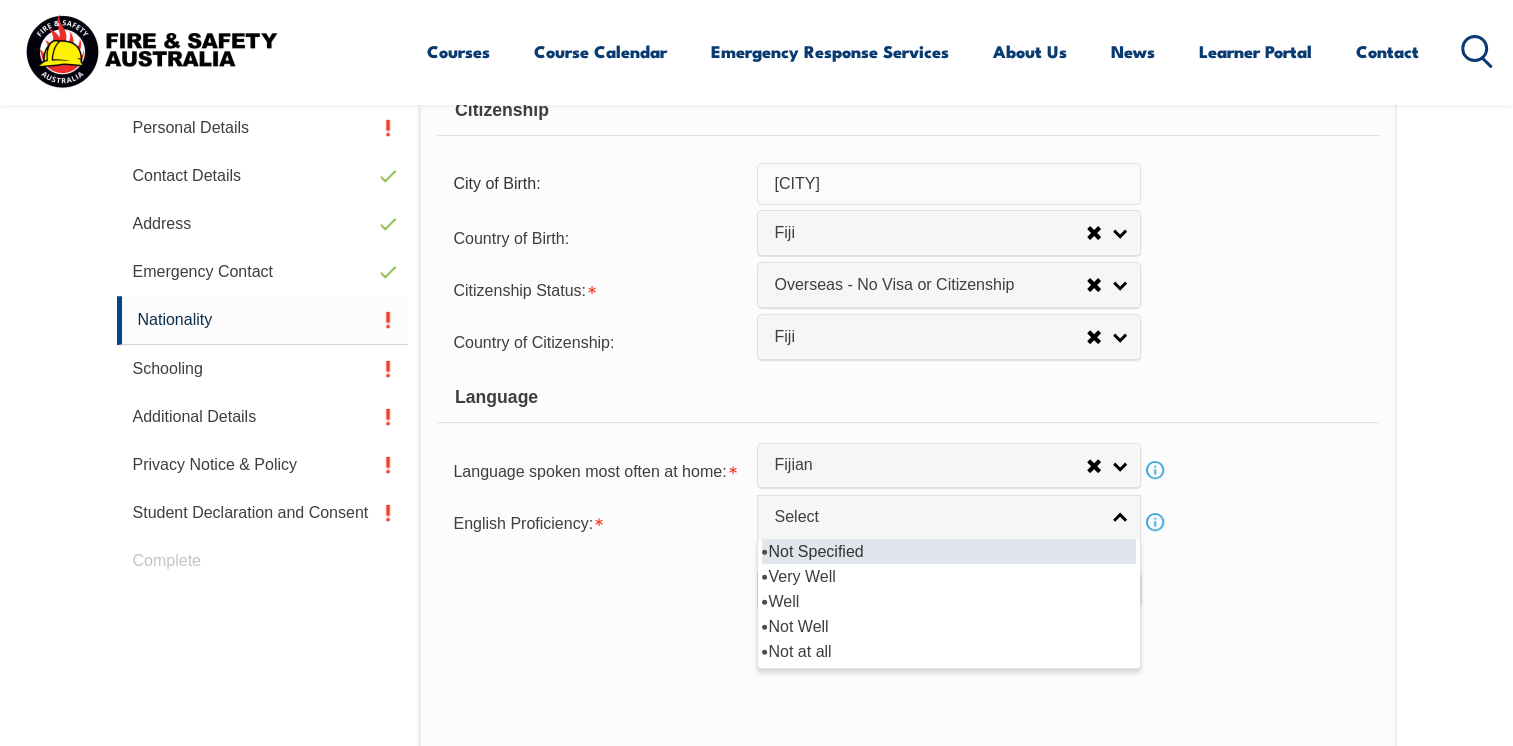 scroll, scrollTop: 661, scrollLeft: 0, axis: vertical 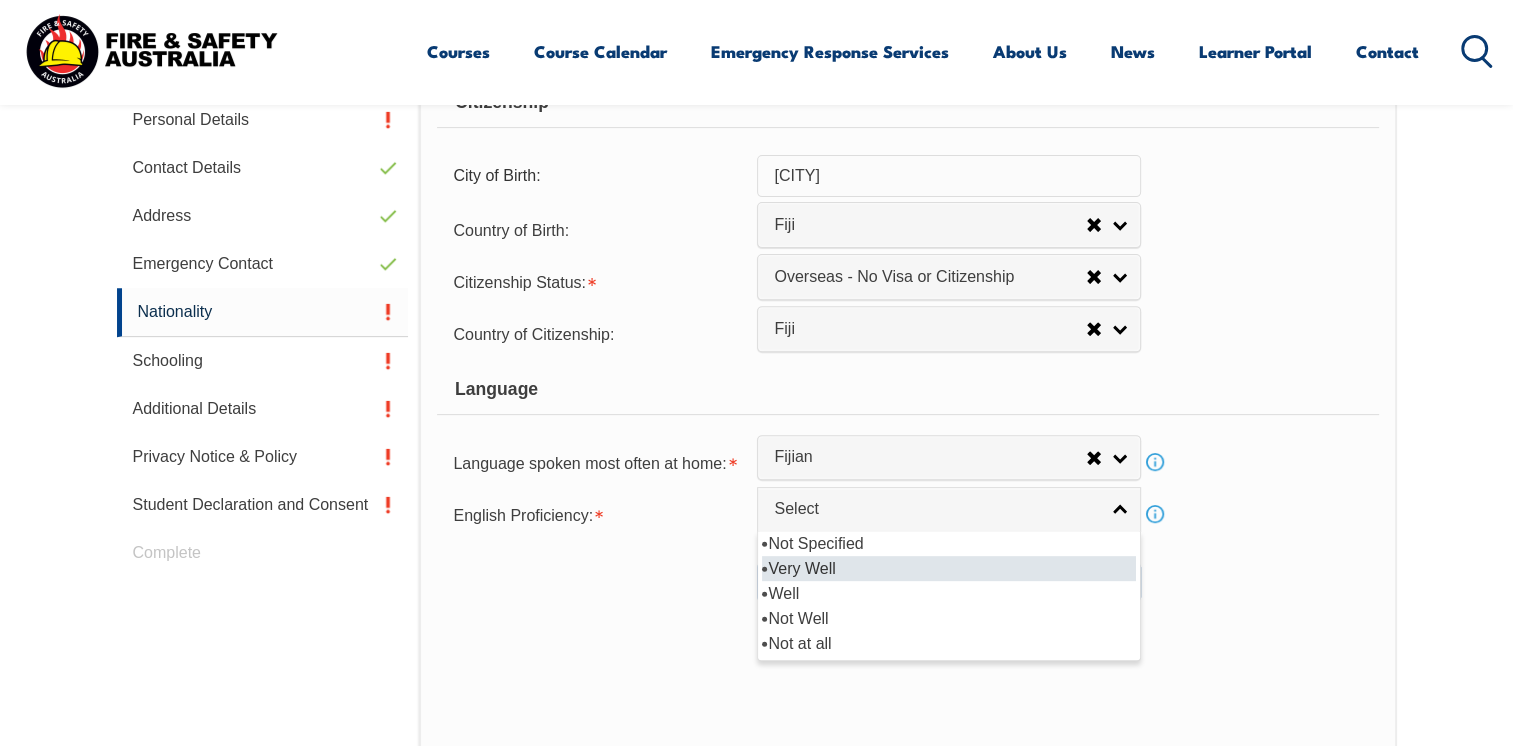 click on "Very Well" at bounding box center (949, 568) 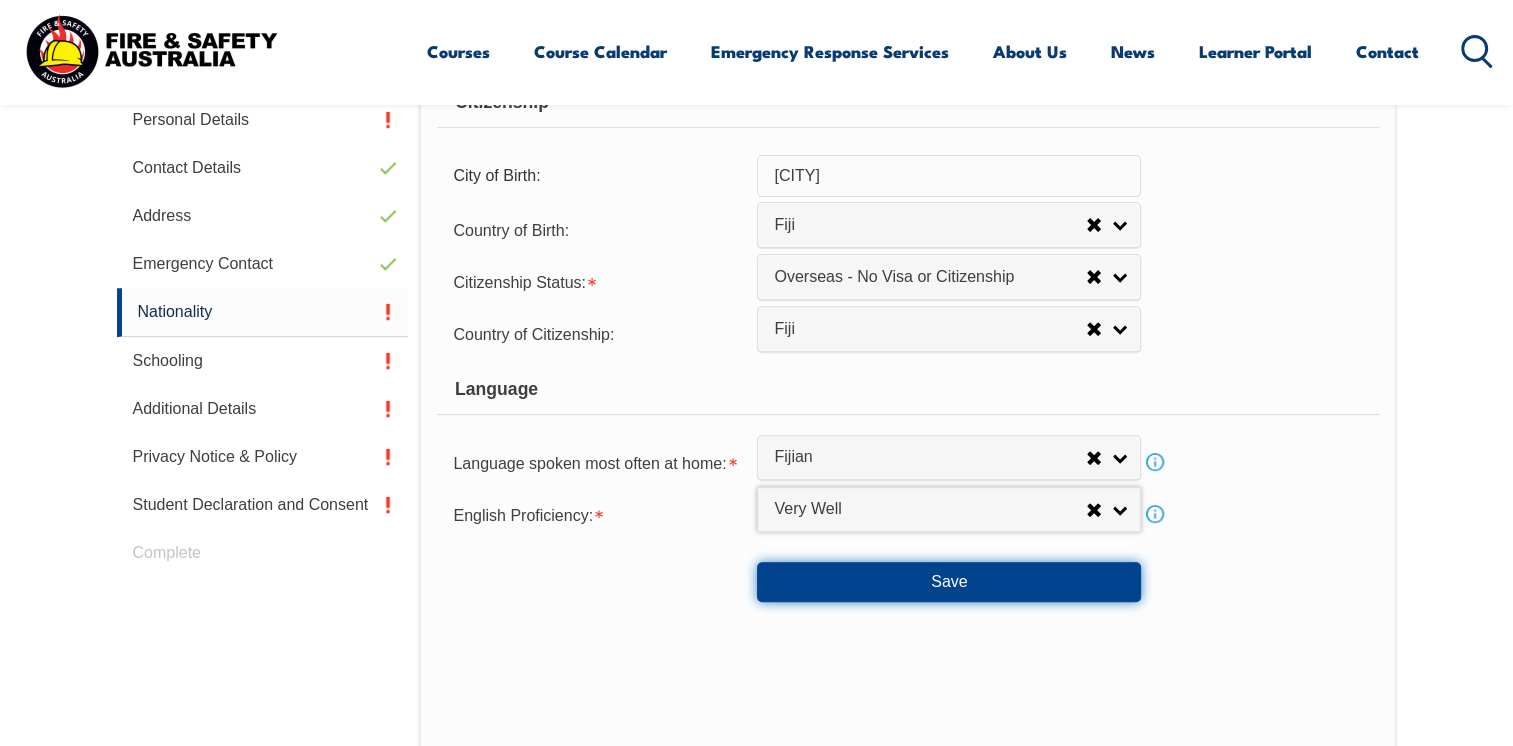 click on "Save" at bounding box center [949, 582] 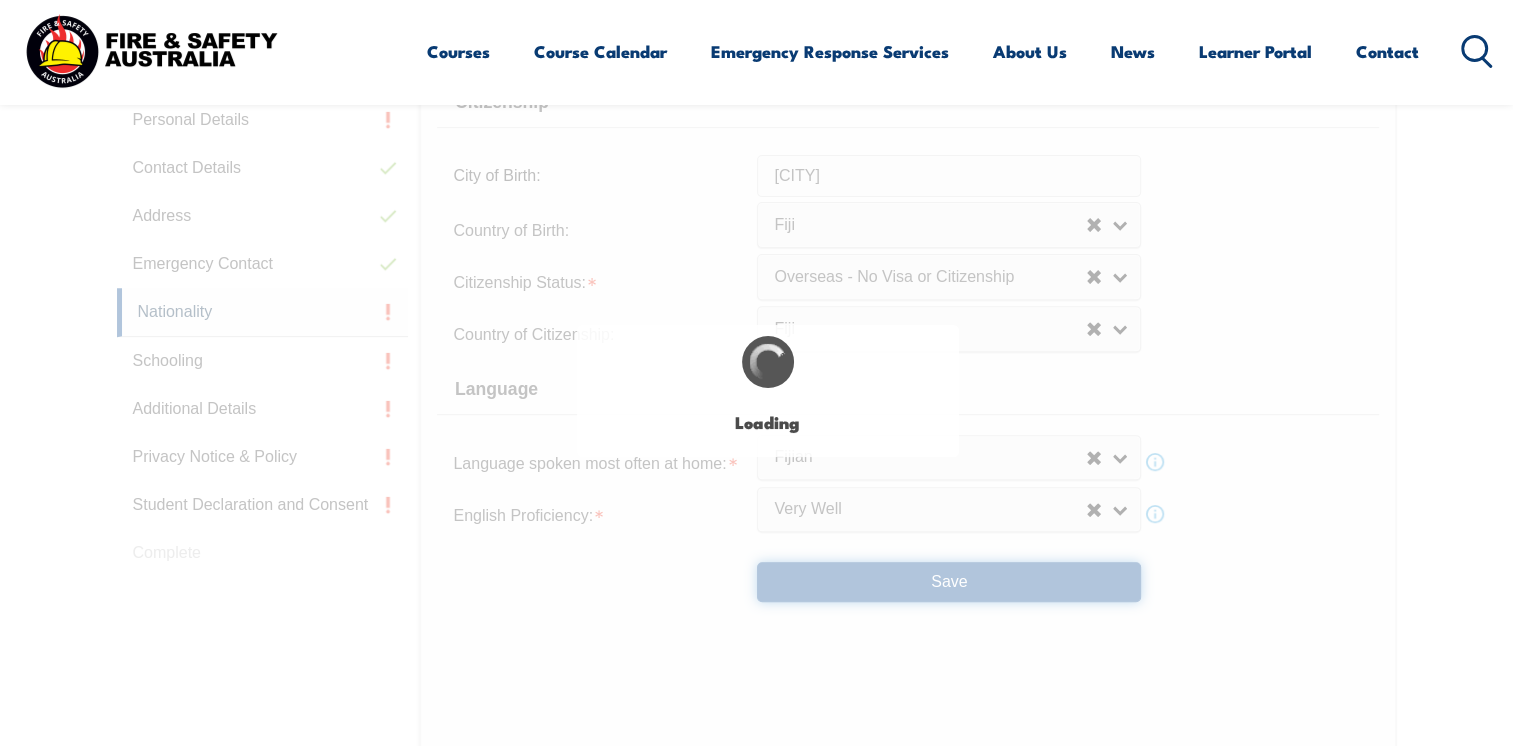 scroll, scrollTop: 0, scrollLeft: 0, axis: both 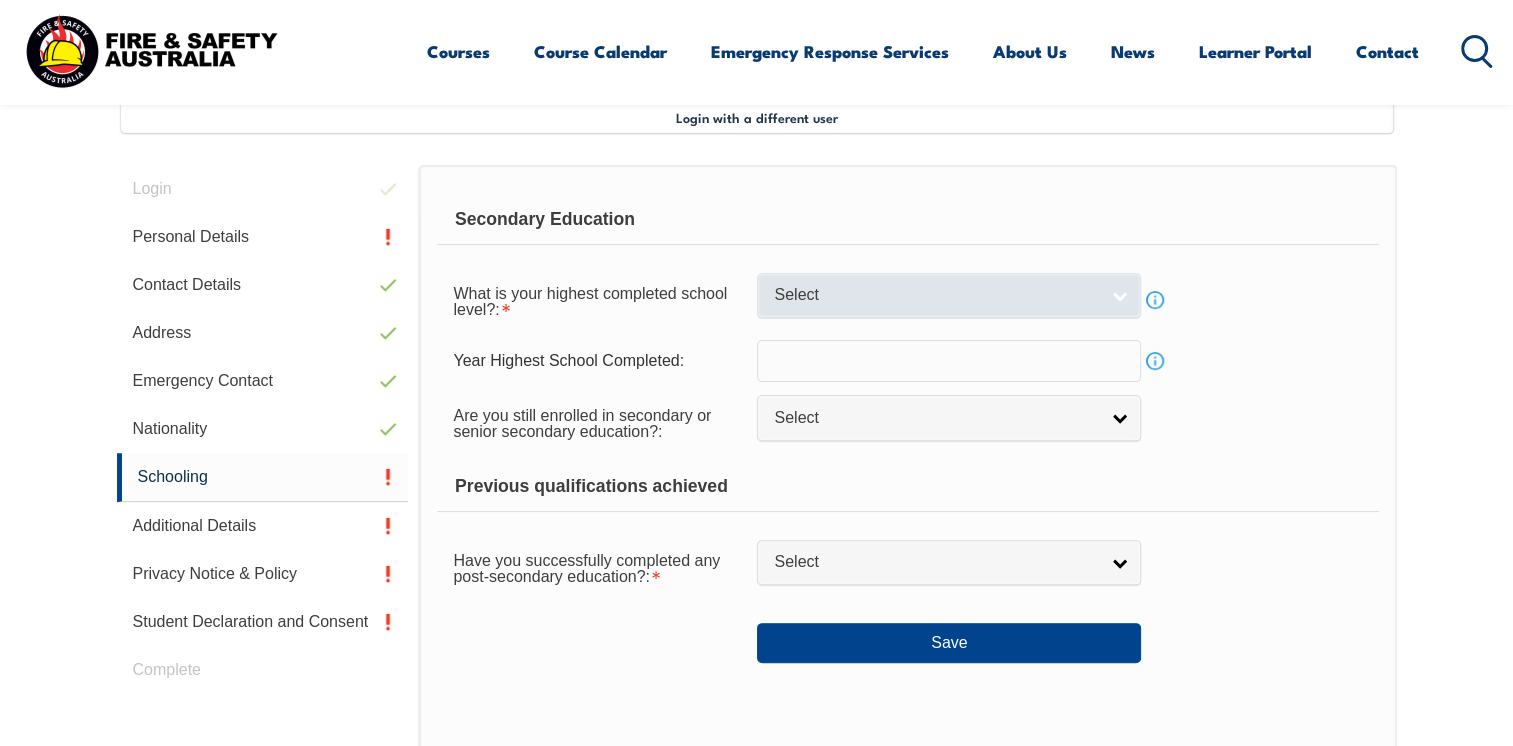 click on "Select" at bounding box center [936, 295] 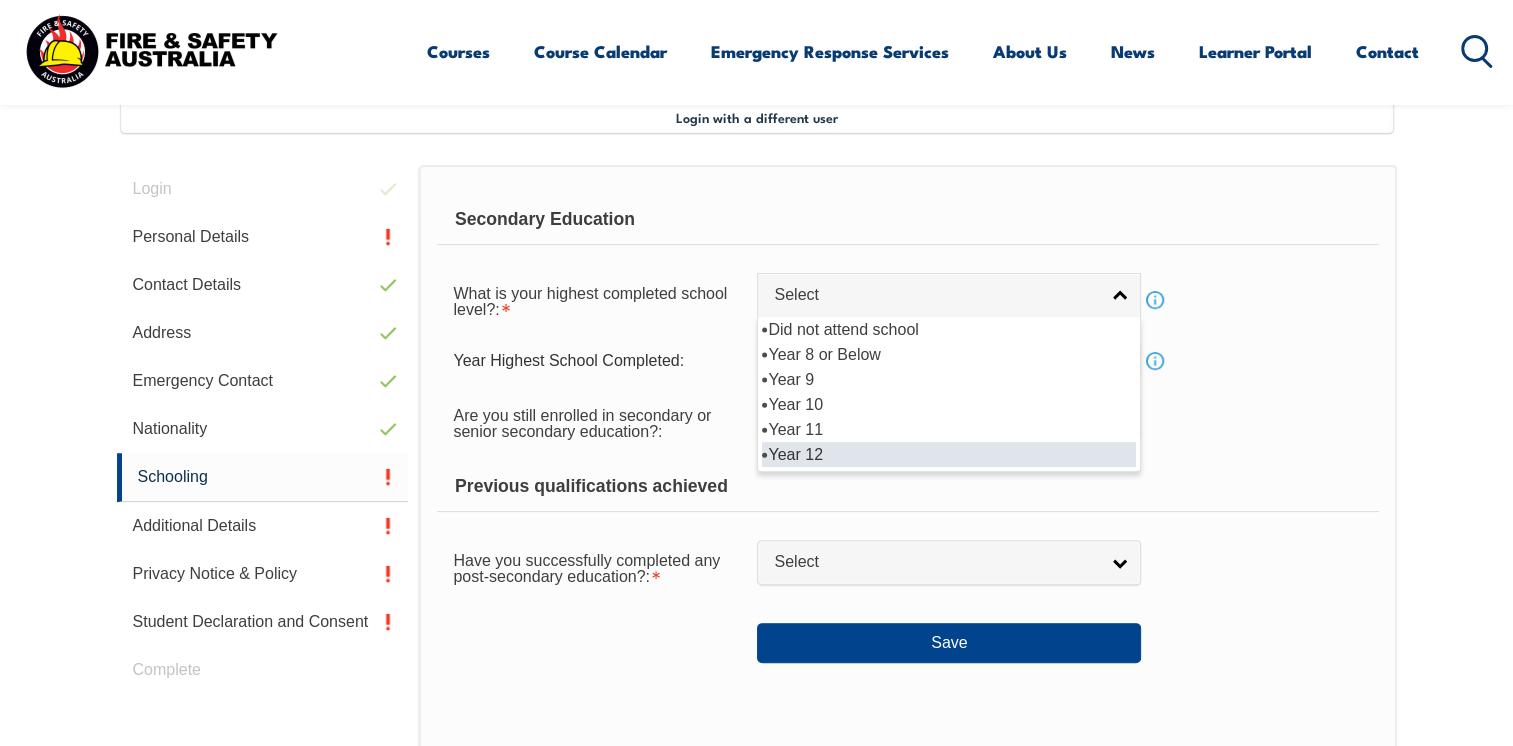 click on "Year 12" at bounding box center [949, 454] 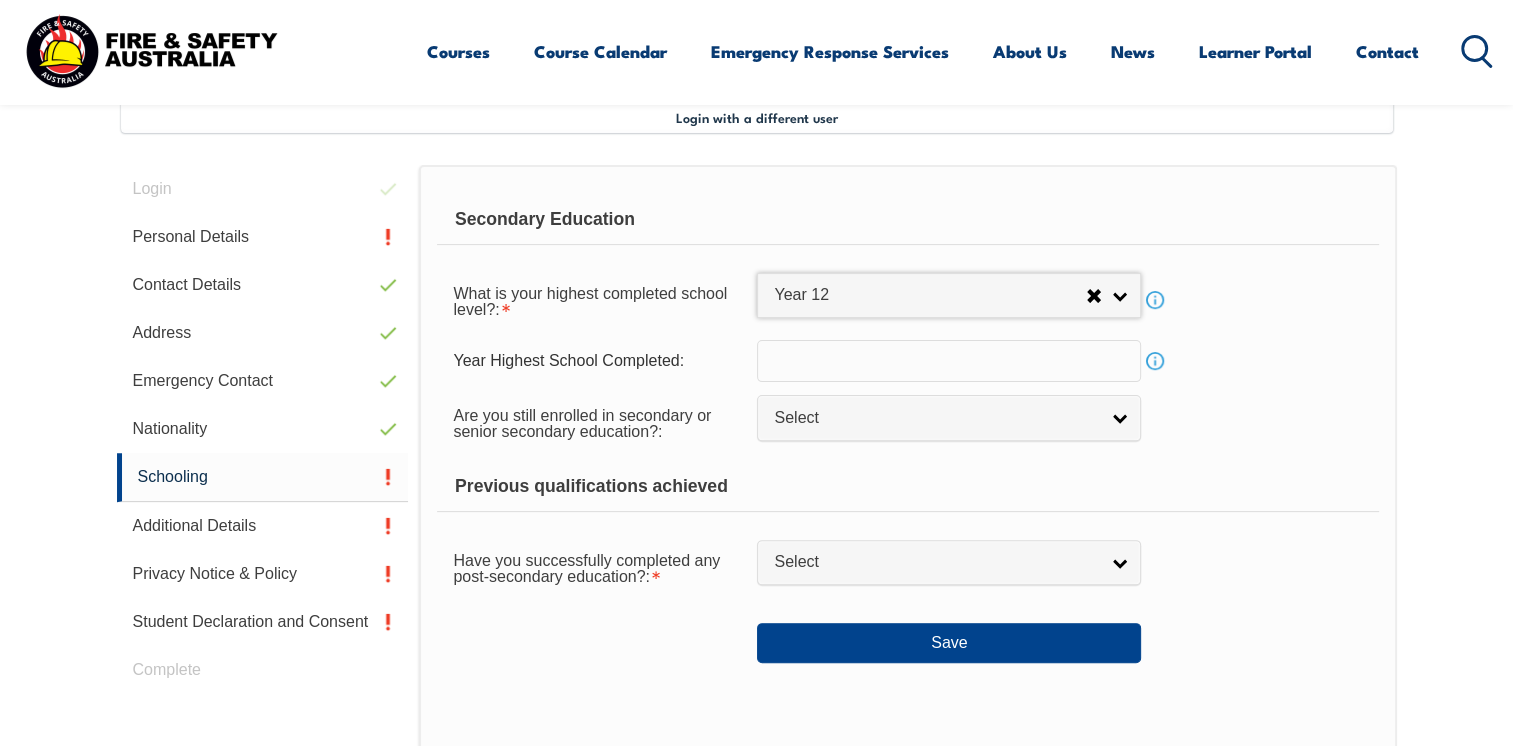 click at bounding box center [949, 361] 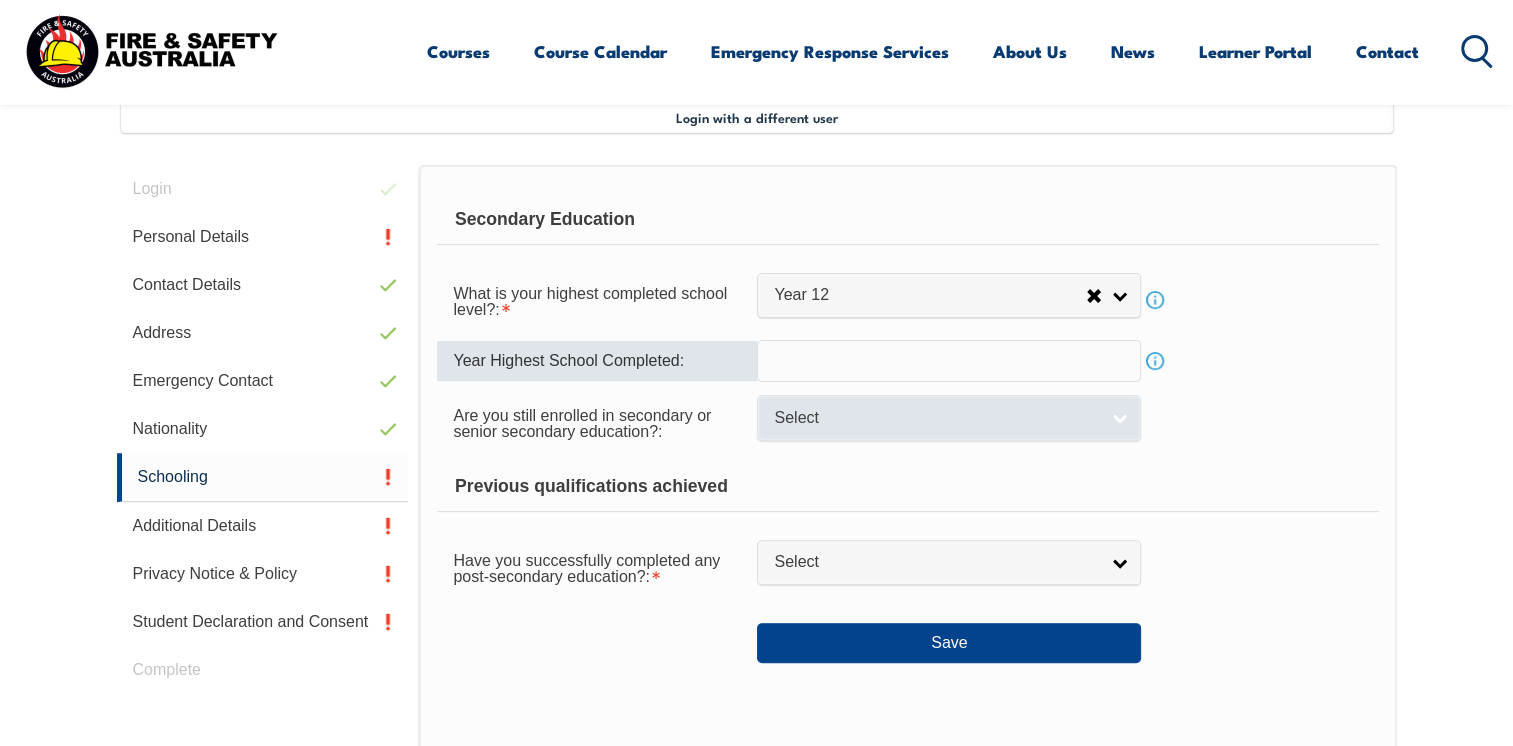 click on "Select" at bounding box center (936, 418) 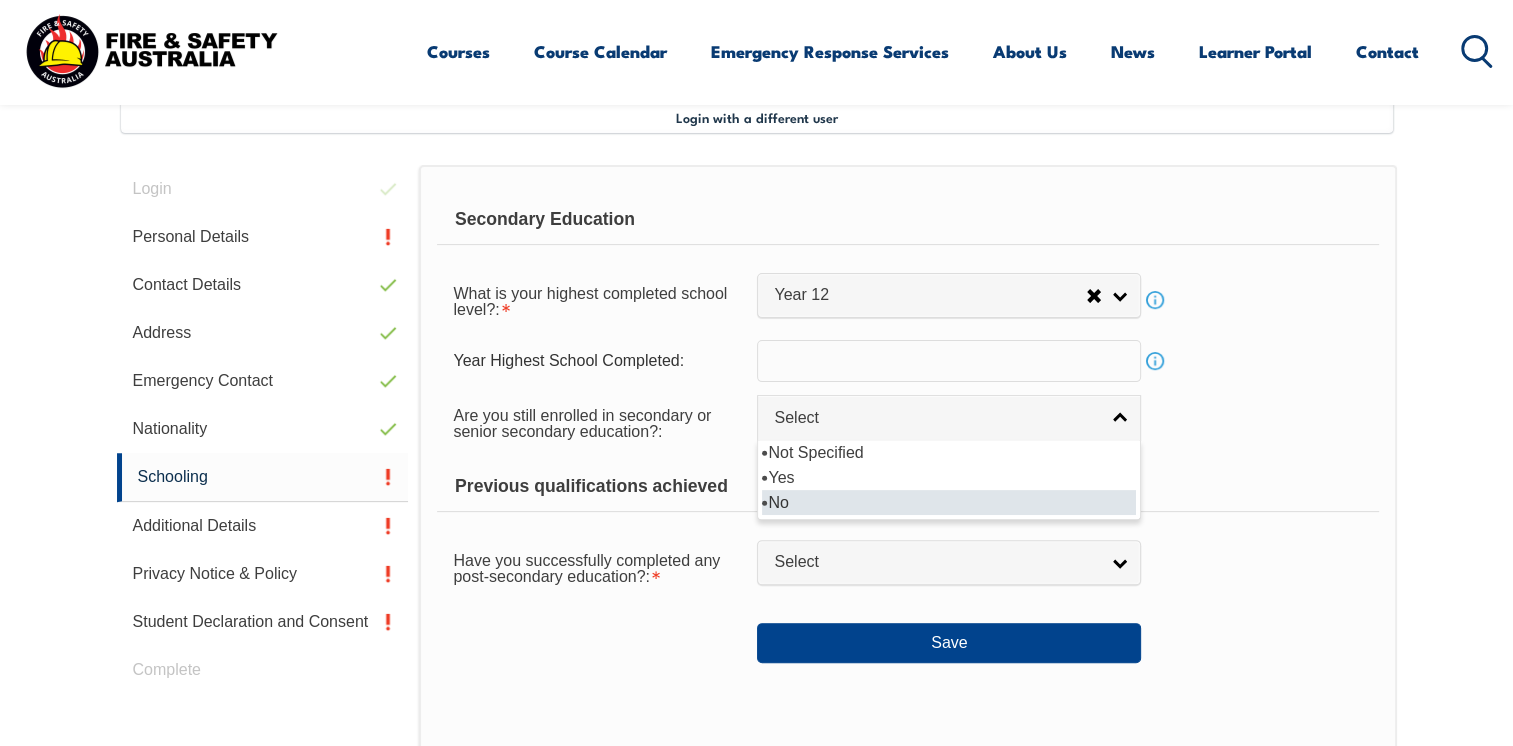 click on "No" at bounding box center [949, 502] 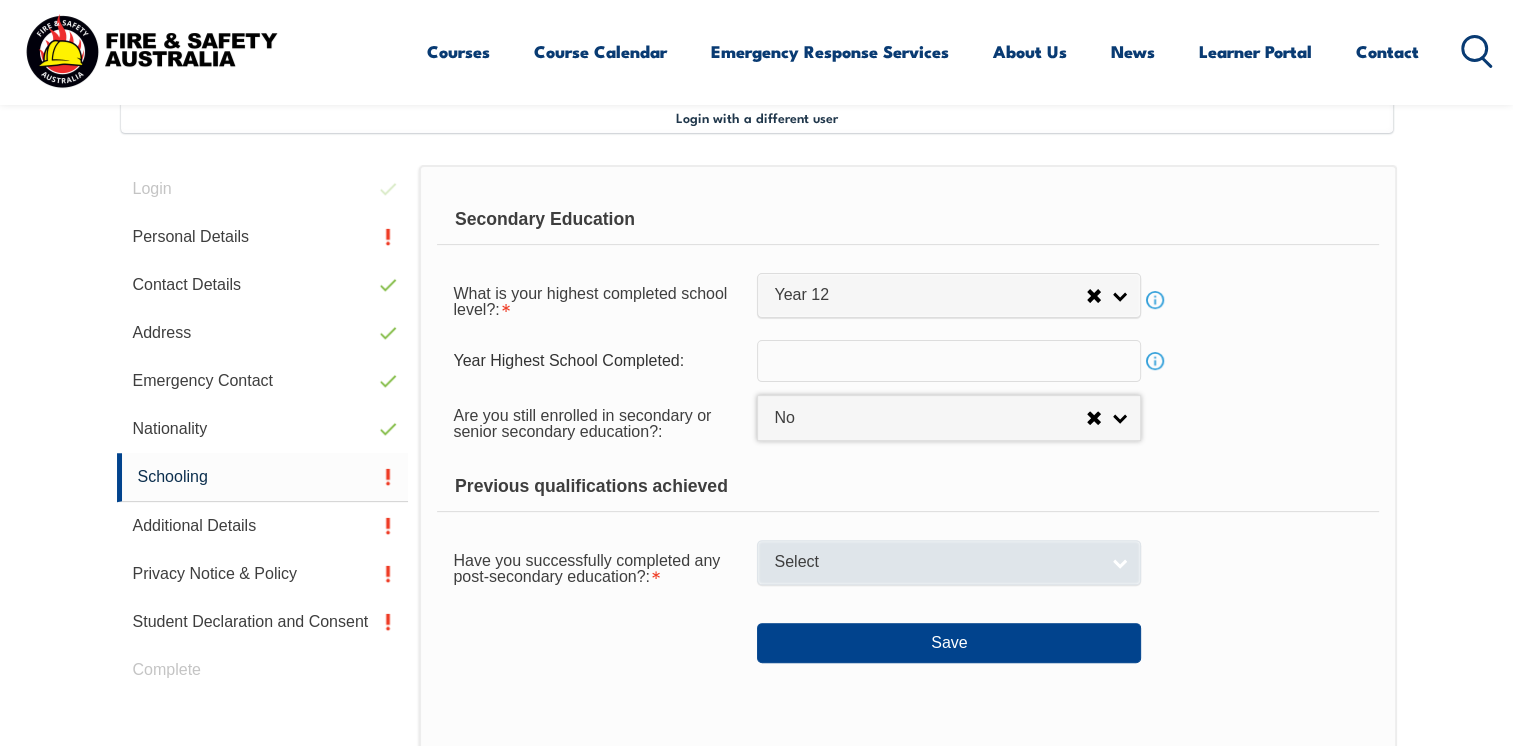 click on "Select" at bounding box center (936, 562) 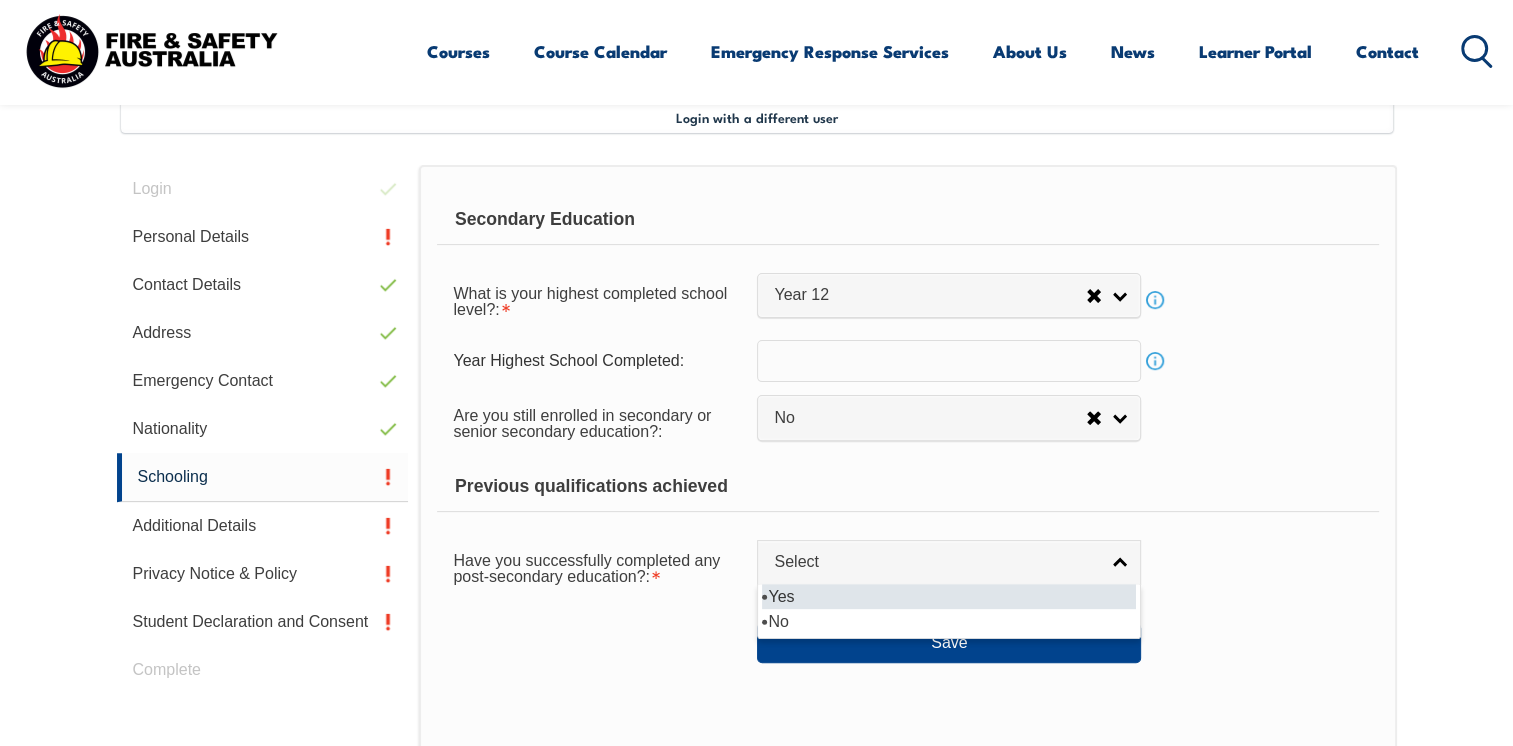 click on "Yes" at bounding box center [949, 596] 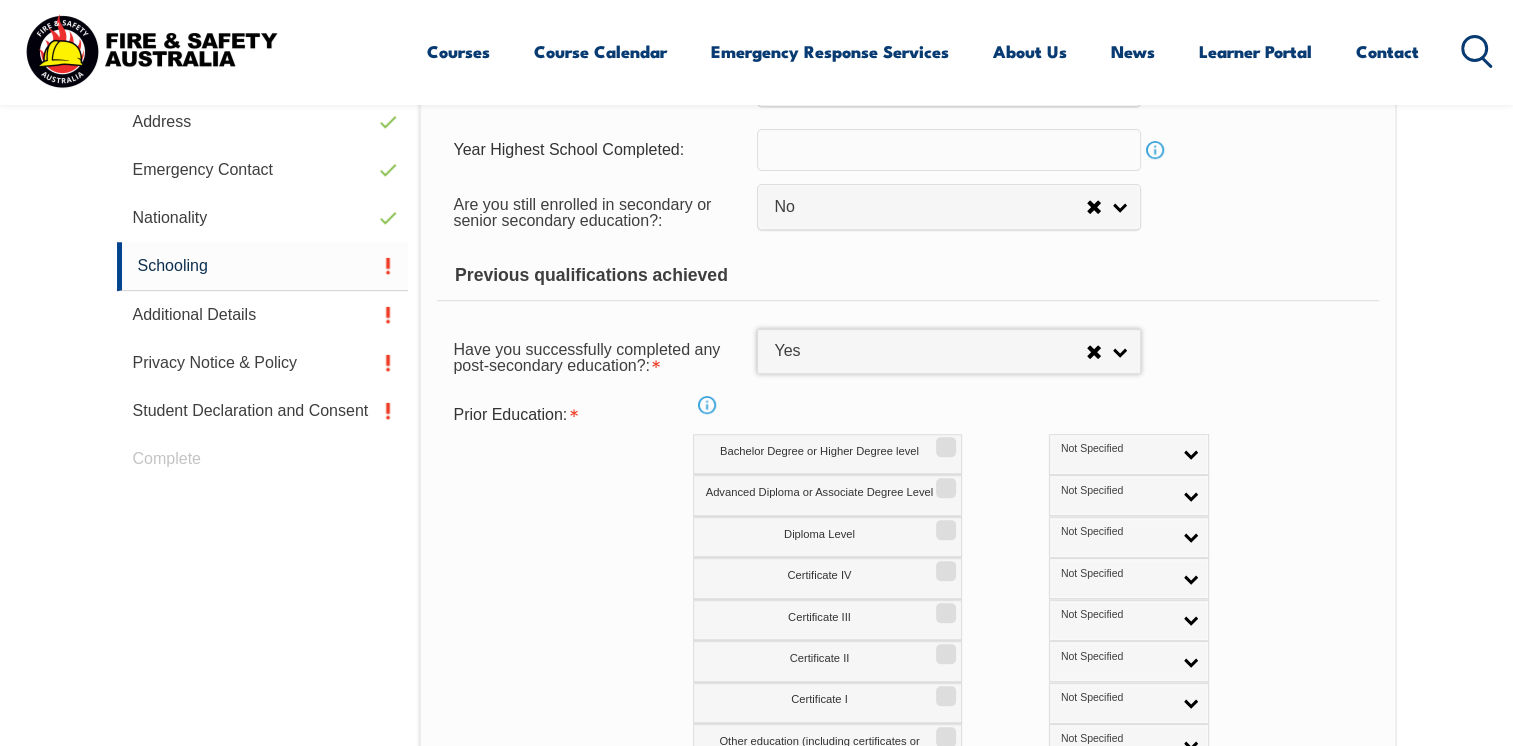 scroll, scrollTop: 777, scrollLeft: 0, axis: vertical 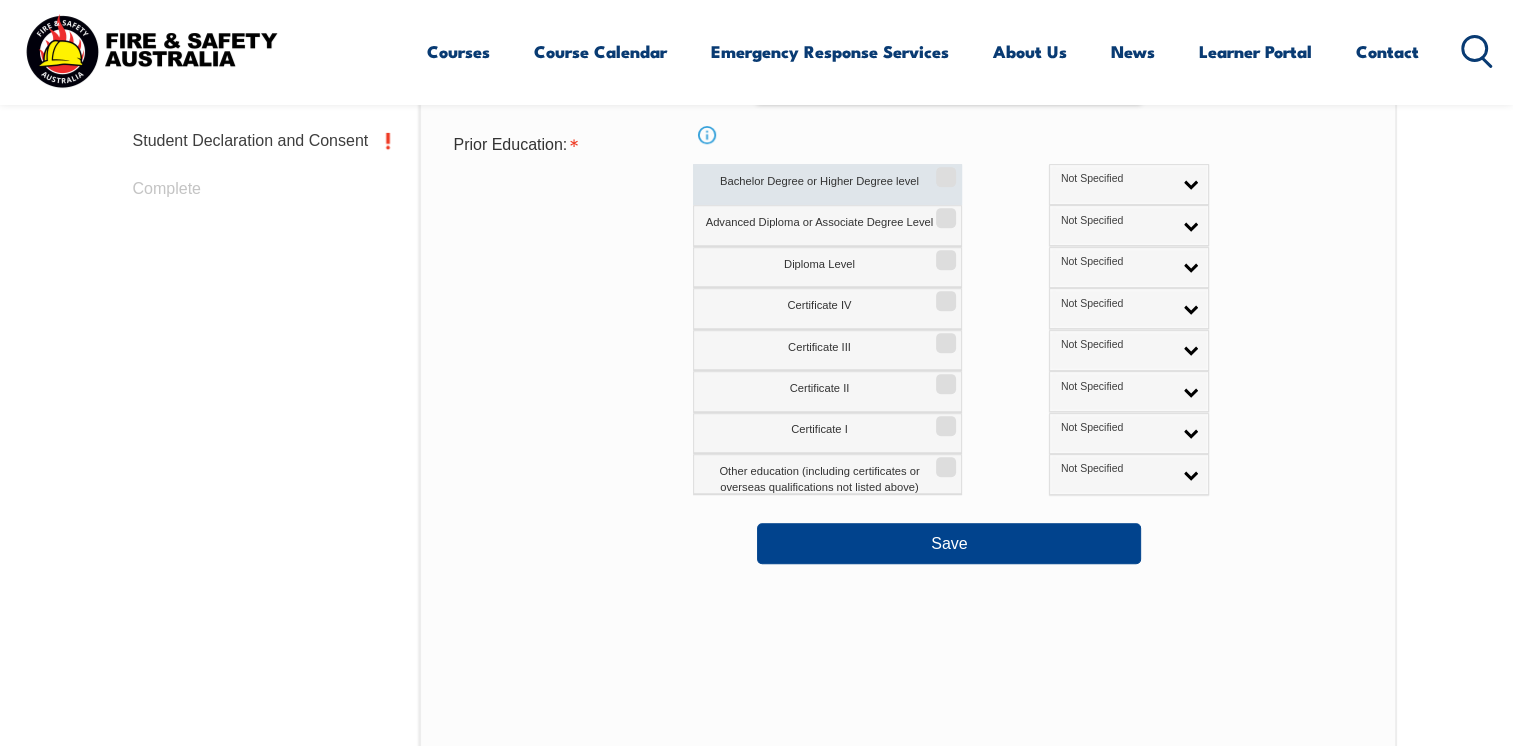 click on "Bachelor Degree or Higher Degree level" at bounding box center (943, 170) 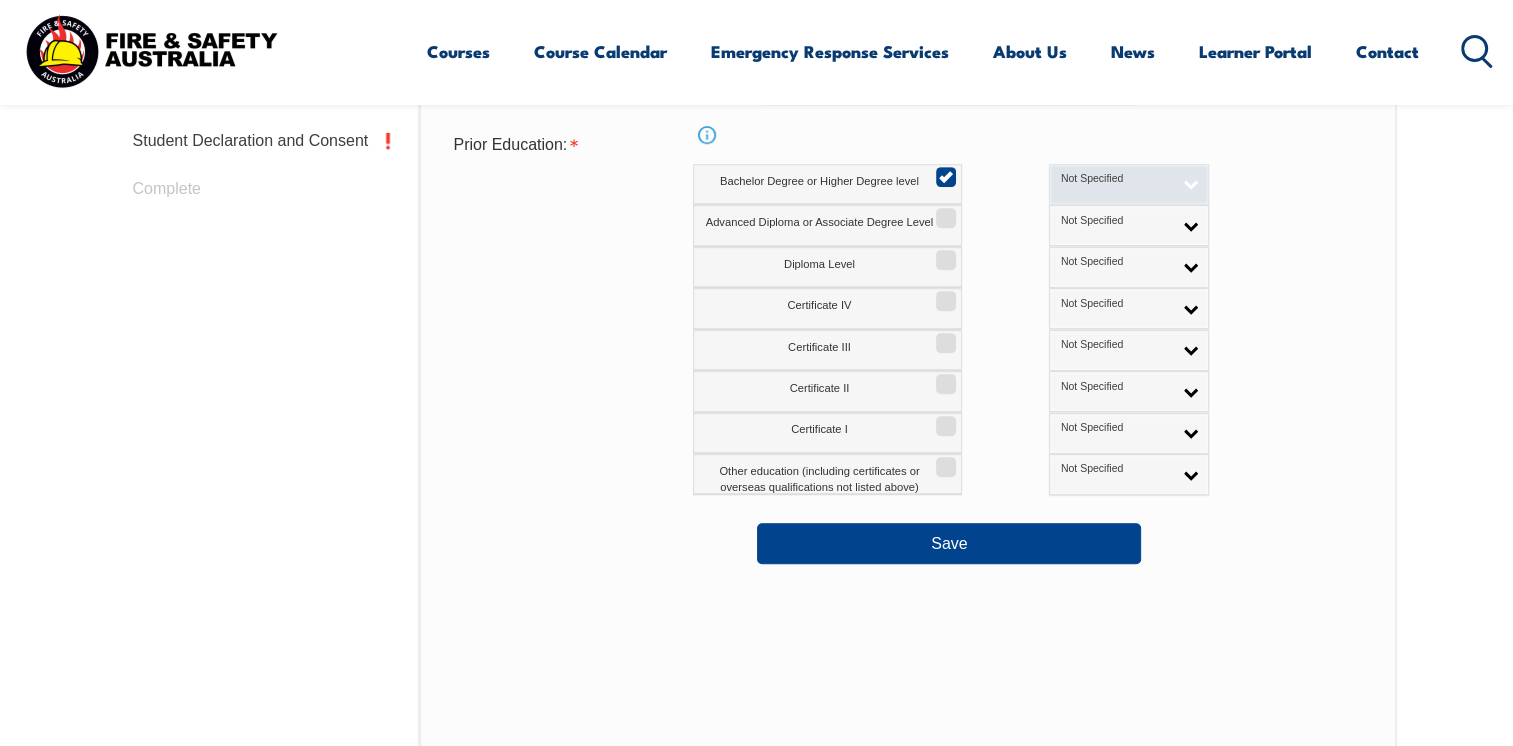 click on "Not Specified" at bounding box center [1129, 184] 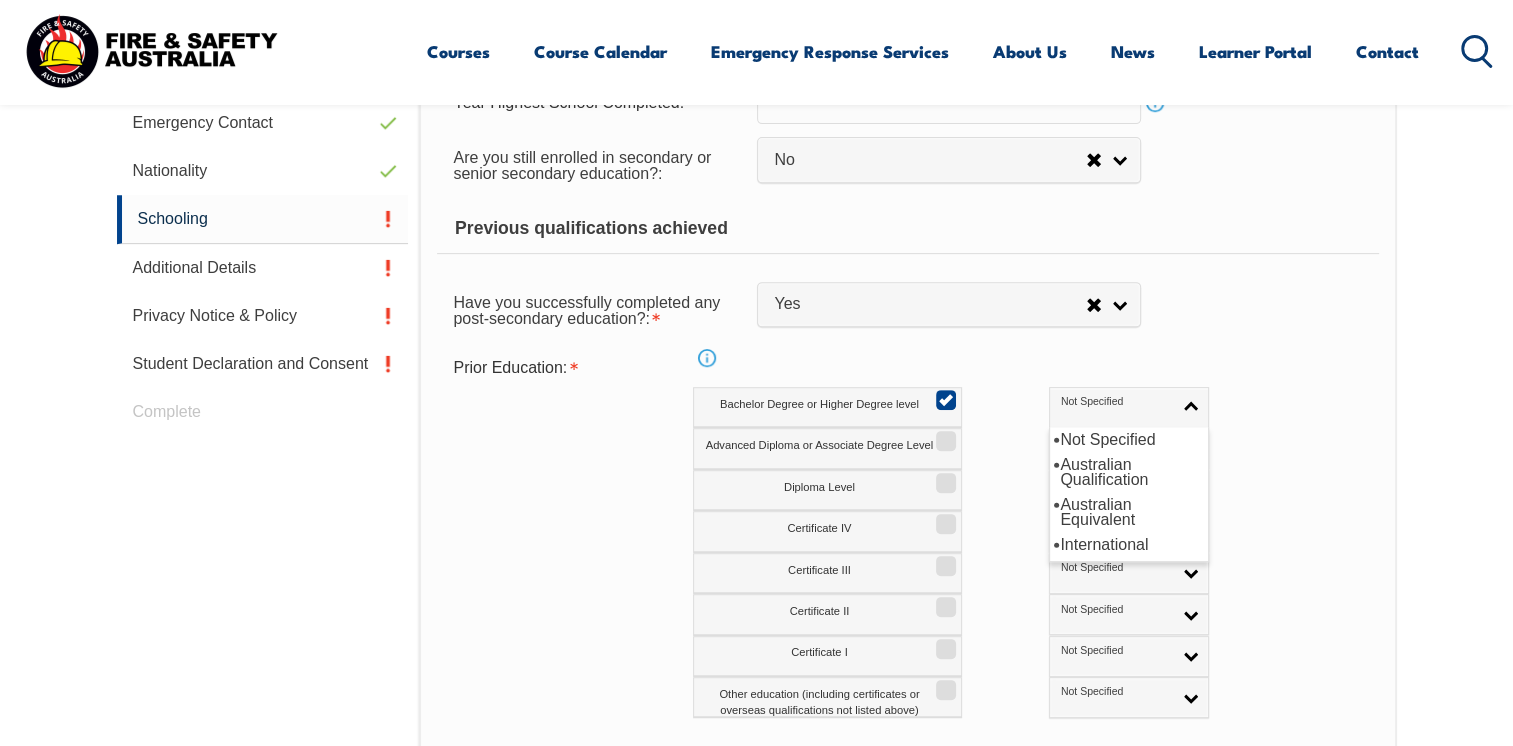 scroll, scrollTop: 799, scrollLeft: 0, axis: vertical 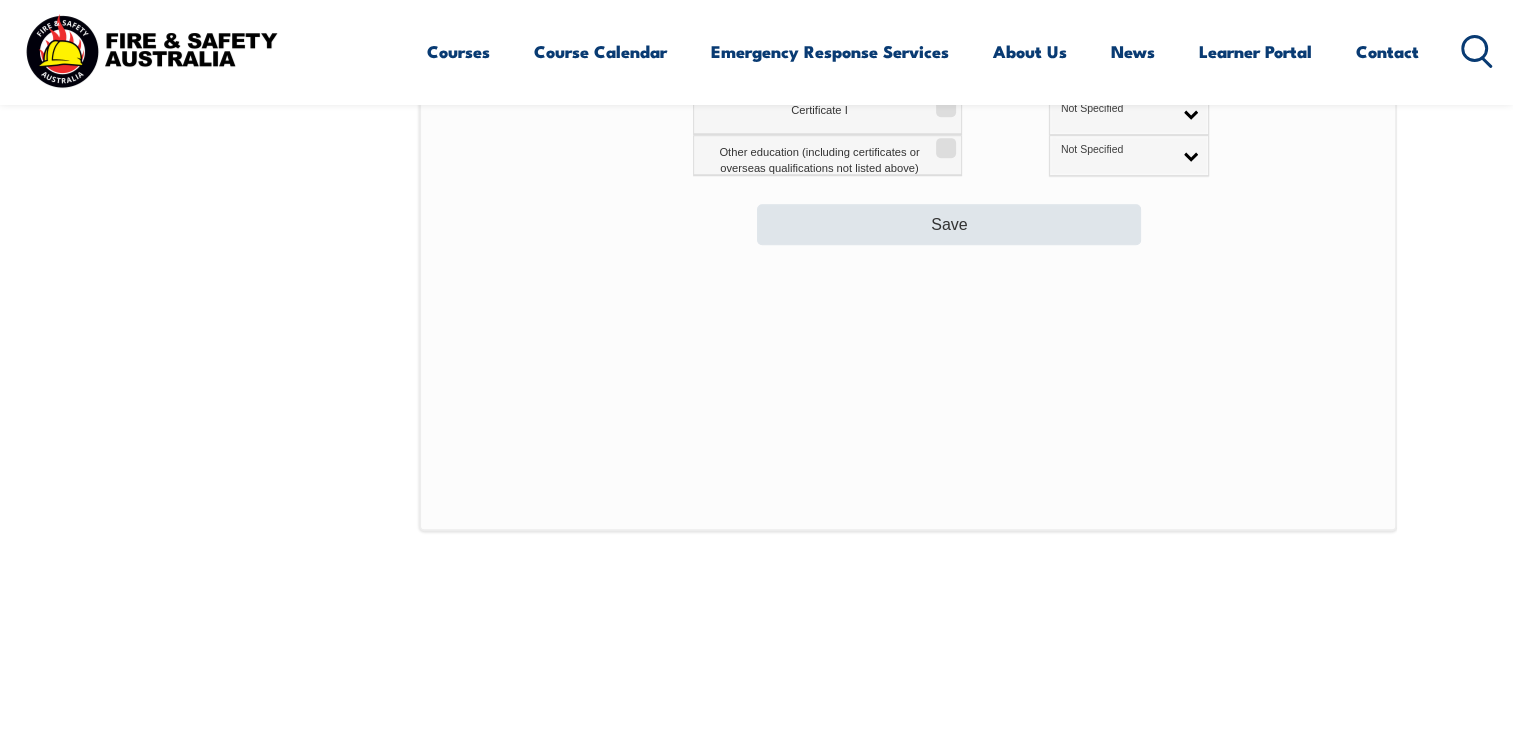 click on "Save" at bounding box center (949, 224) 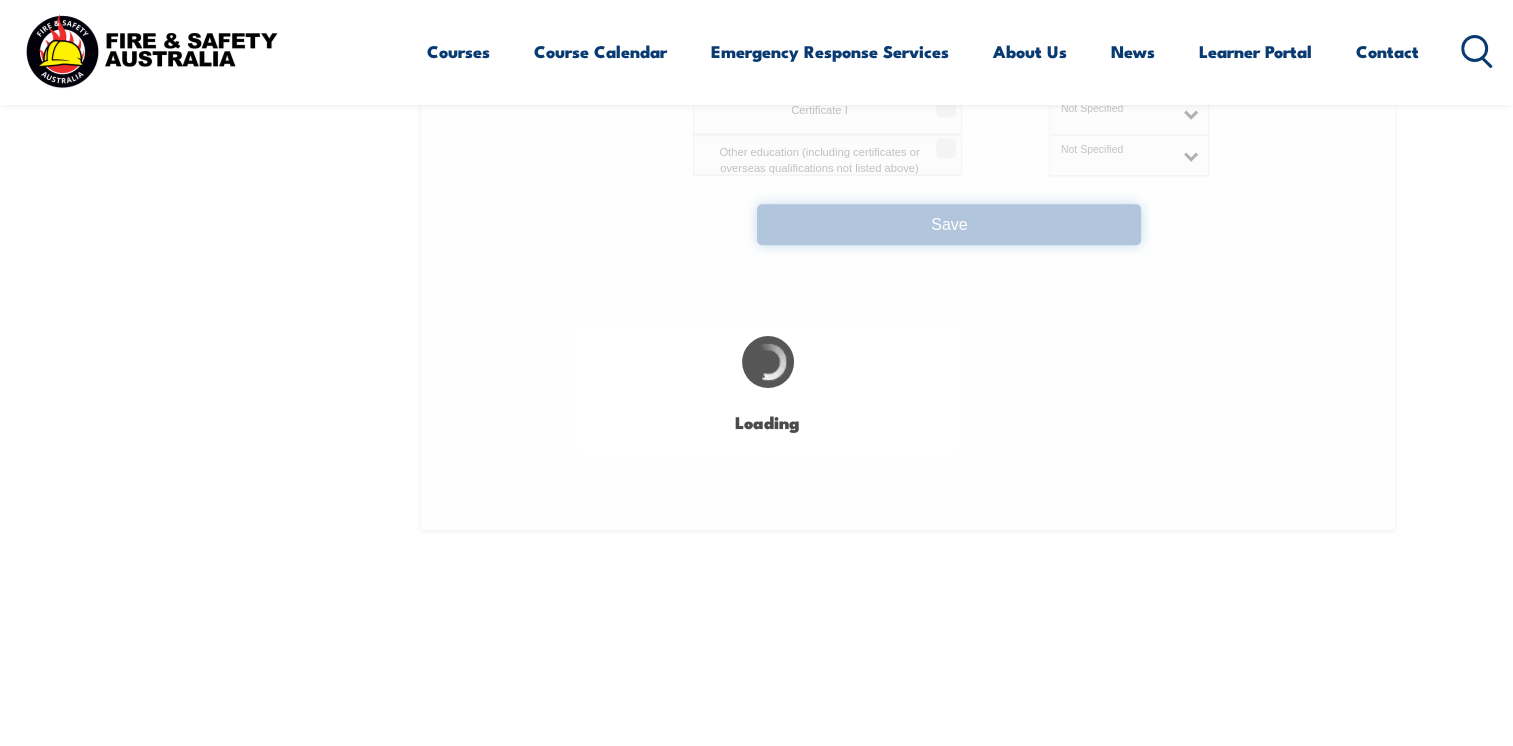 select 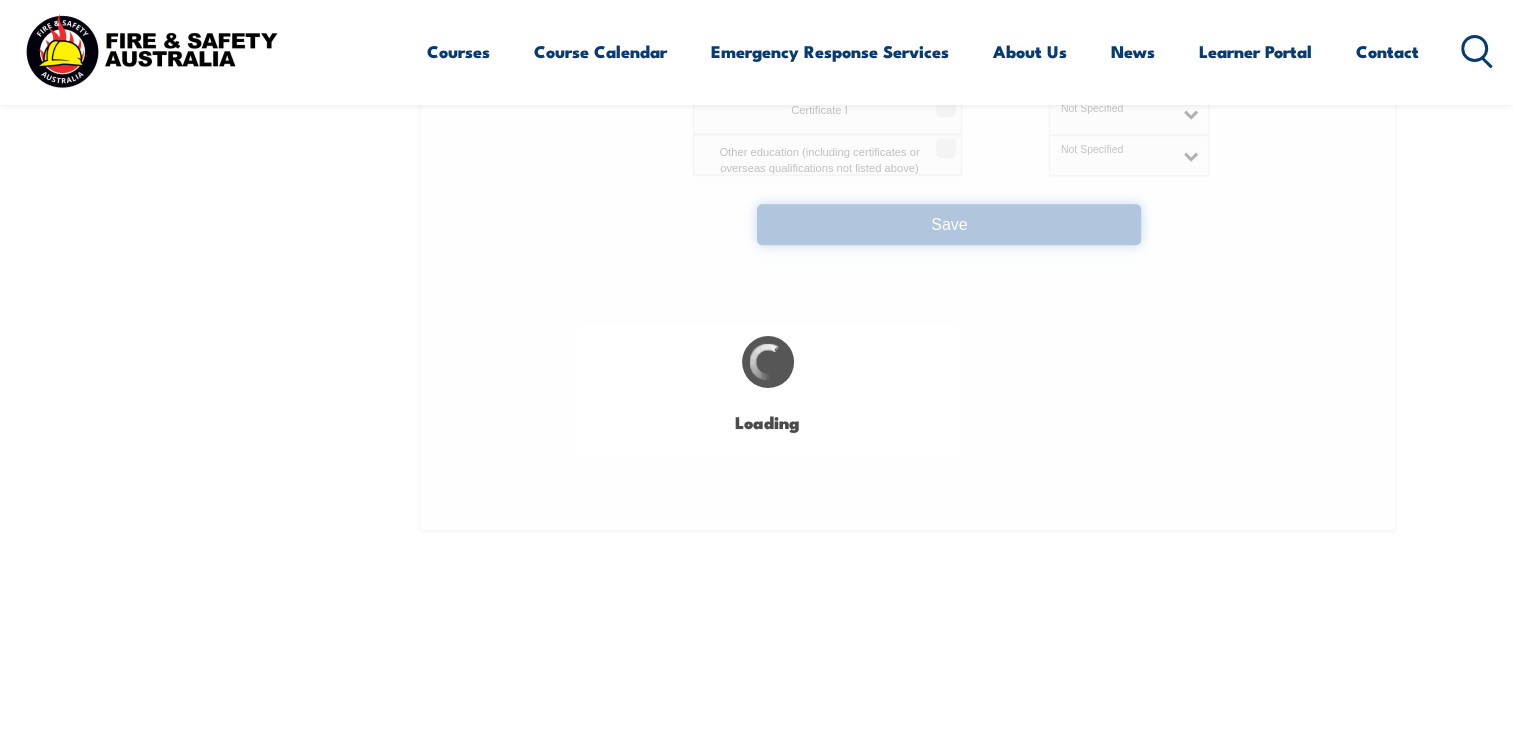 select on "false" 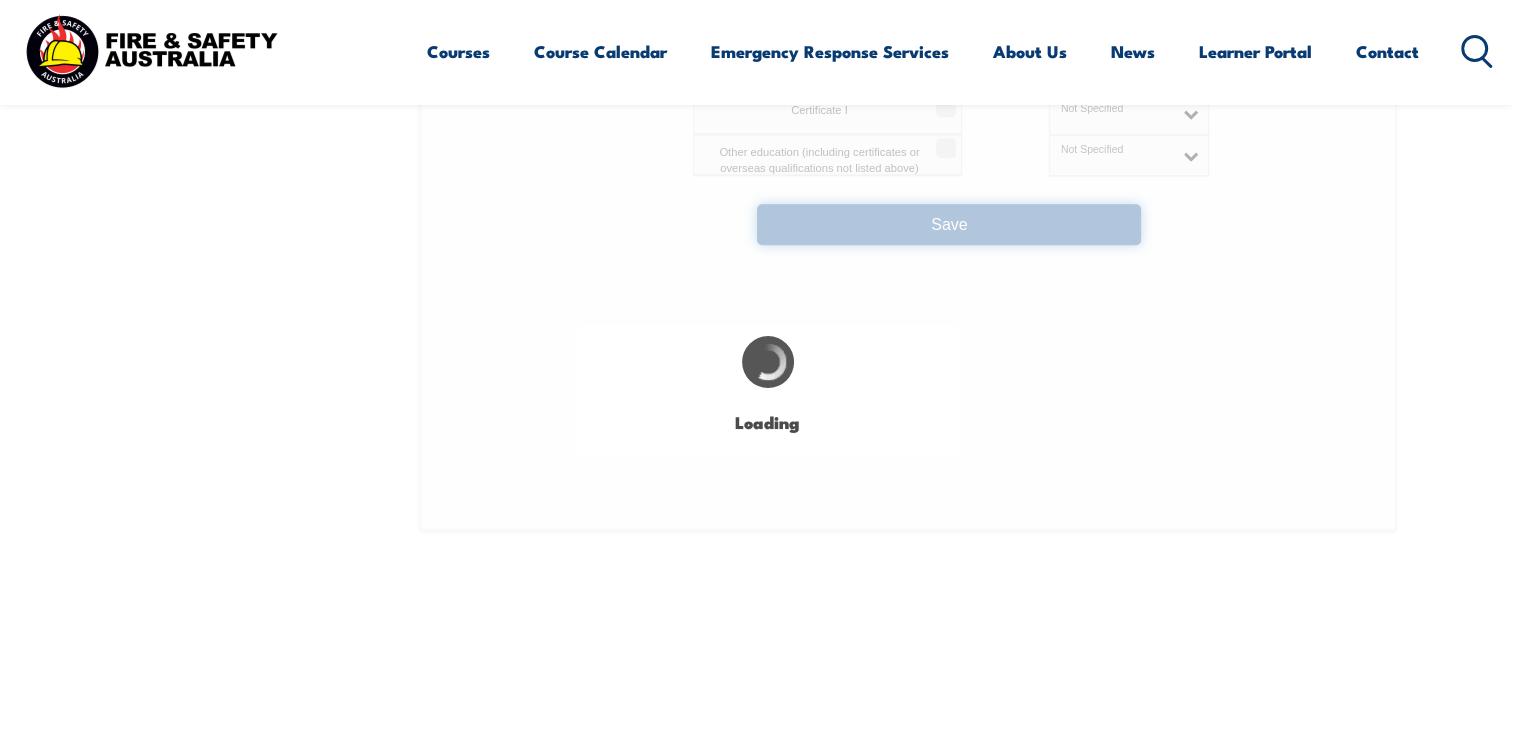 select on "true" 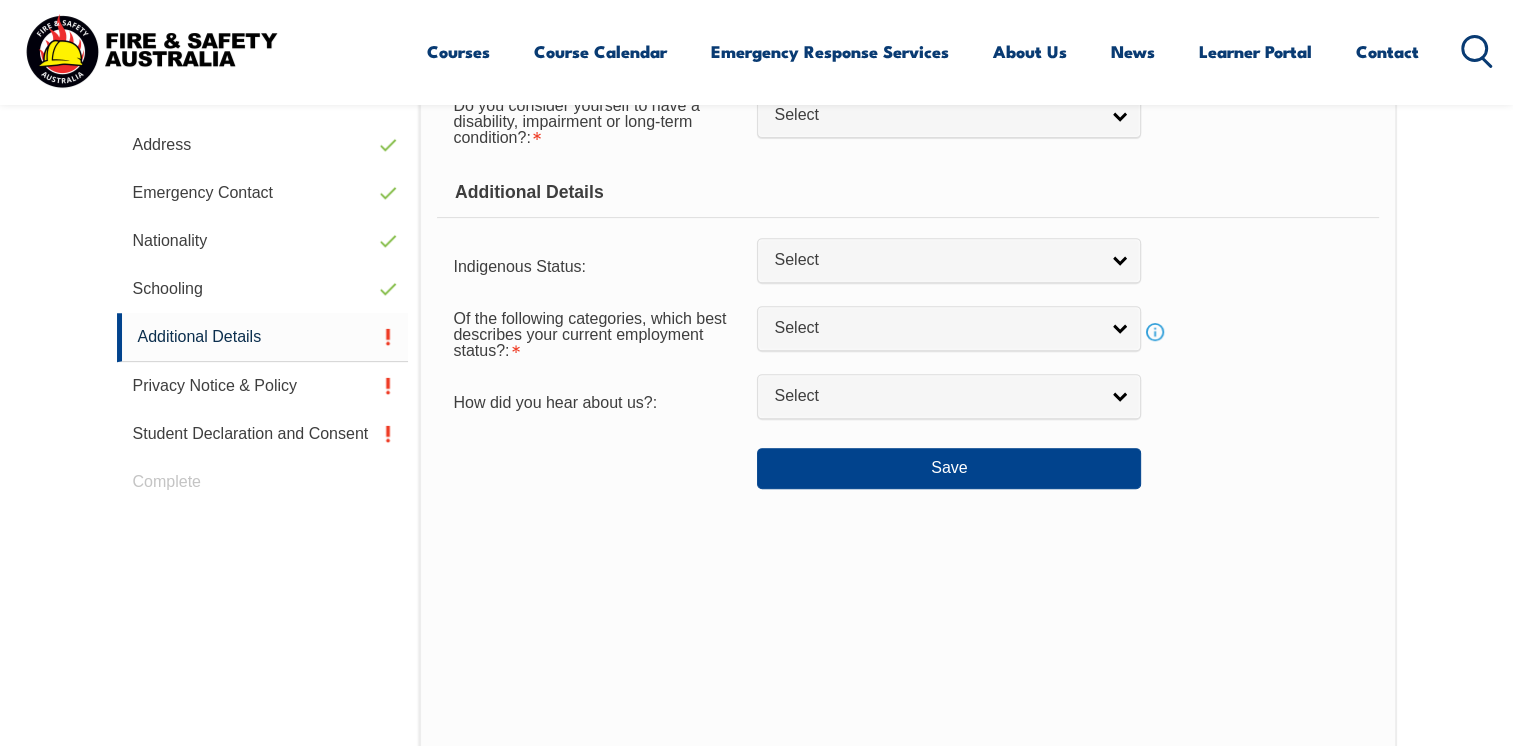 scroll, scrollTop: 544, scrollLeft: 0, axis: vertical 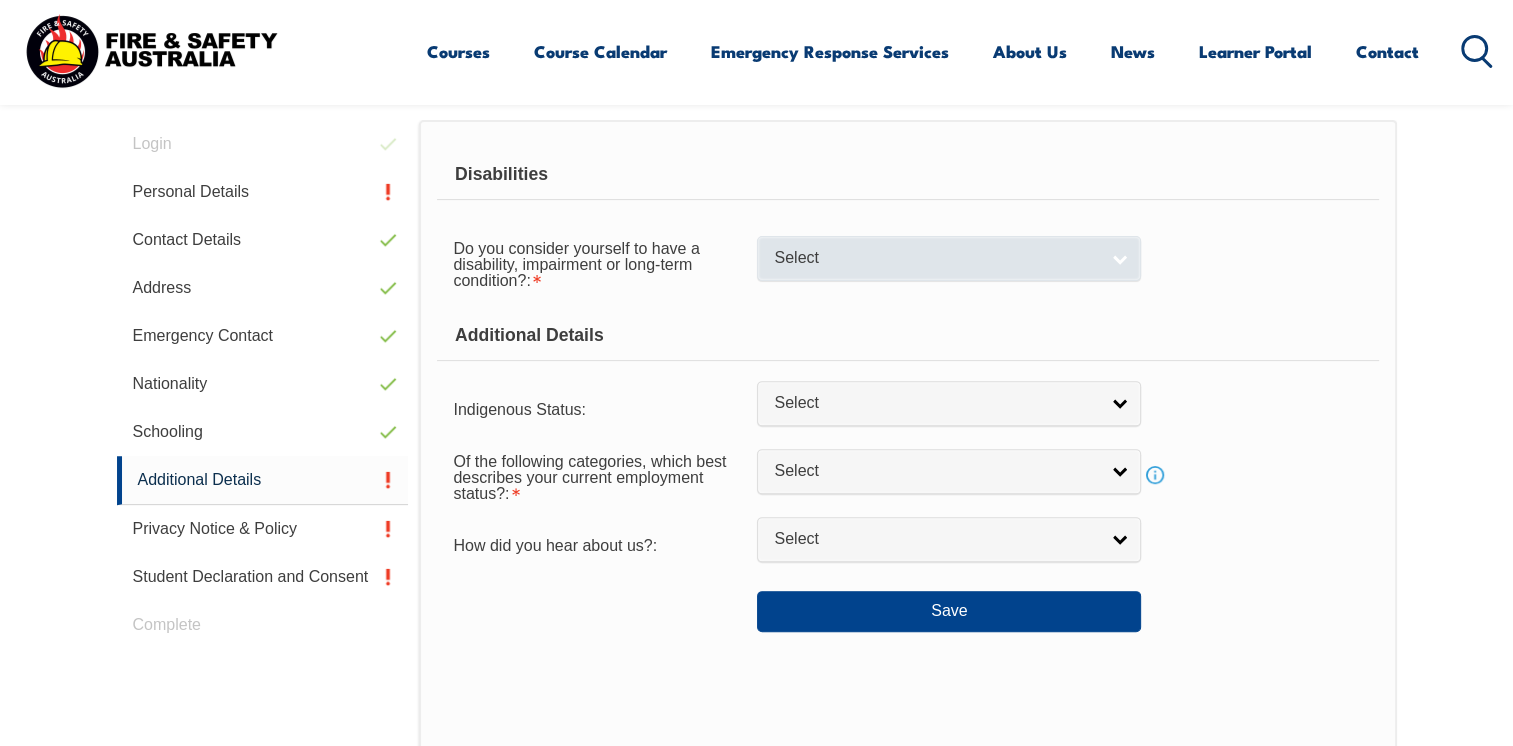 click on "Select" at bounding box center [936, 258] 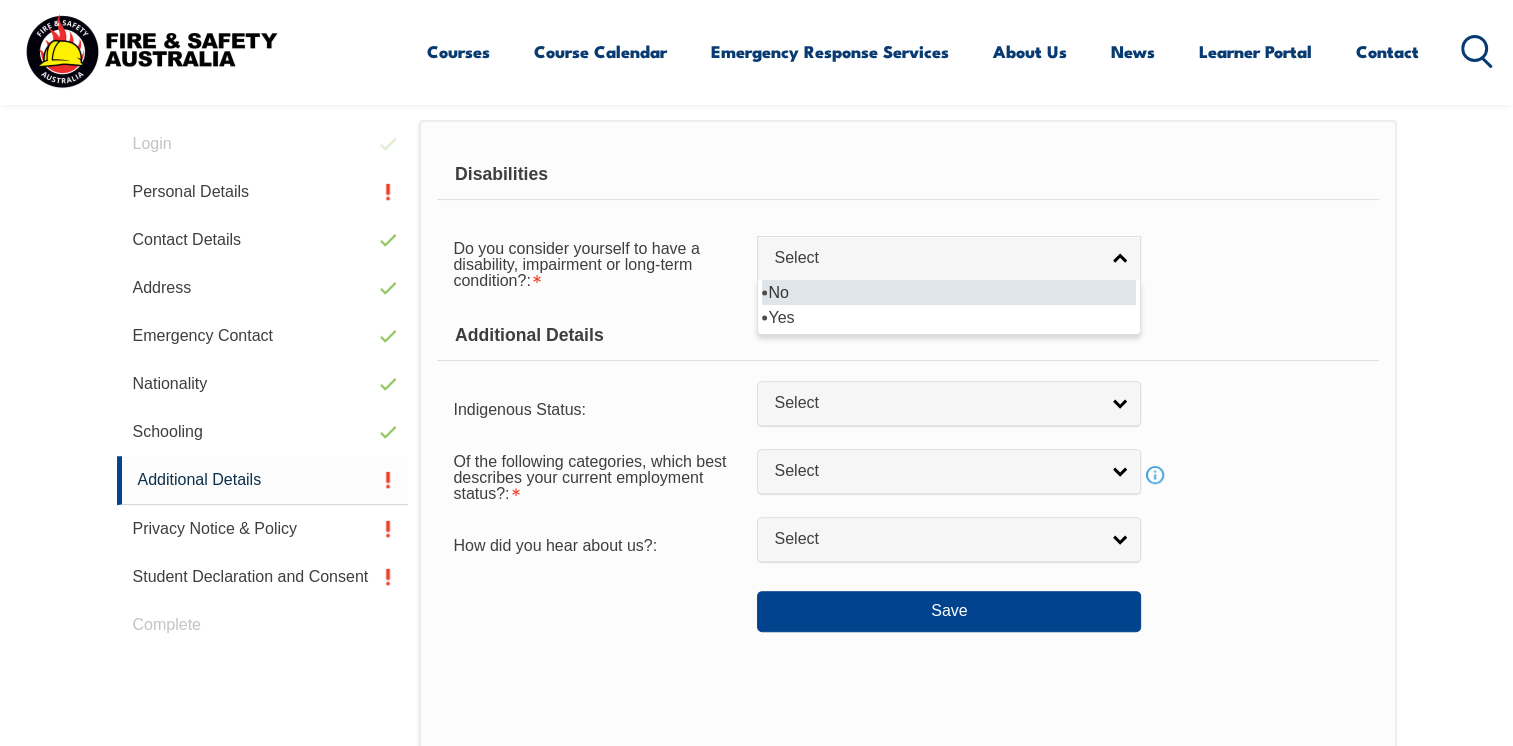 click on "No" at bounding box center (949, 292) 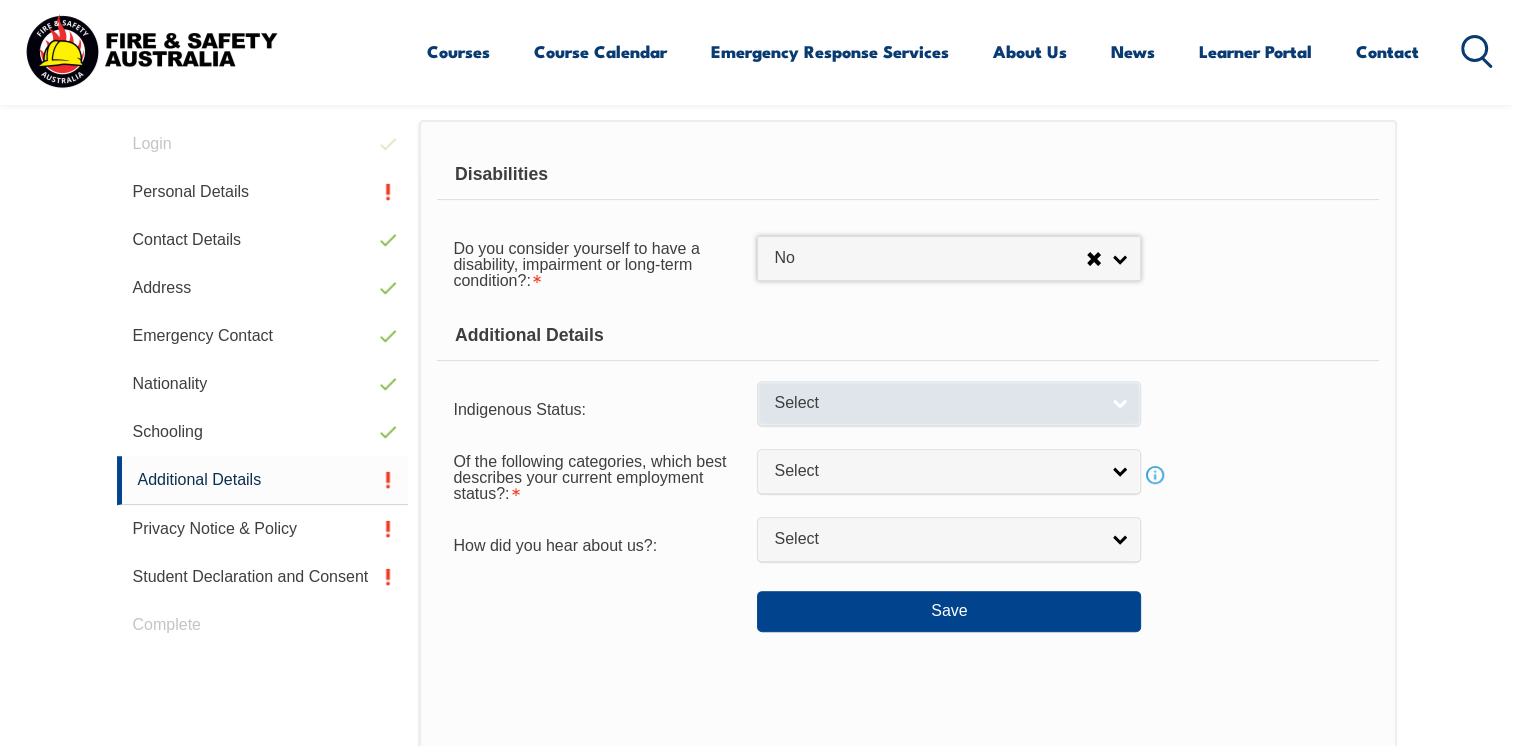 click on "Select" at bounding box center (949, 403) 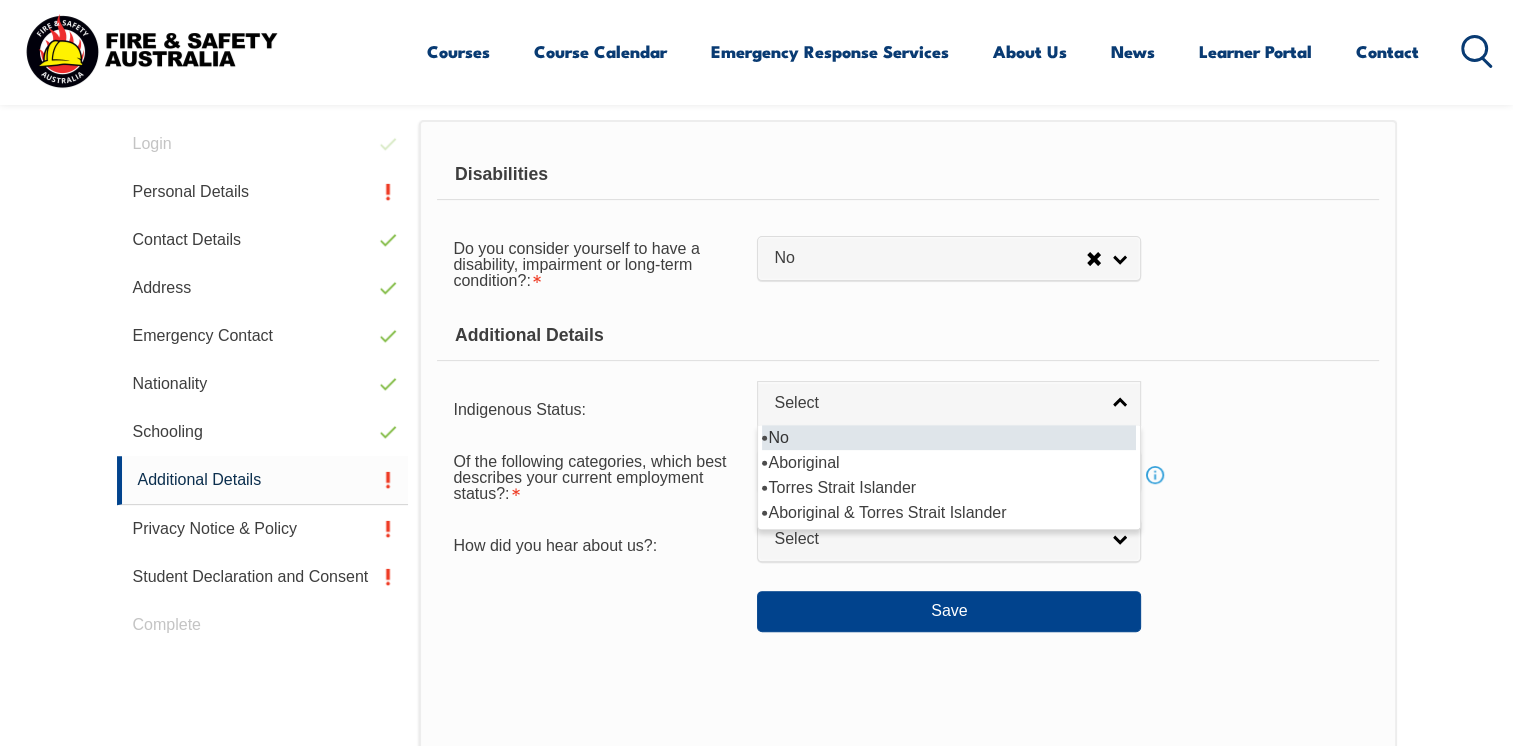 click on "Indigenous Status: No Aboriginal Torres Strait Islander Aboriginal & Torres Strait Islander
Select
No Aboriginal Torres Strait Islander Aboriginal & Torres Strait Islander" at bounding box center [907, 407] 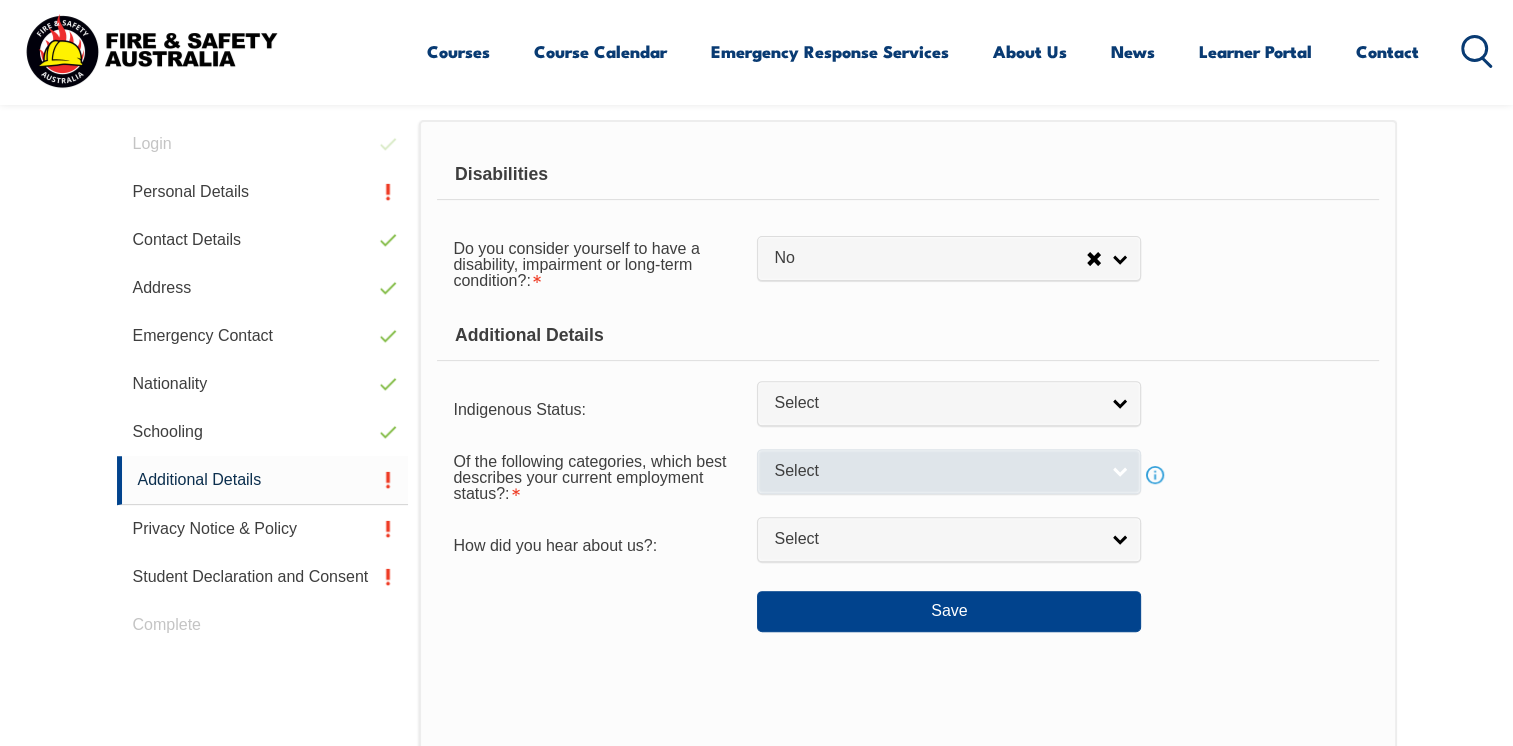 click on "Select" at bounding box center [936, 471] 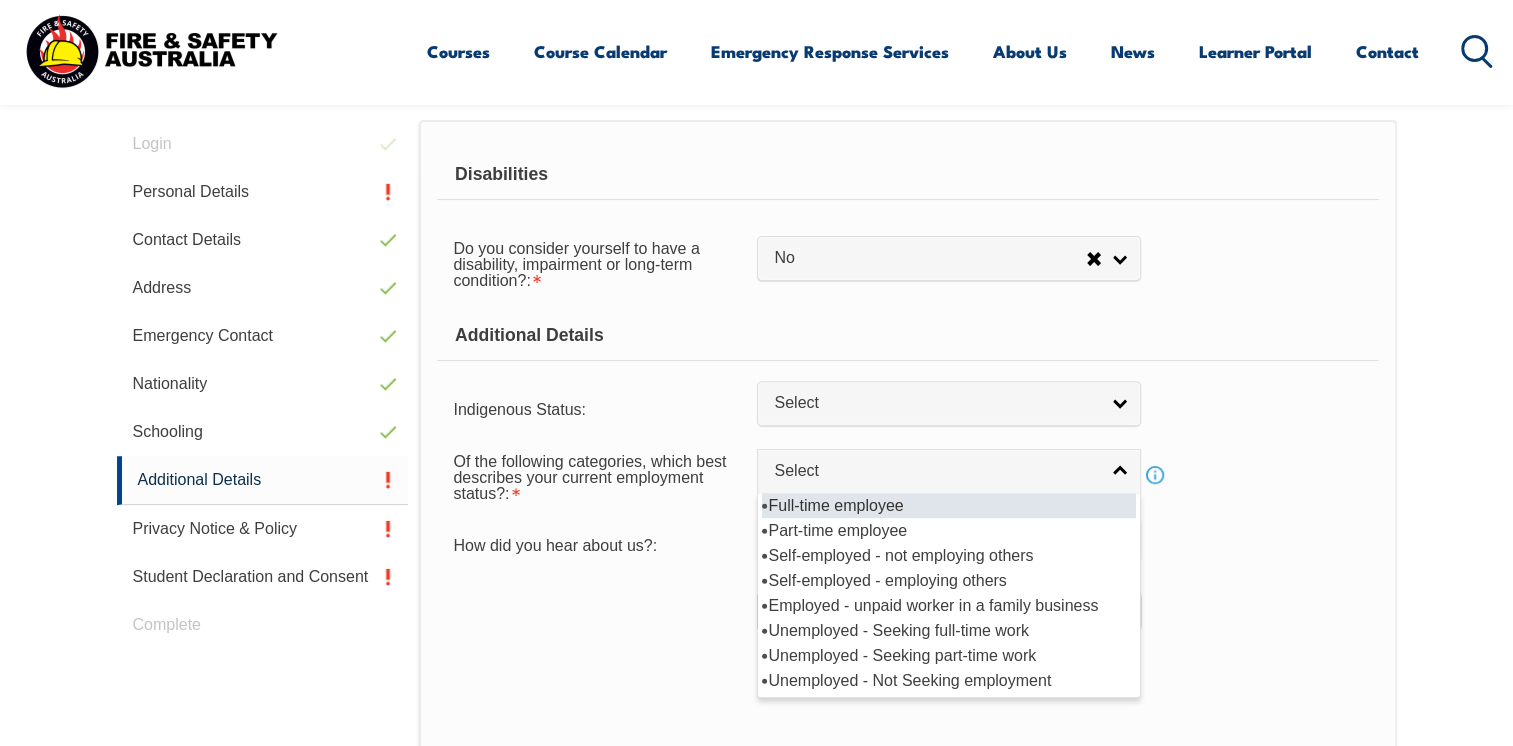 click on "Full-time employee" at bounding box center (949, 505) 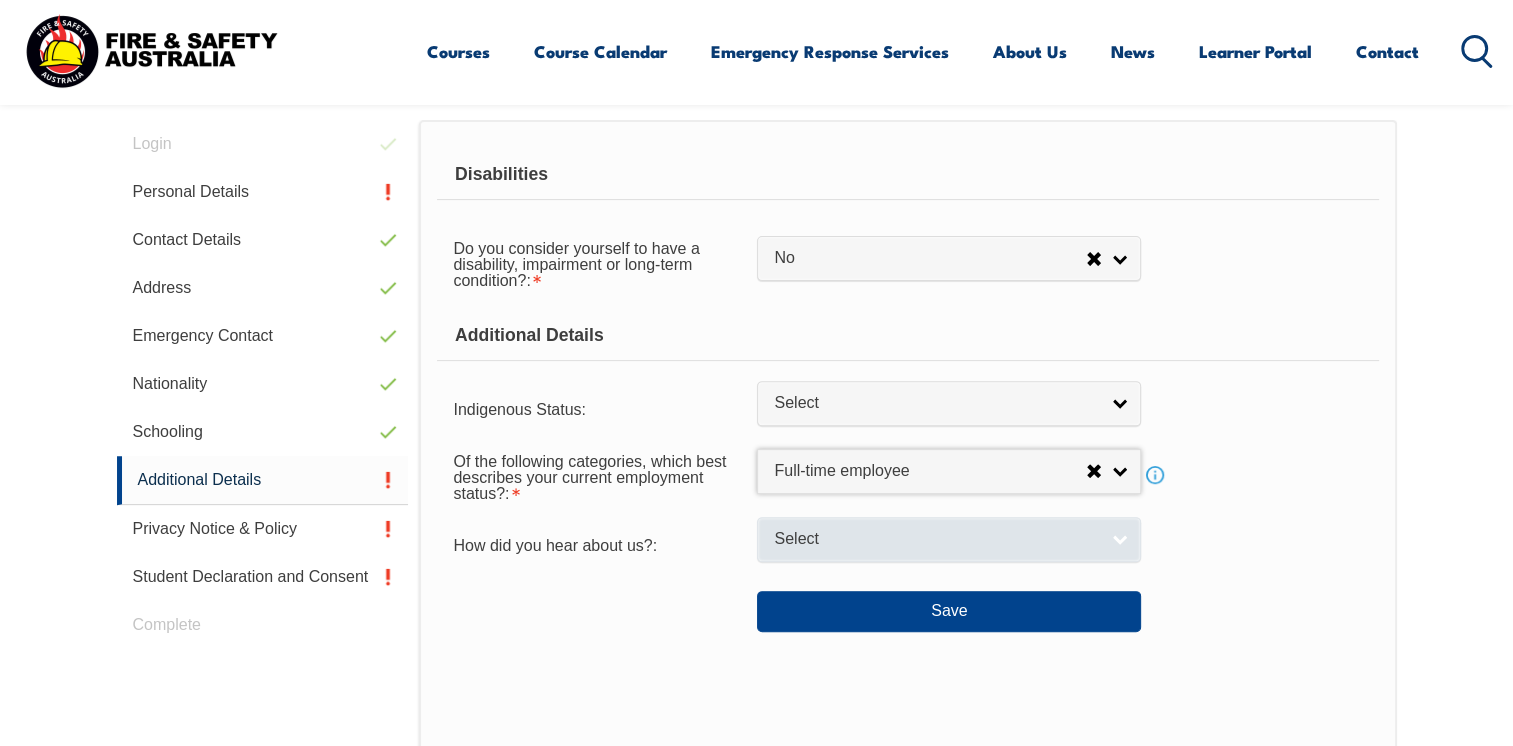 click on "Select" at bounding box center [936, 539] 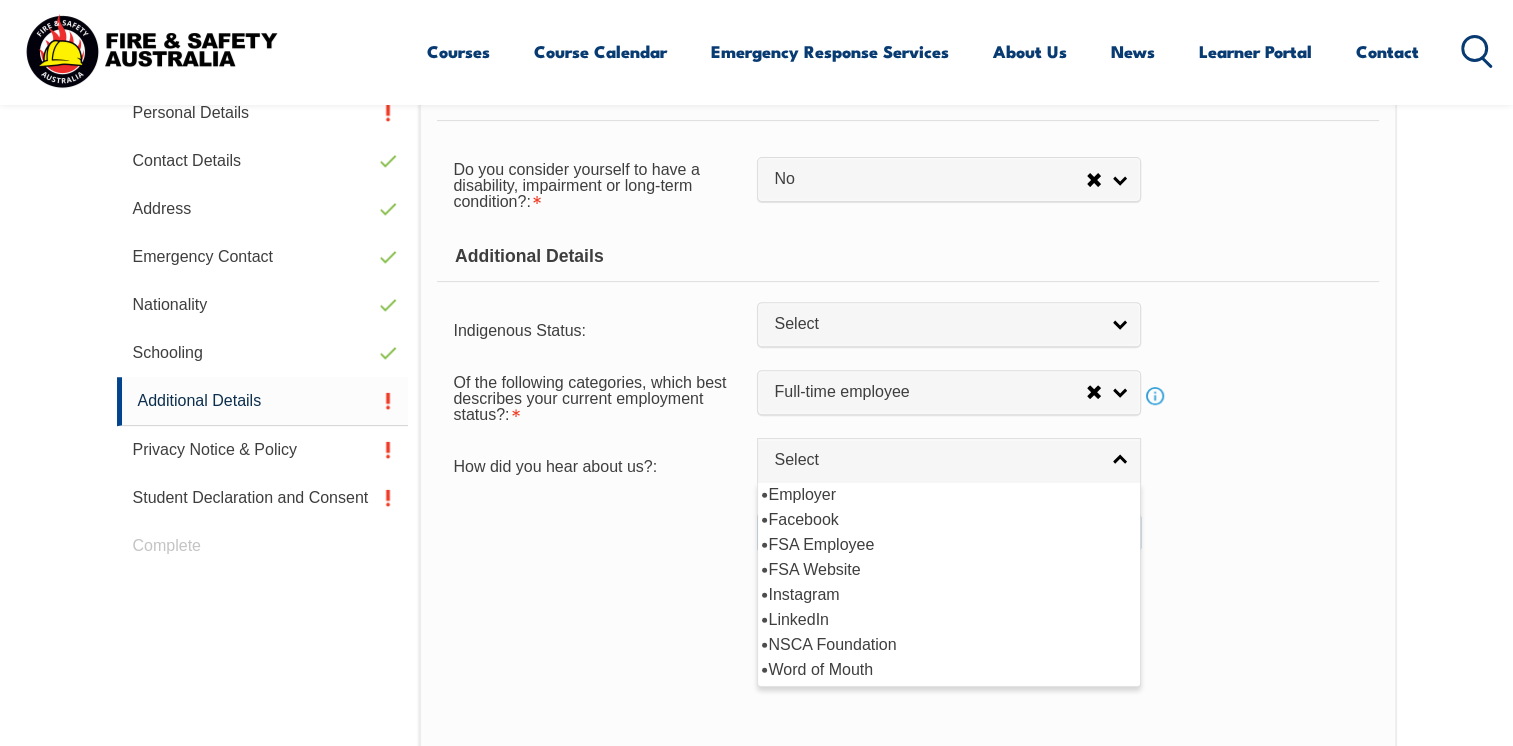 scroll, scrollTop: 674, scrollLeft: 0, axis: vertical 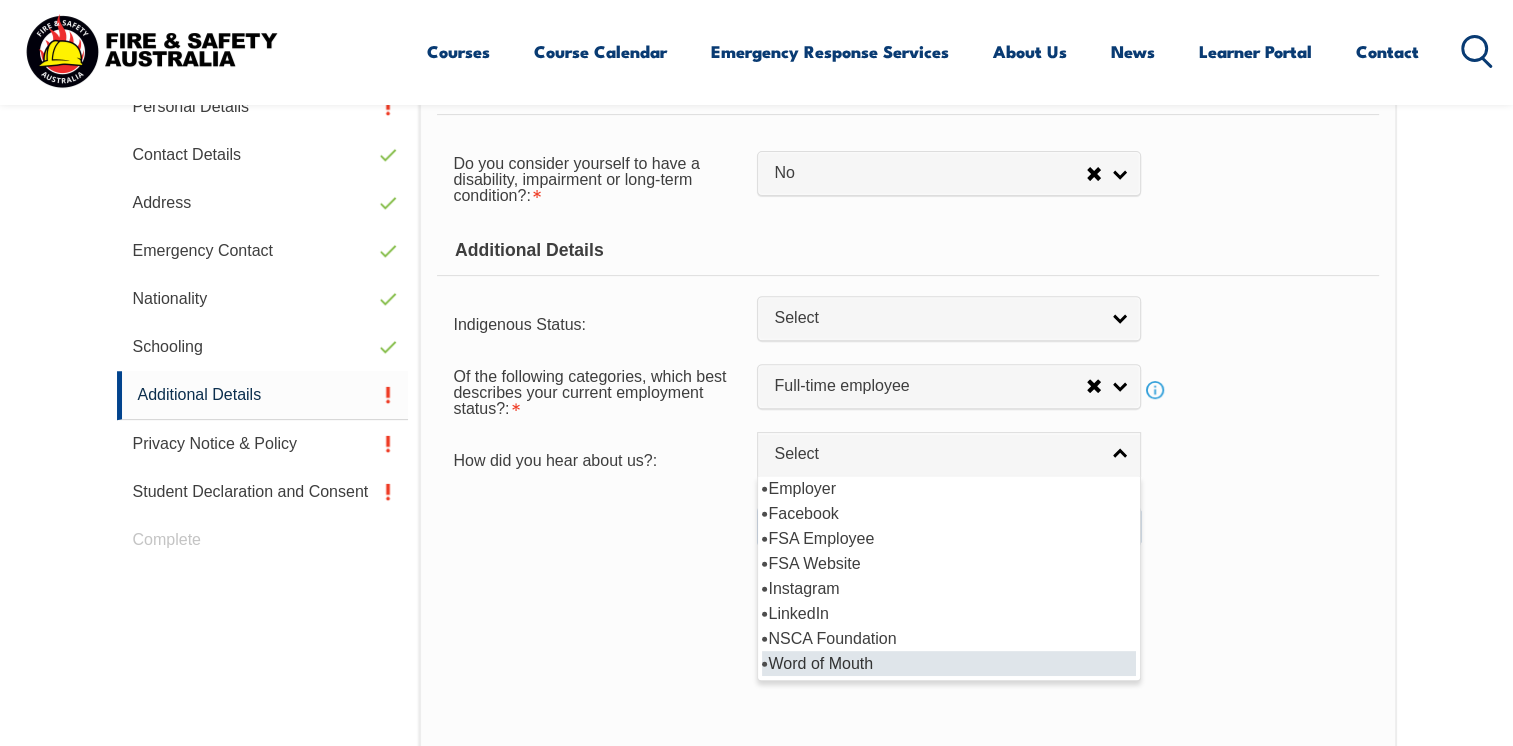 click on "Word of Mouth" at bounding box center [949, 663] 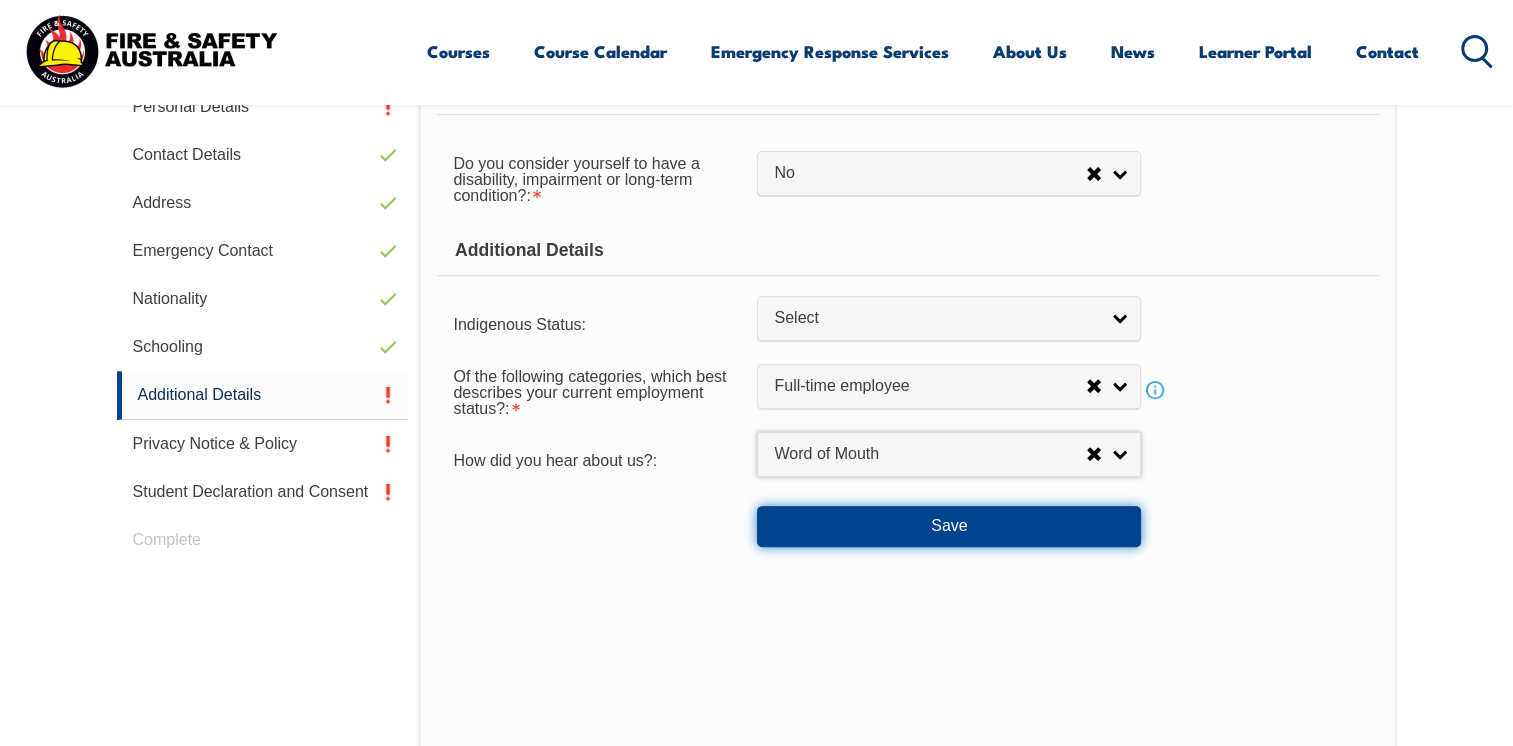 click on "Save" at bounding box center (949, 526) 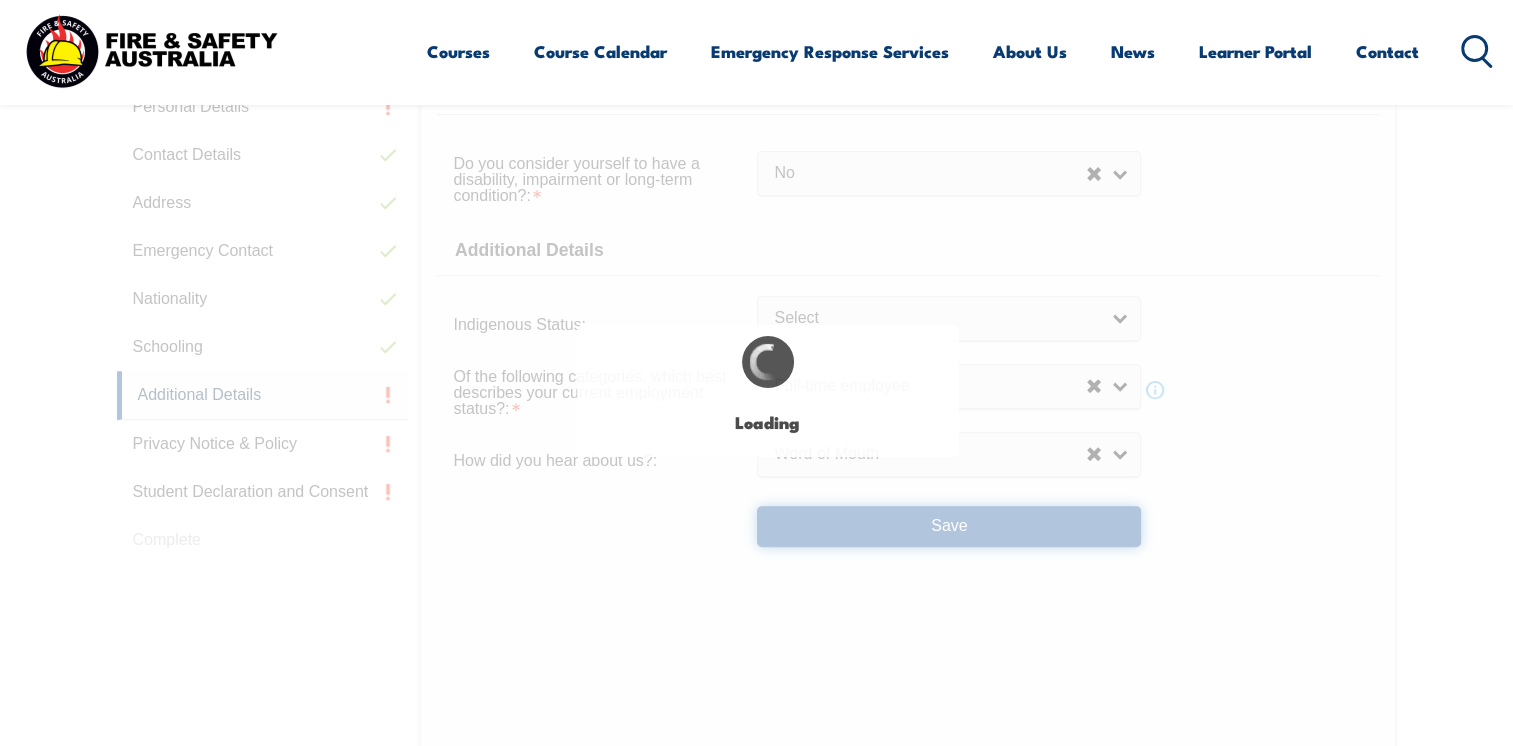 select on "false" 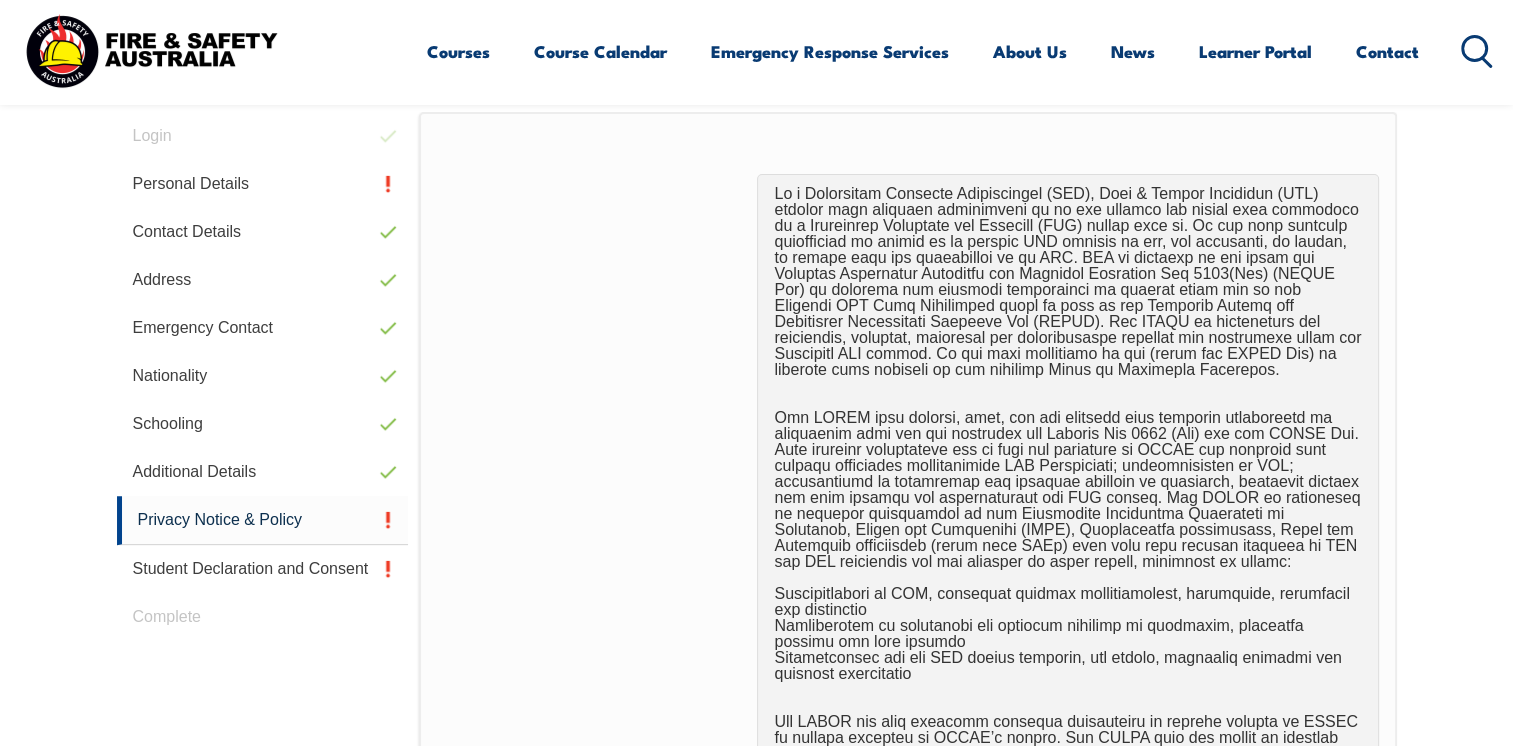 scroll, scrollTop: 544, scrollLeft: 0, axis: vertical 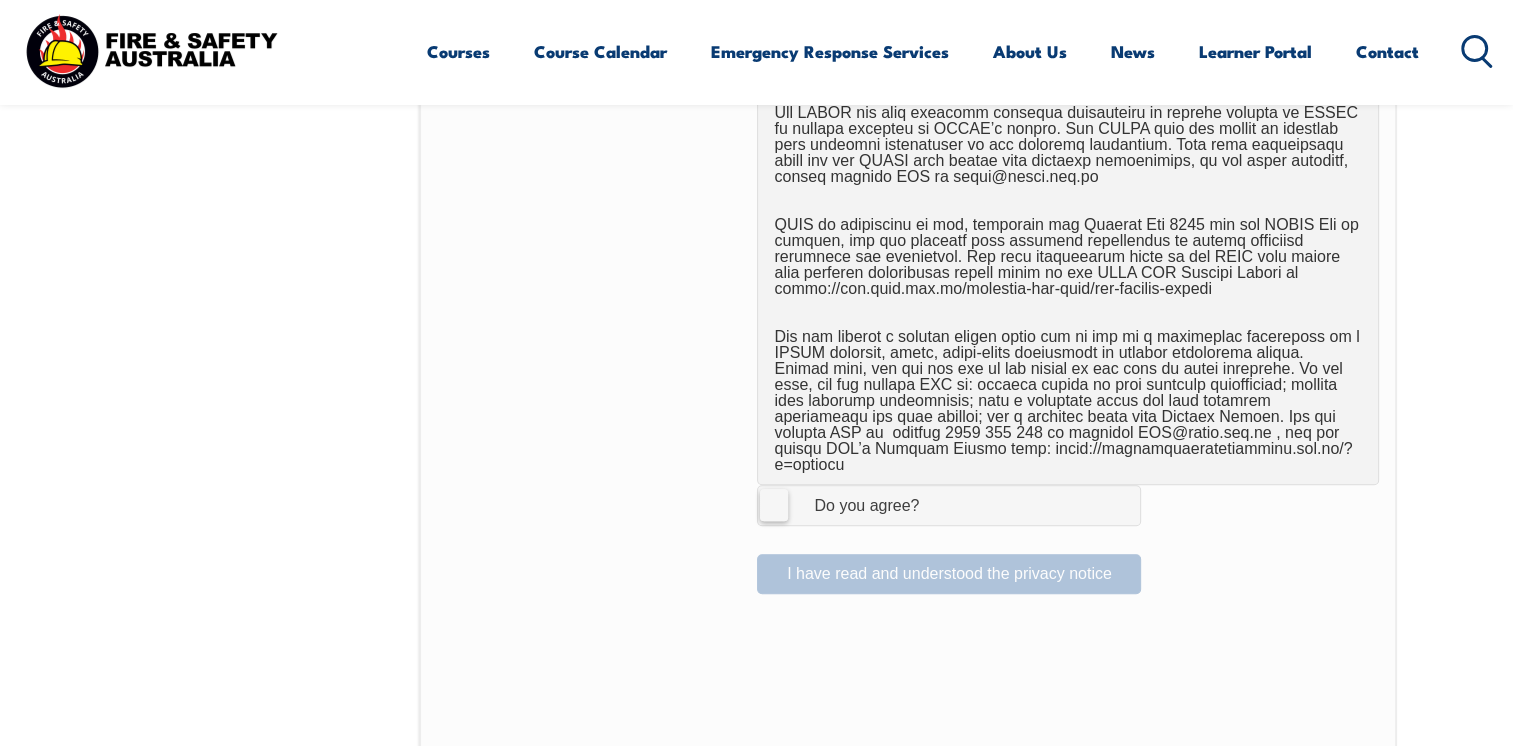 click on "I Agree Do you agree?" at bounding box center [949, 505] 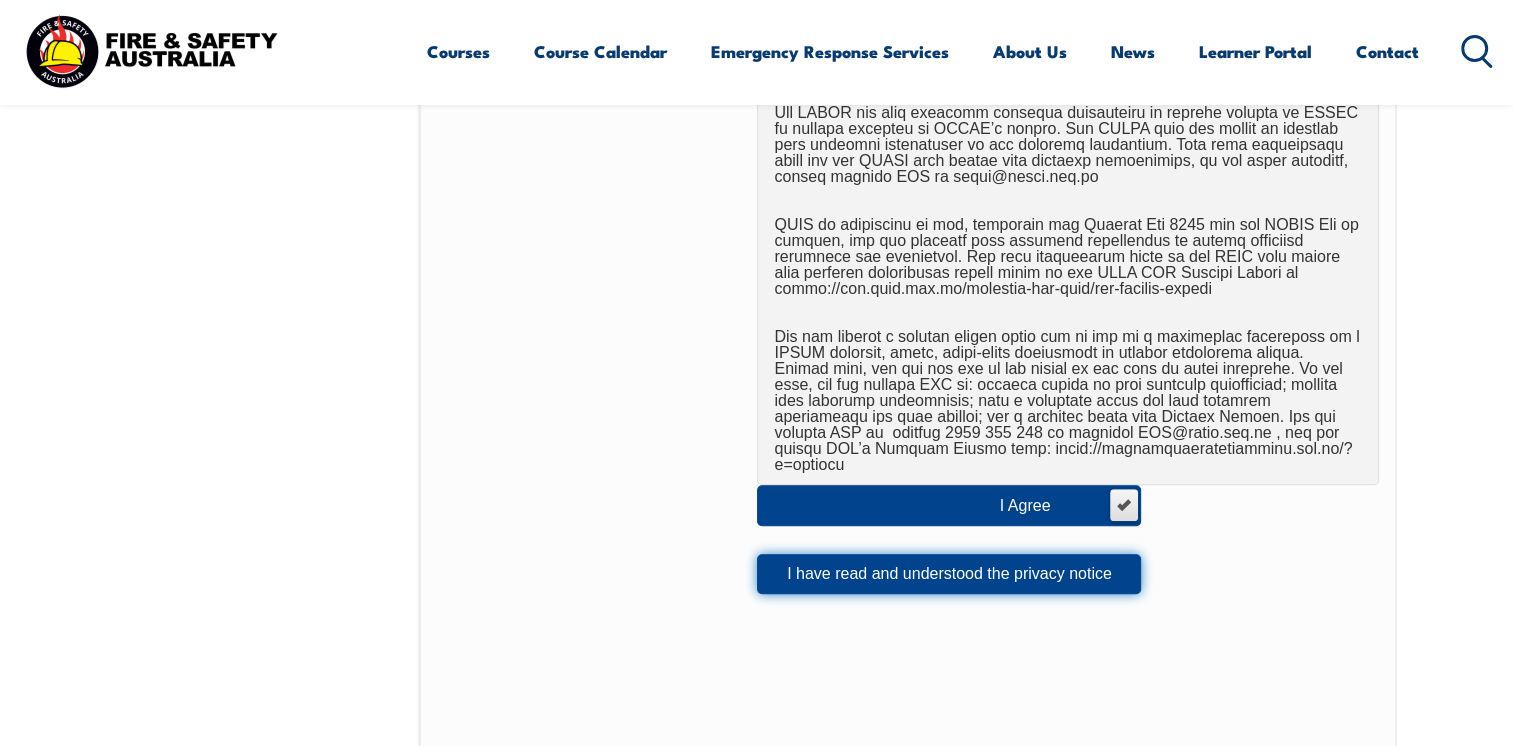 click on "I have read and understood the privacy notice" at bounding box center (949, 574) 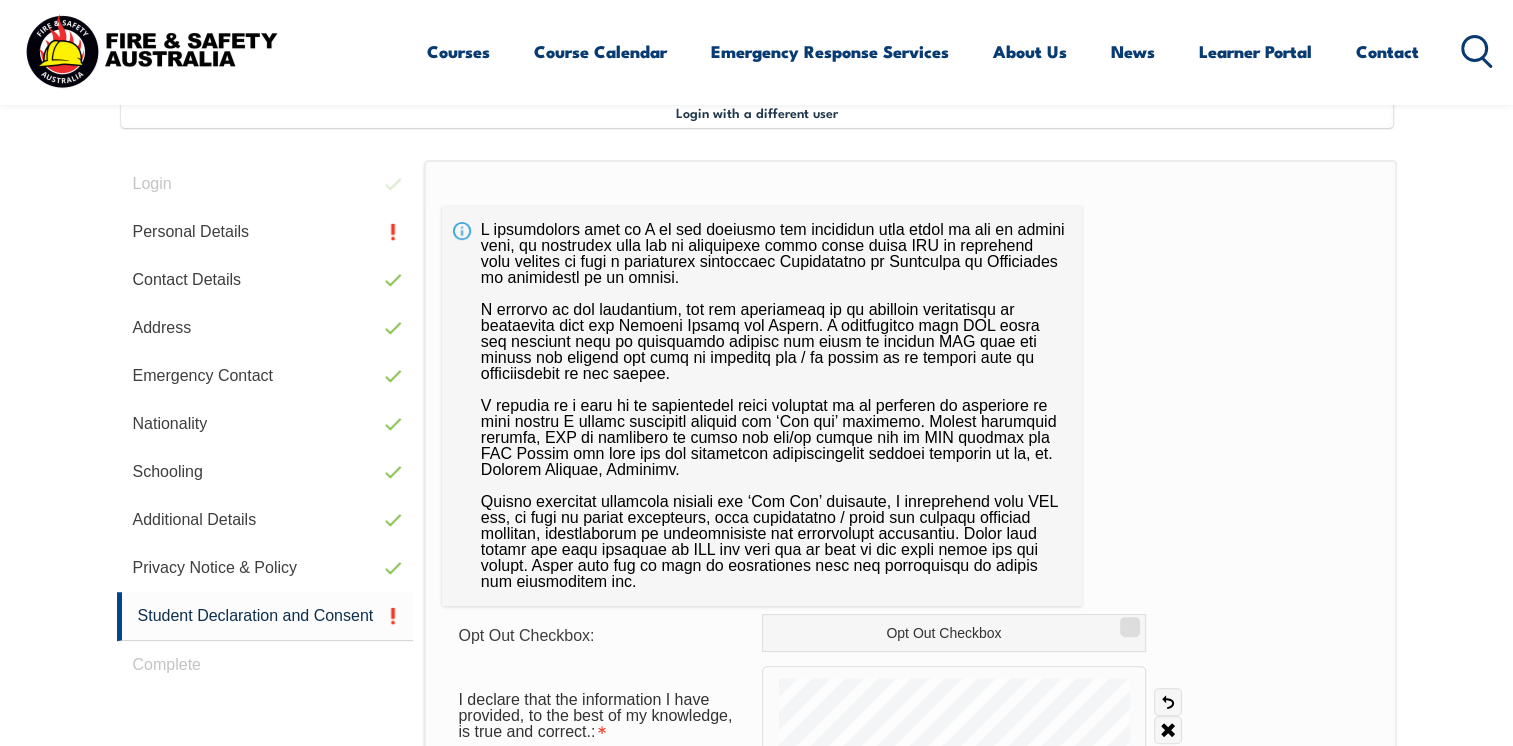 scroll, scrollTop: 544, scrollLeft: 0, axis: vertical 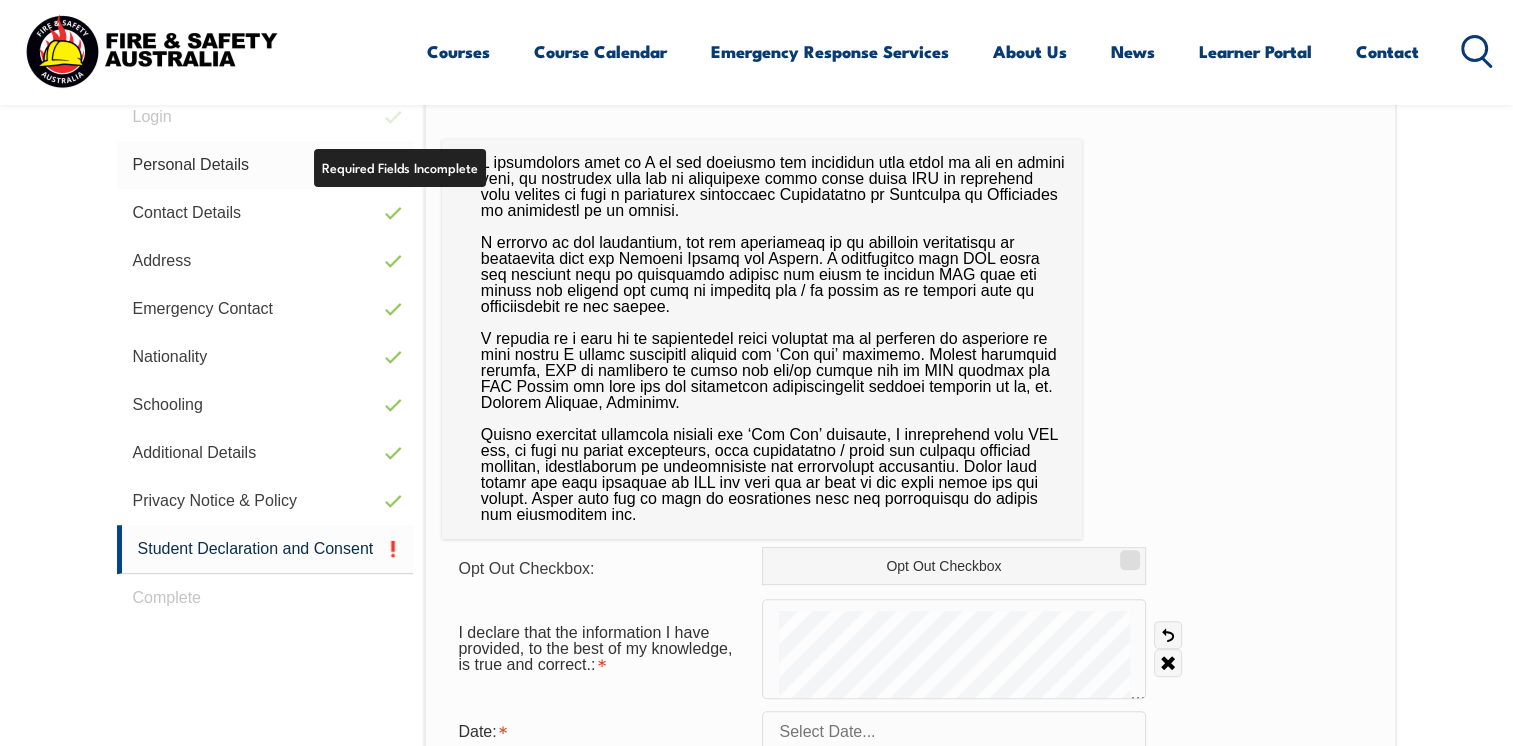 click on "Personal Details" at bounding box center (265, 165) 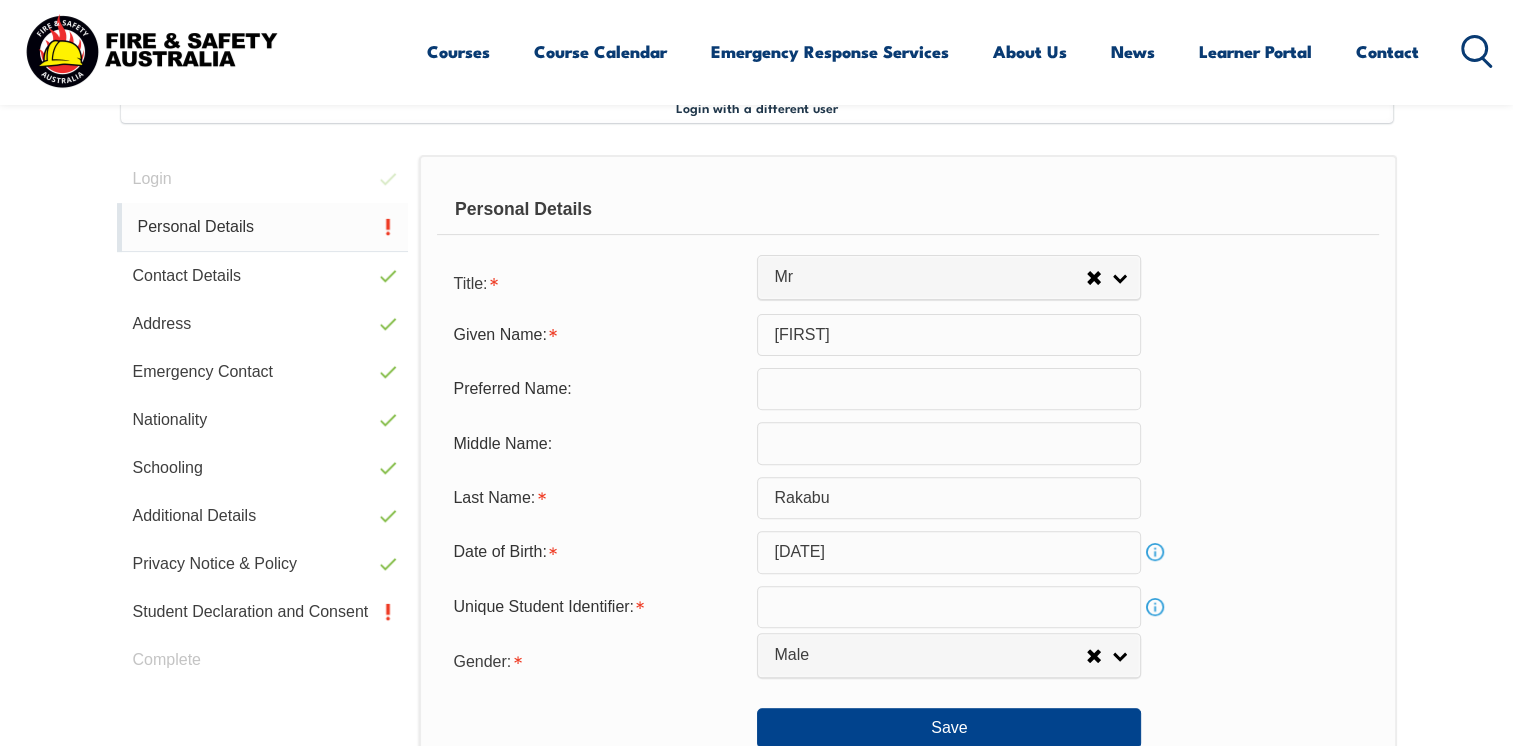 scroll, scrollTop: 544, scrollLeft: 0, axis: vertical 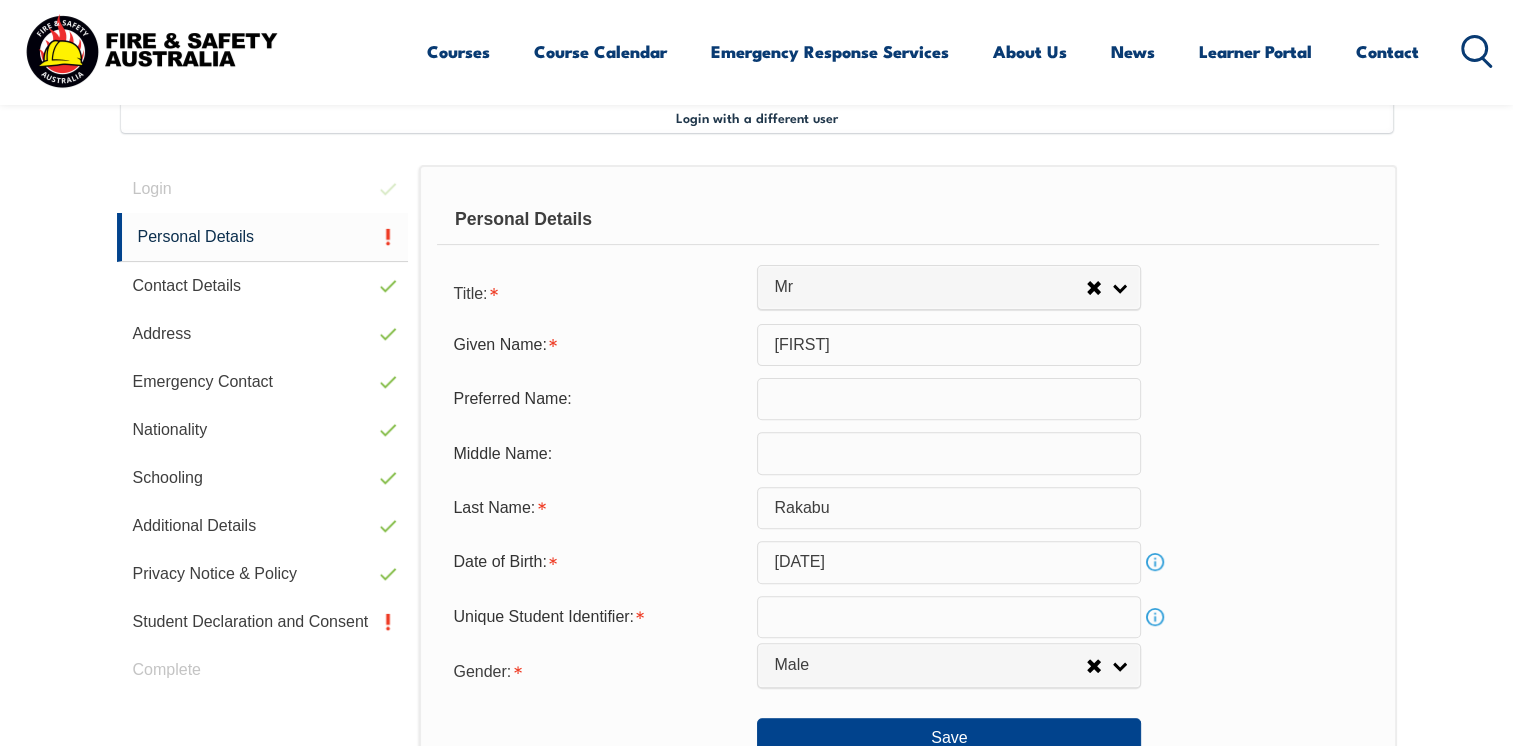 click on "Info" at bounding box center (1155, 562) 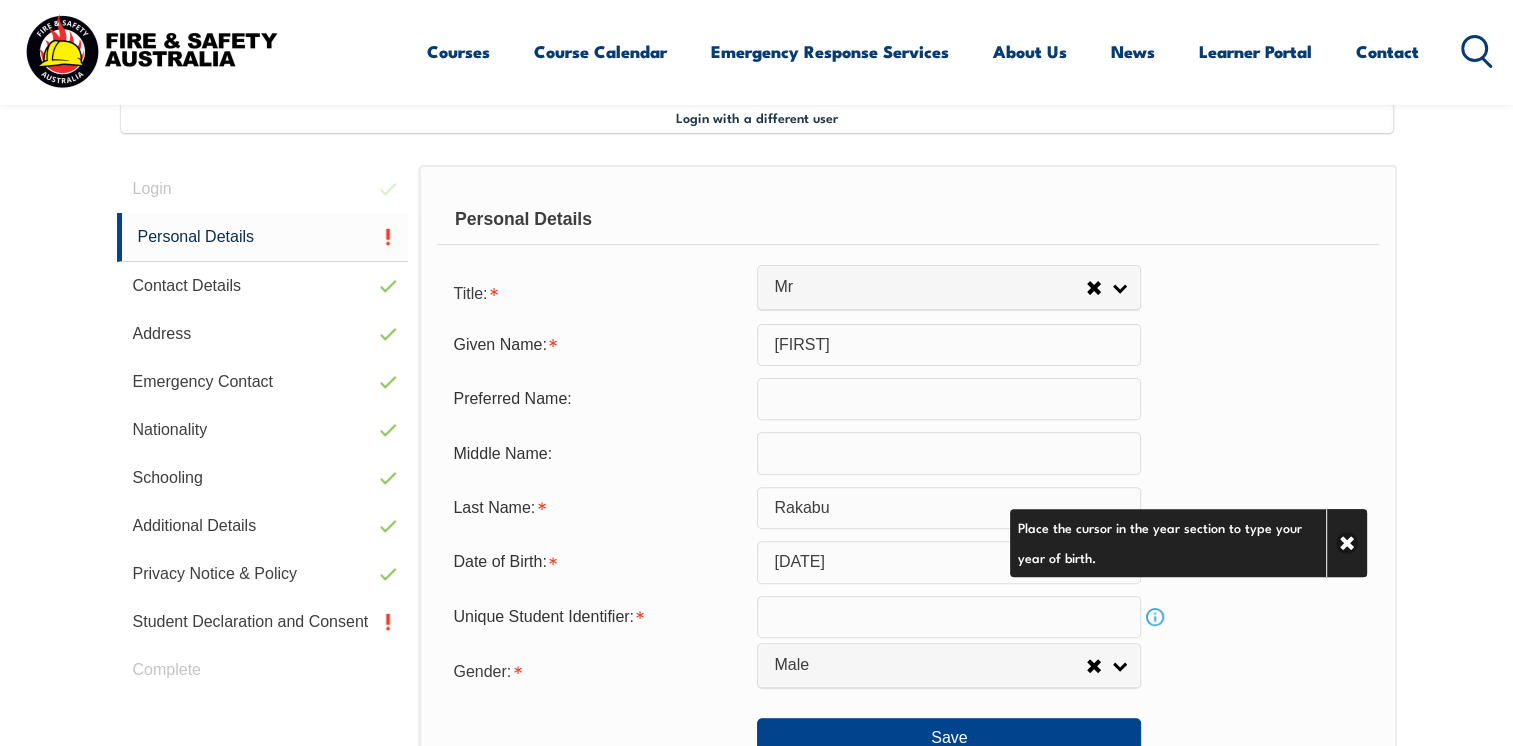 click on "[DATE]" at bounding box center (949, 562) 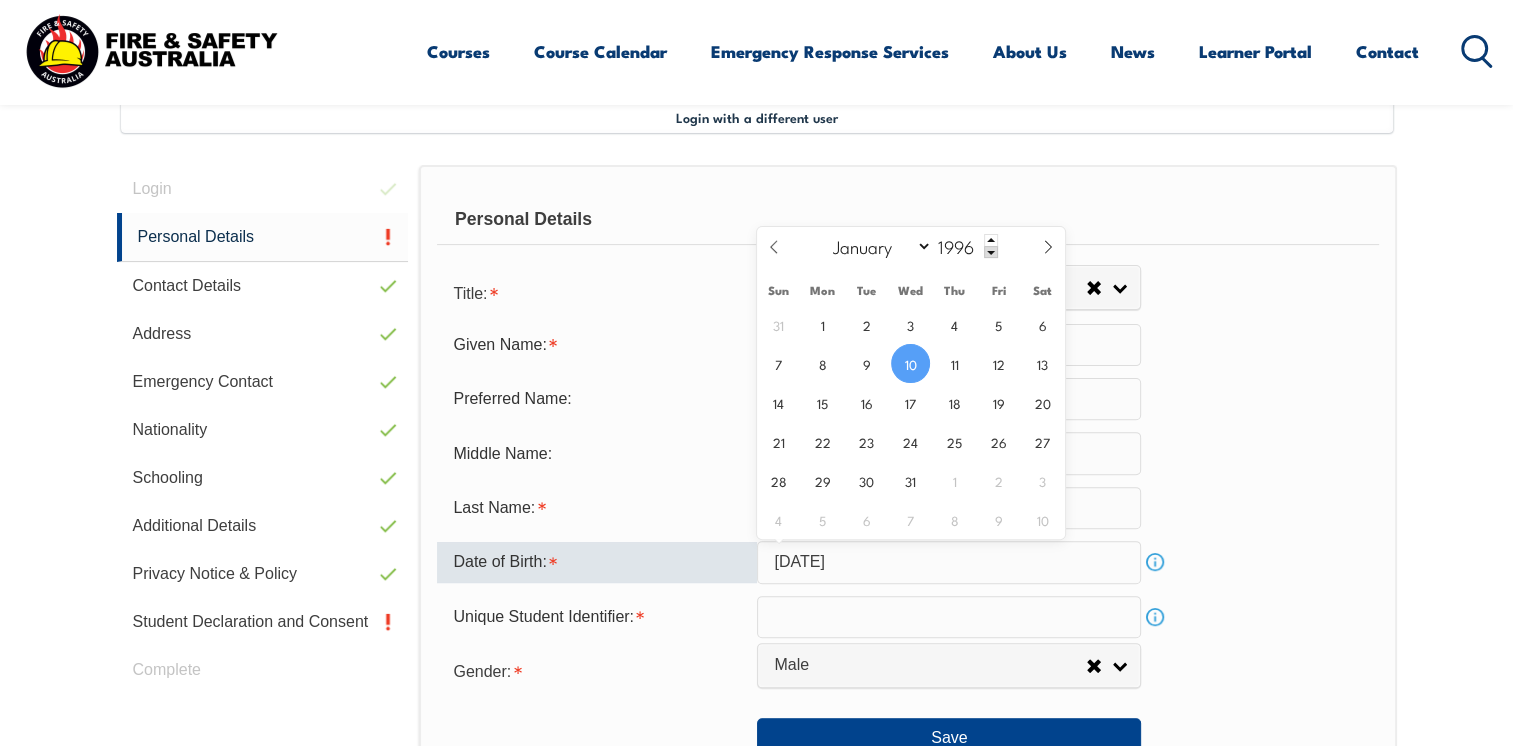 click on "Last Name: [LAST]" at bounding box center [907, 508] 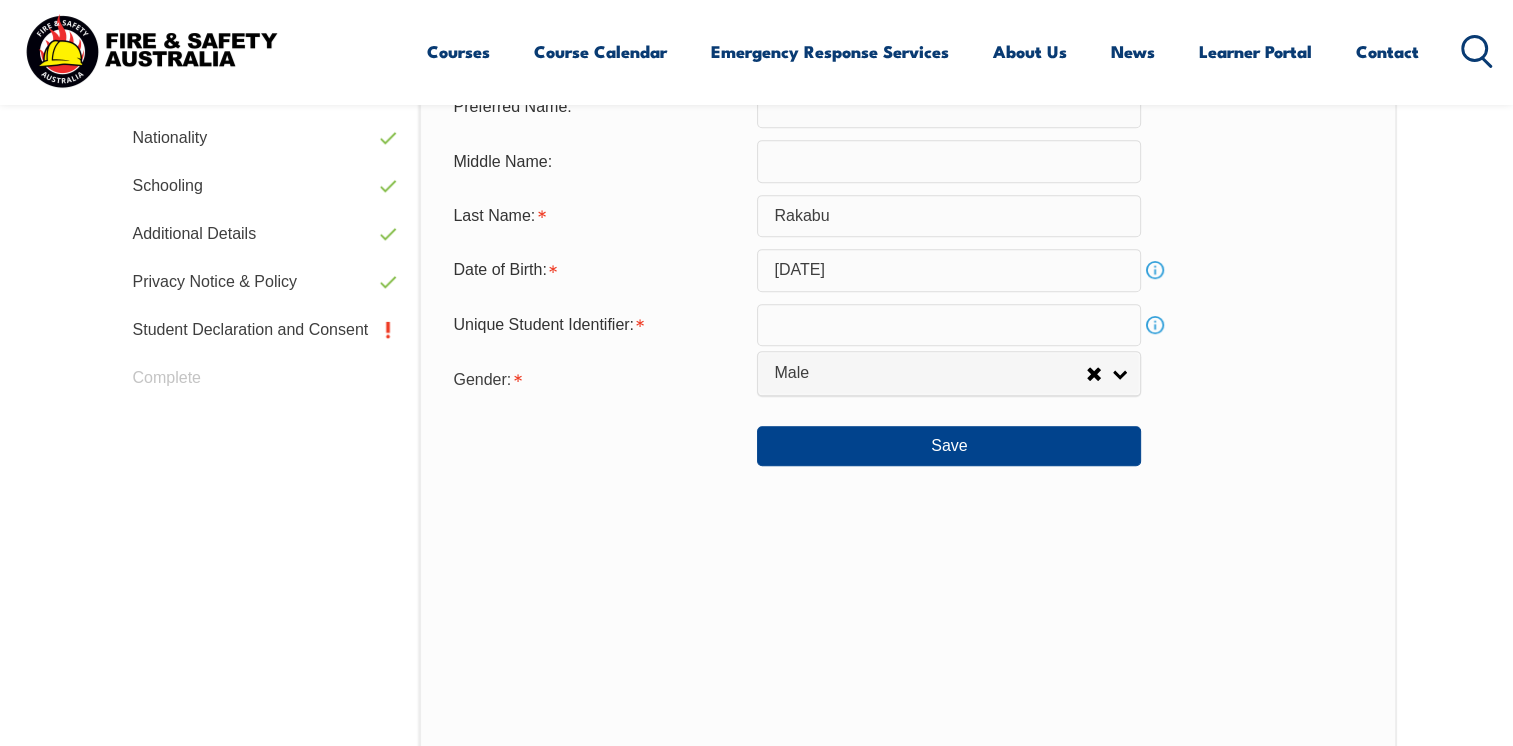 scroll, scrollTop: 842, scrollLeft: 0, axis: vertical 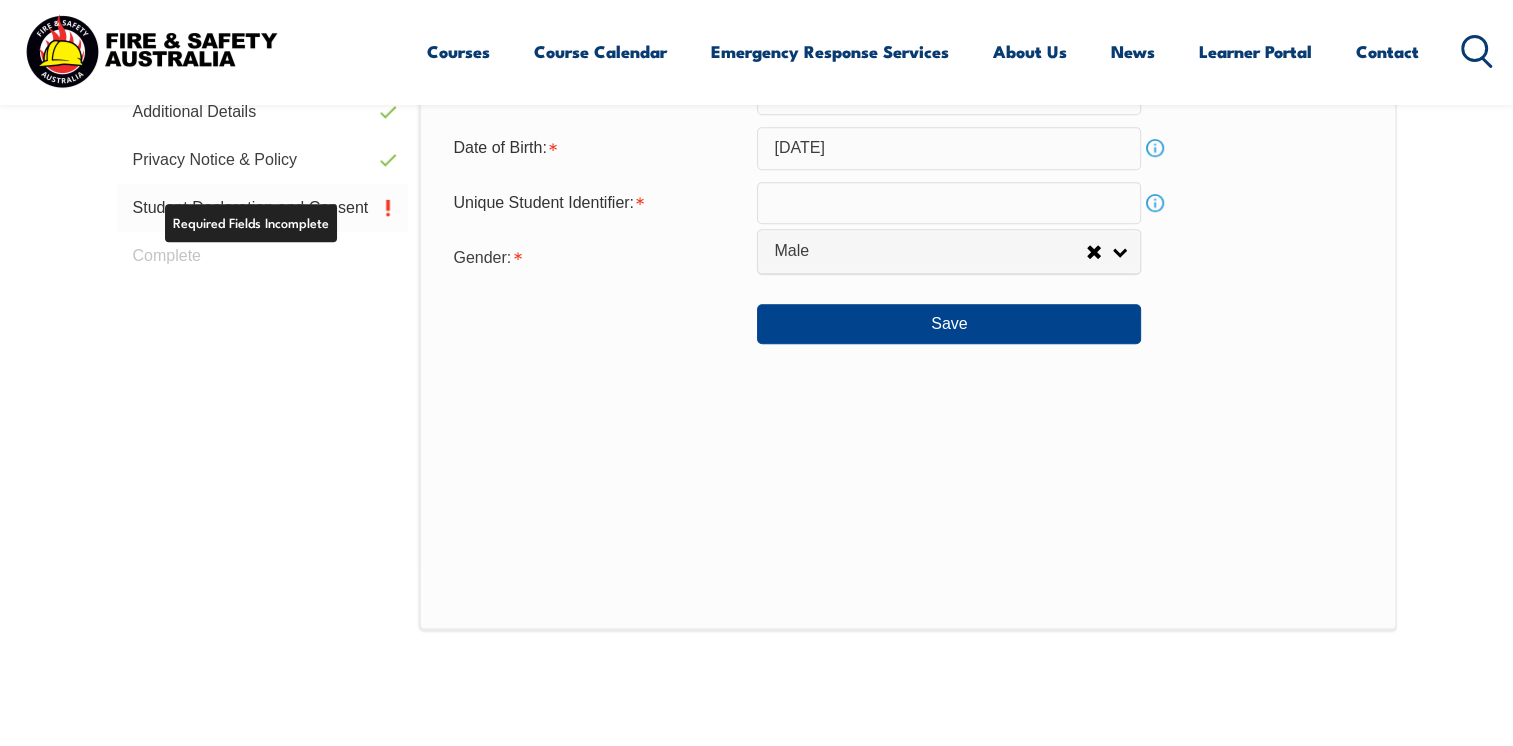 click on "Student Declaration and Consent" at bounding box center (263, 208) 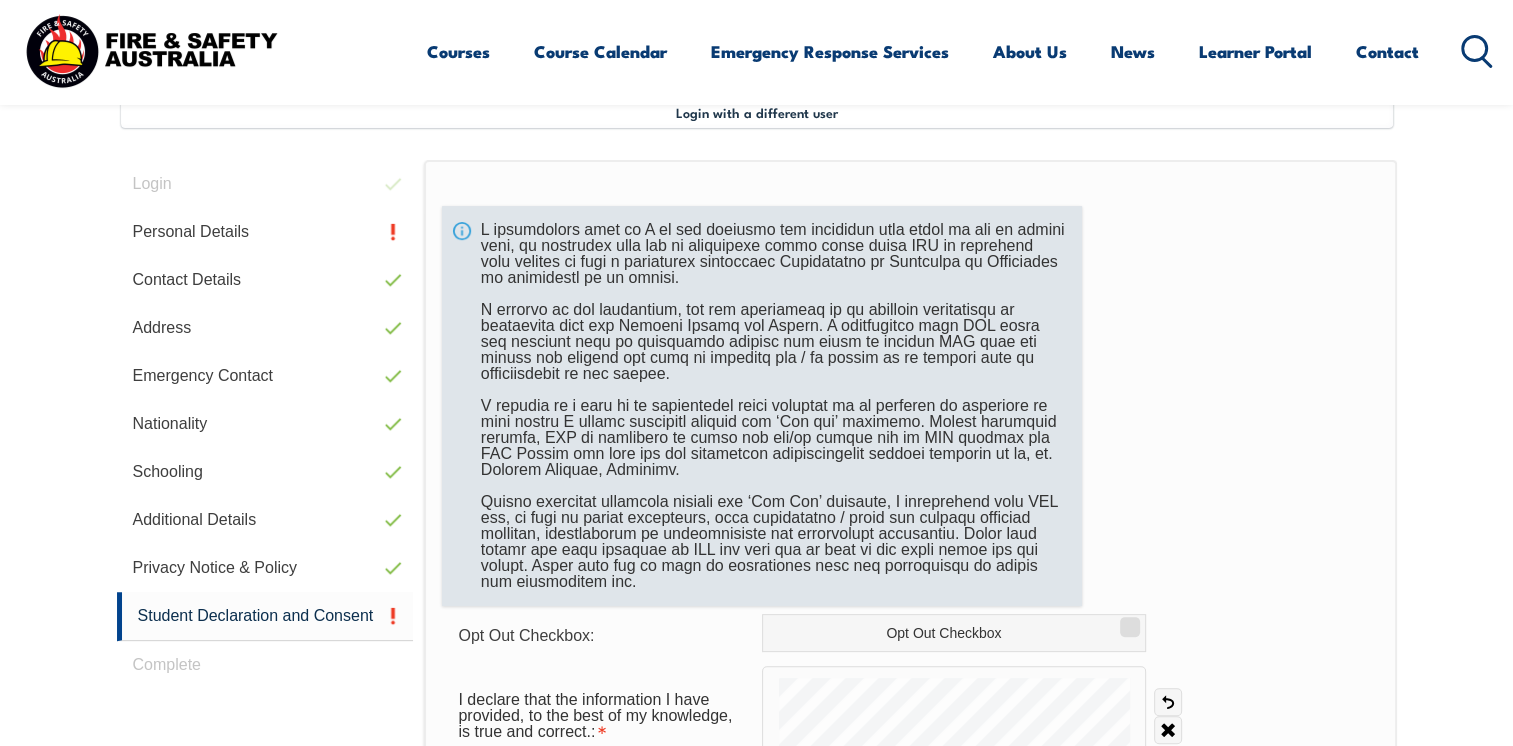 scroll, scrollTop: 544, scrollLeft: 0, axis: vertical 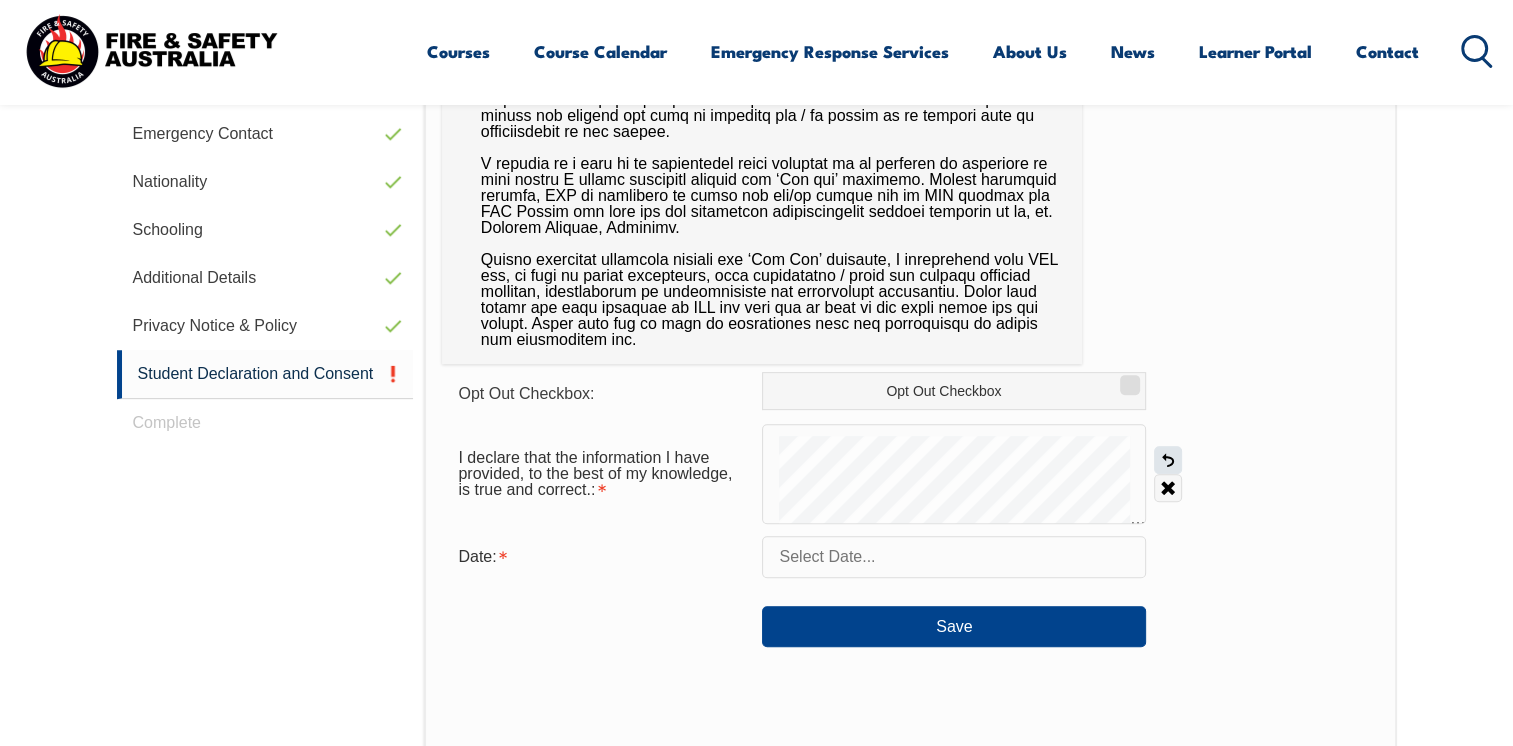 click on "Undo" at bounding box center [1168, 460] 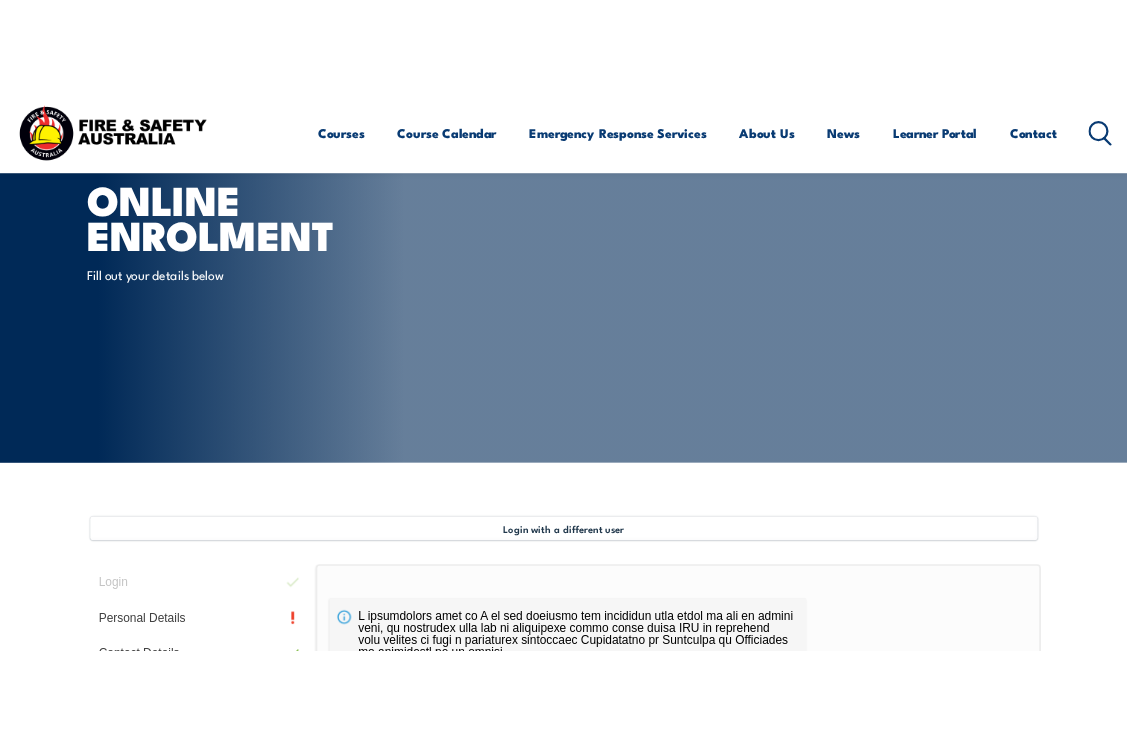 scroll, scrollTop: 0, scrollLeft: 0, axis: both 